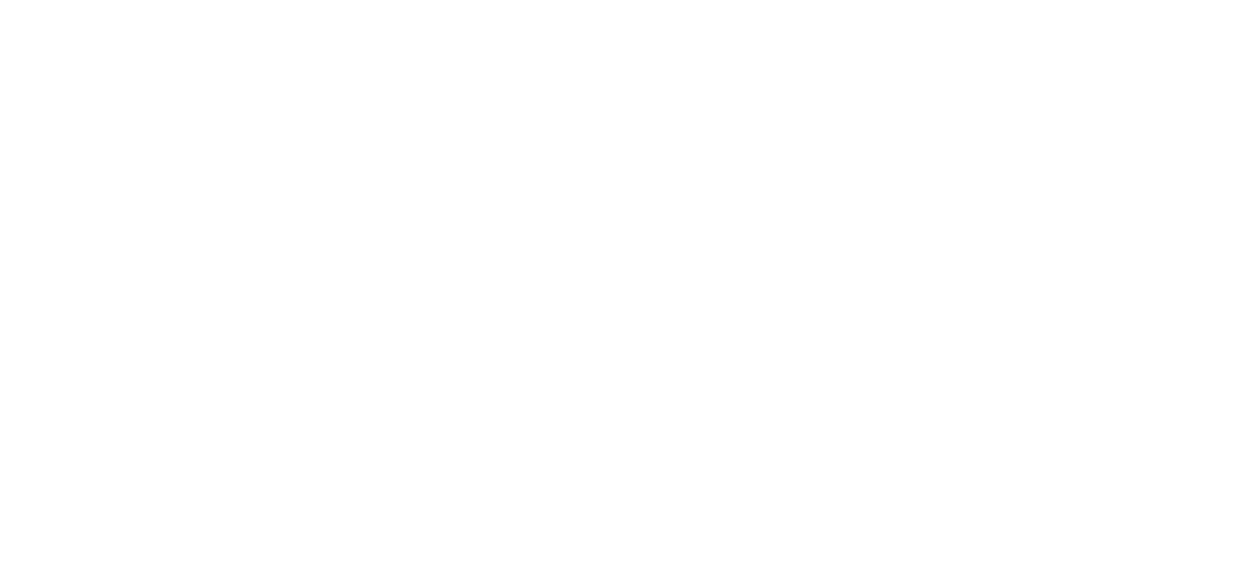 scroll, scrollTop: 0, scrollLeft: 0, axis: both 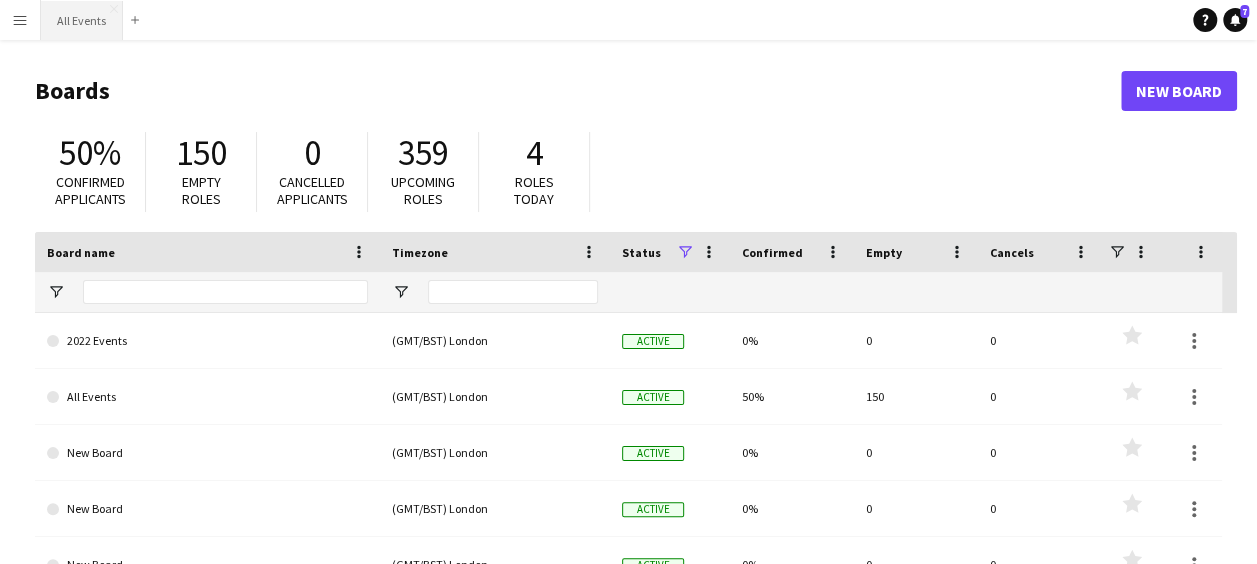 click on "All Events
Close" at bounding box center (82, 20) 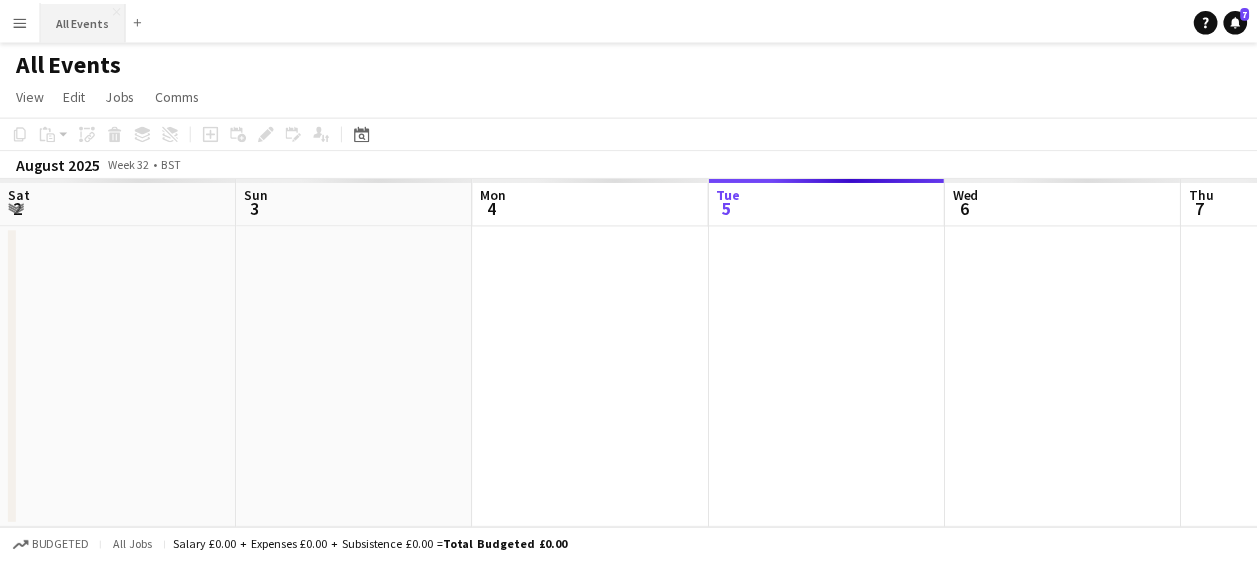 scroll, scrollTop: 0, scrollLeft: 478, axis: horizontal 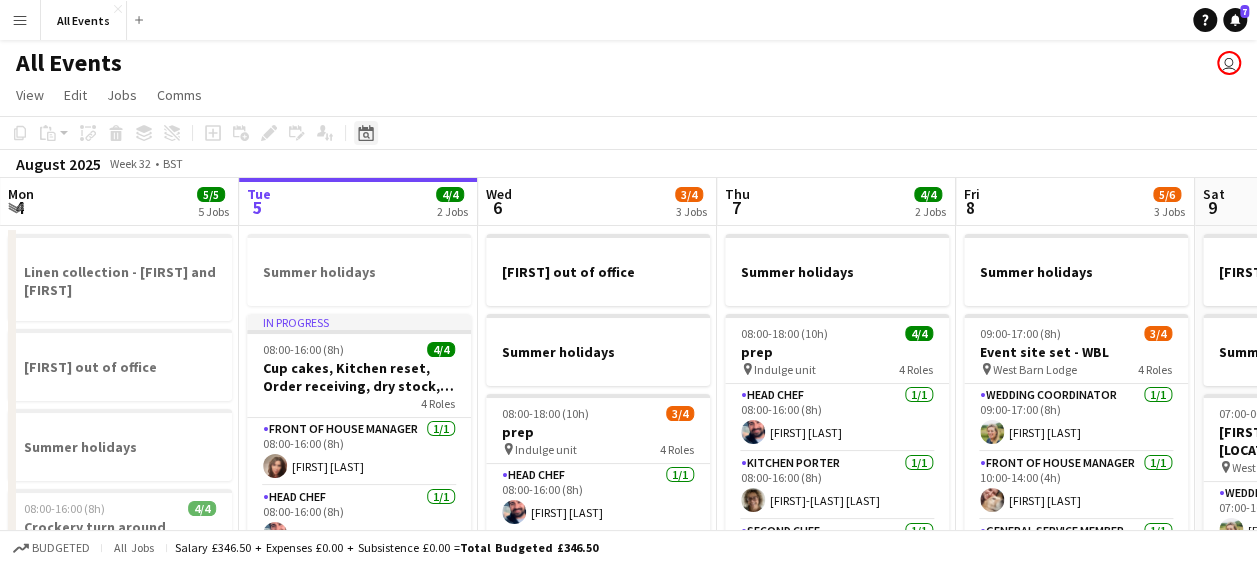 click 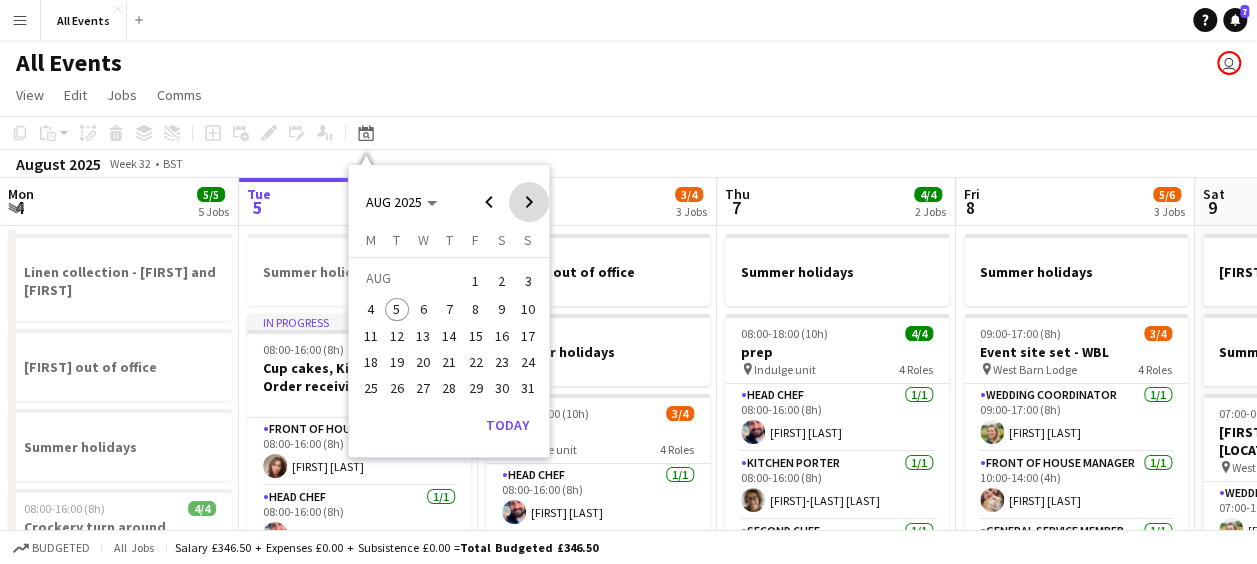 click at bounding box center (529, 202) 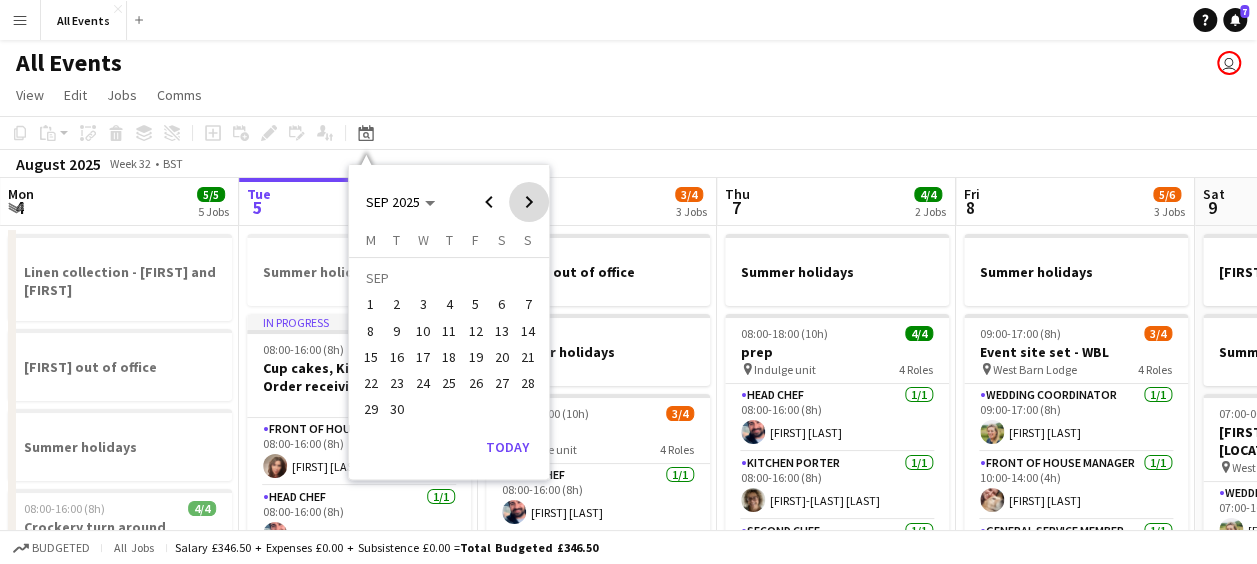 click at bounding box center [529, 202] 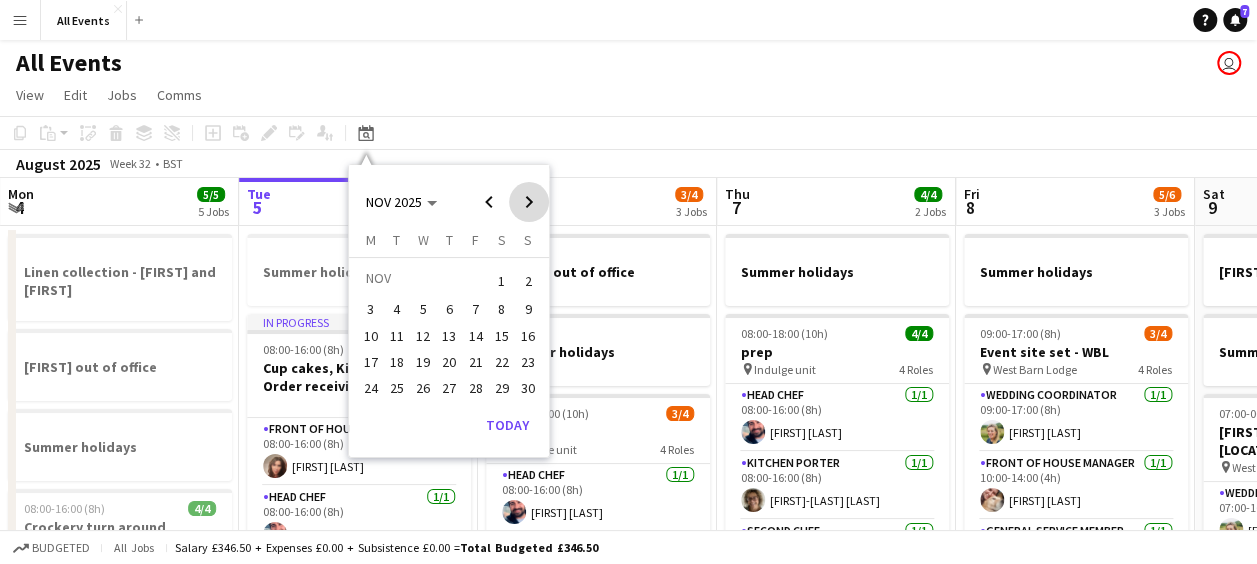 click at bounding box center [529, 202] 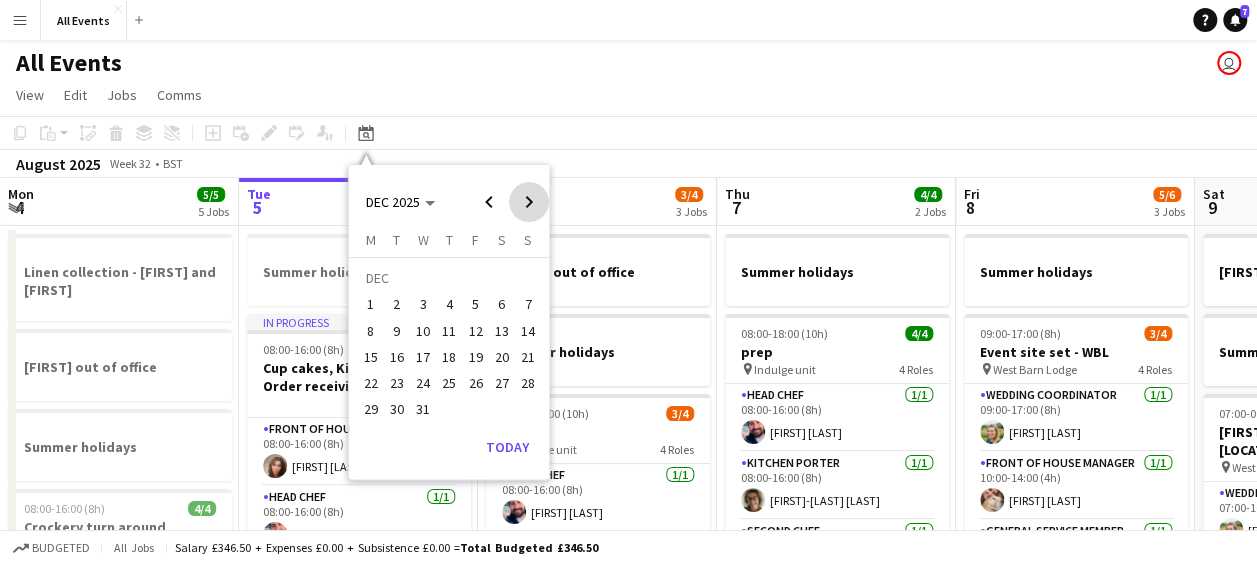 click at bounding box center (529, 202) 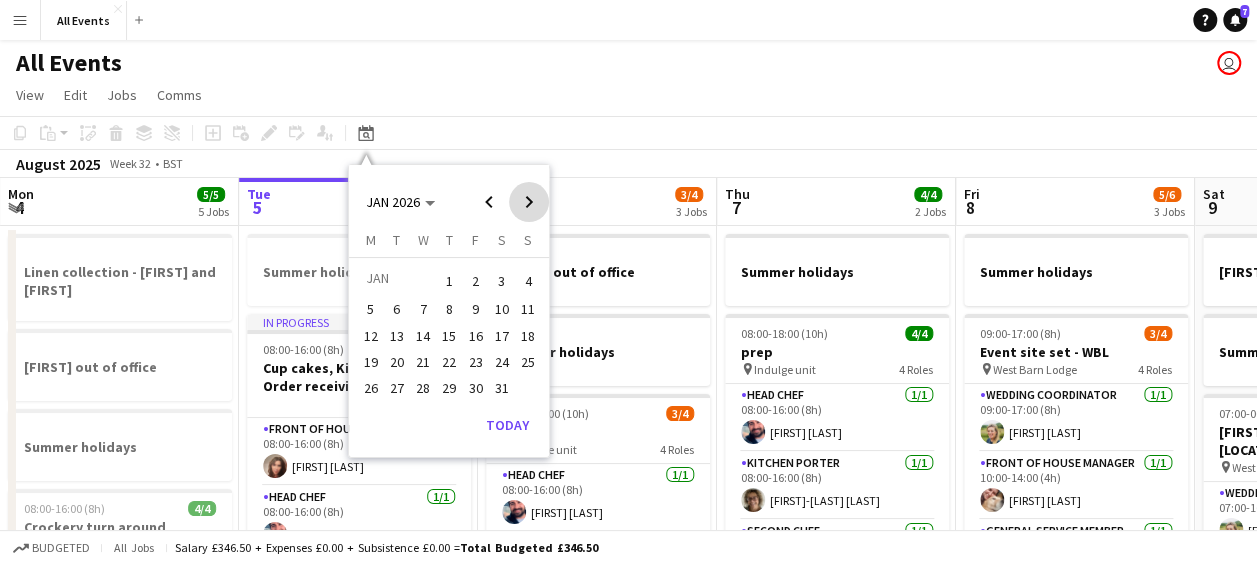 click at bounding box center [529, 202] 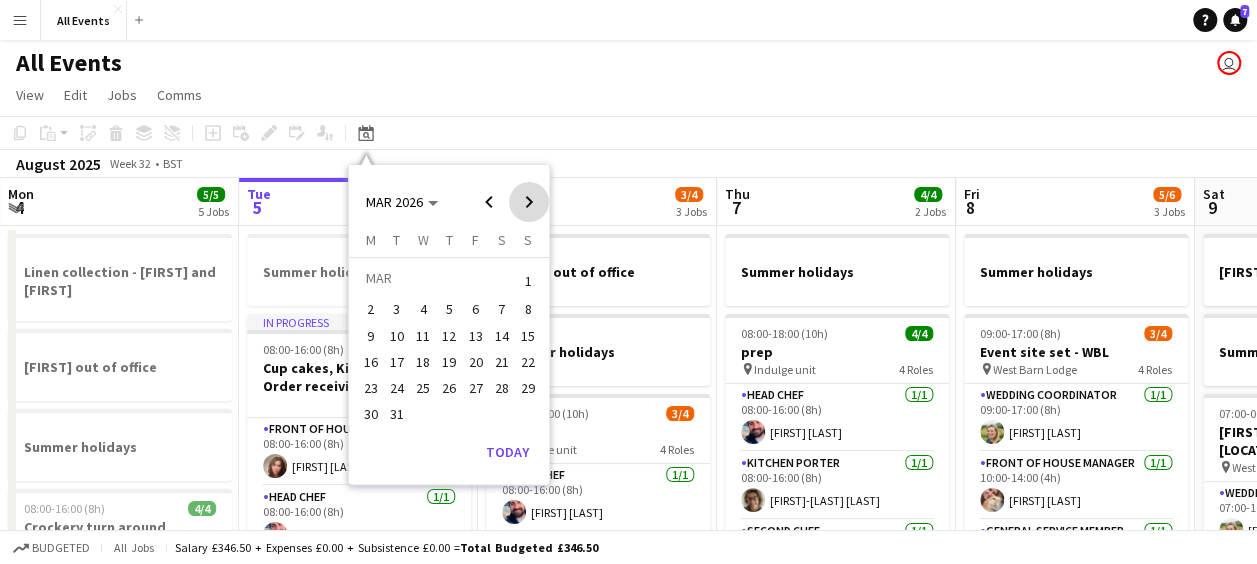 click at bounding box center (529, 202) 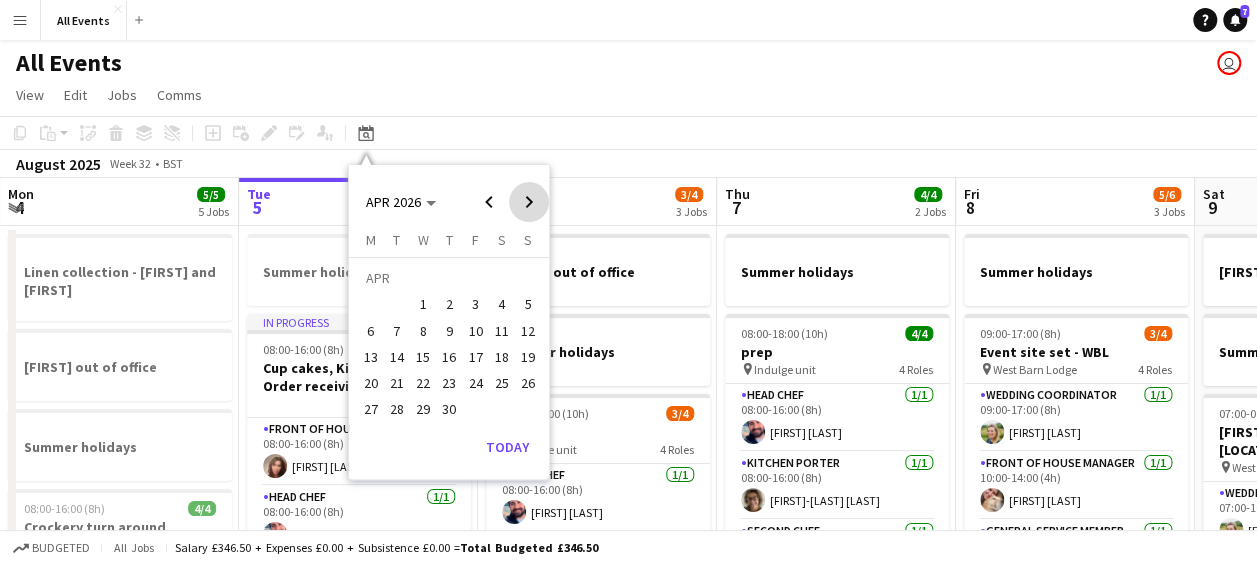 click at bounding box center (529, 202) 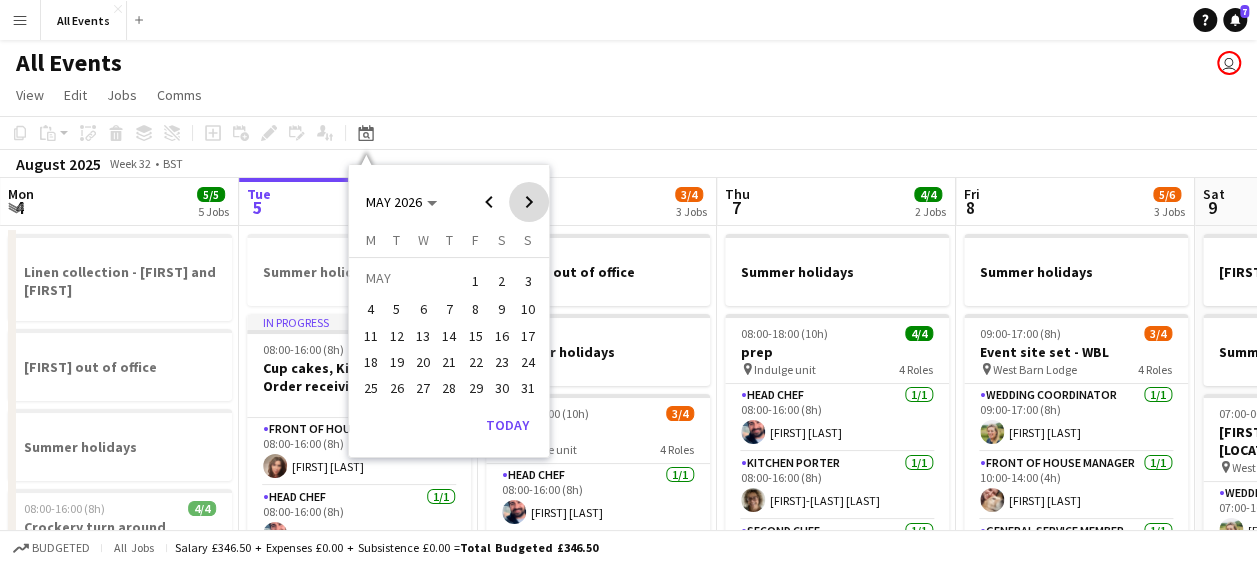 click at bounding box center (529, 202) 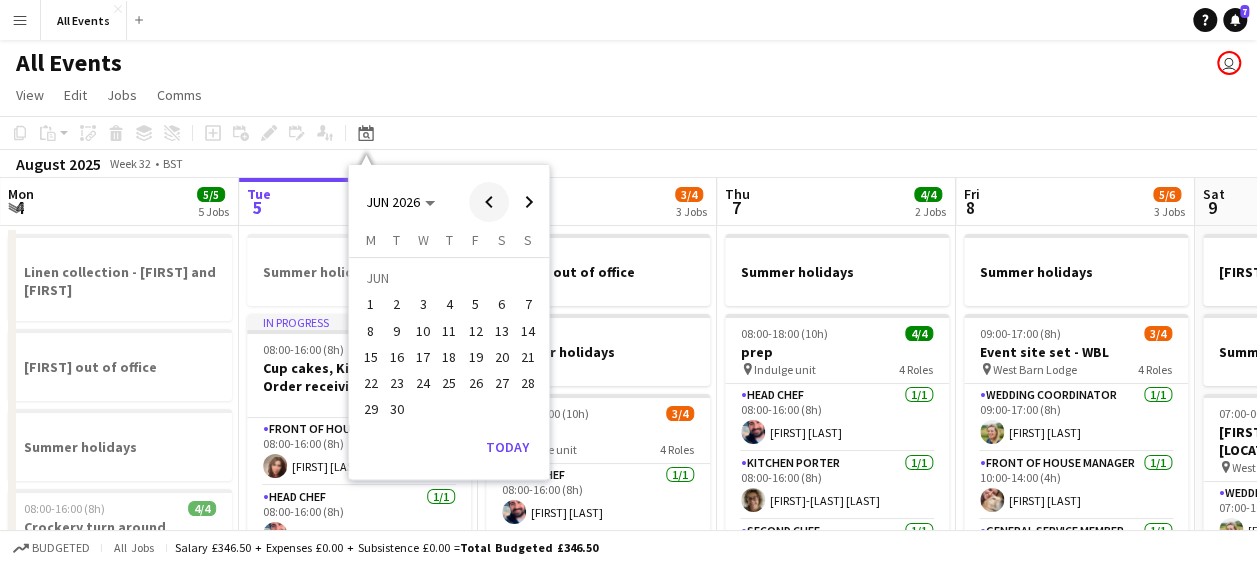 click at bounding box center [489, 202] 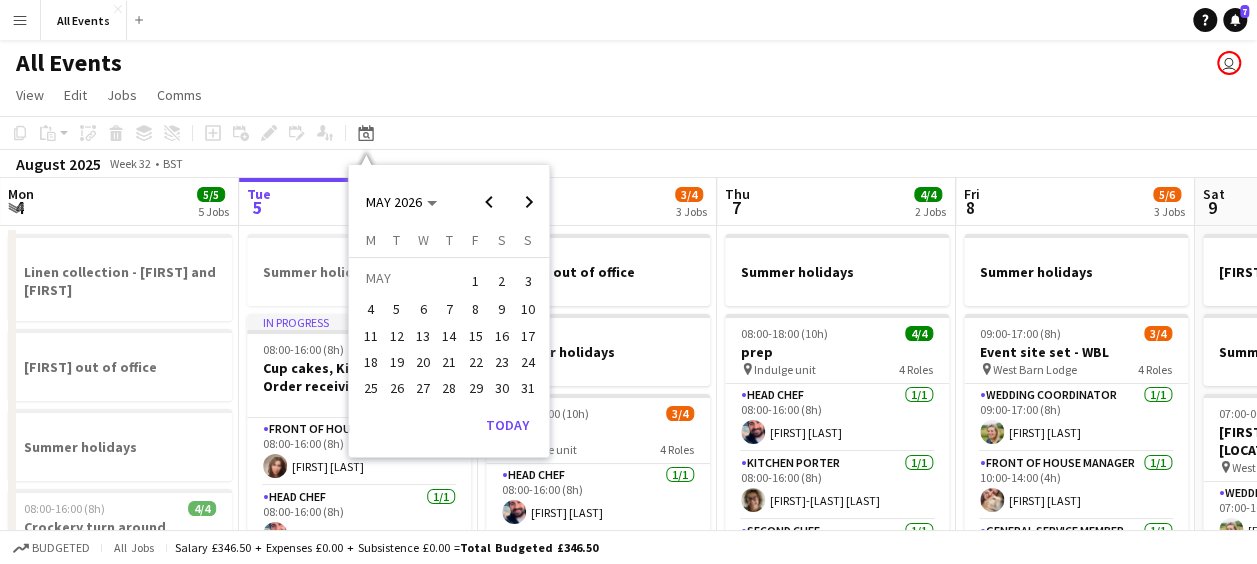 click on "30" at bounding box center (502, 388) 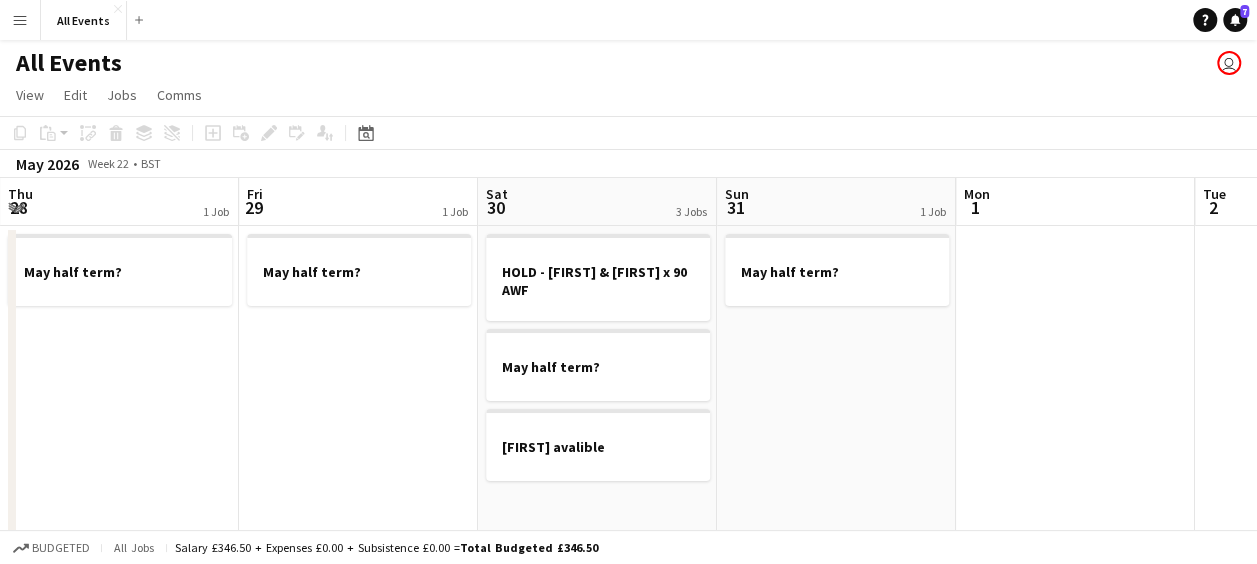 scroll, scrollTop: 0, scrollLeft: 688, axis: horizontal 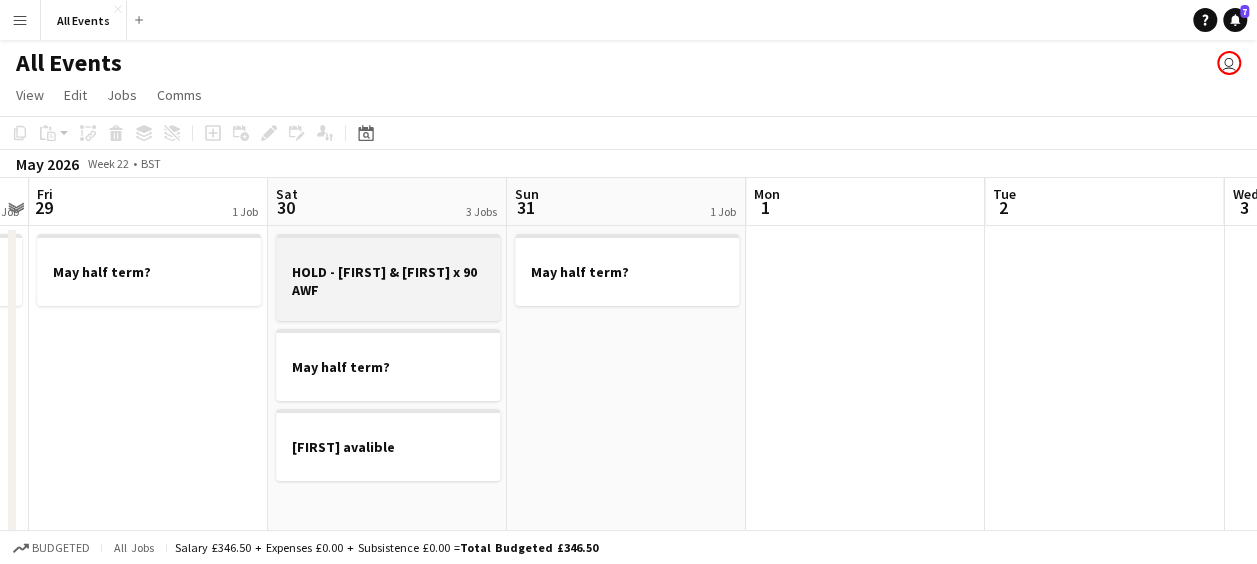 click on "HOLD - [FIRST] & [FIRST] x 90 AWF" at bounding box center (388, 281) 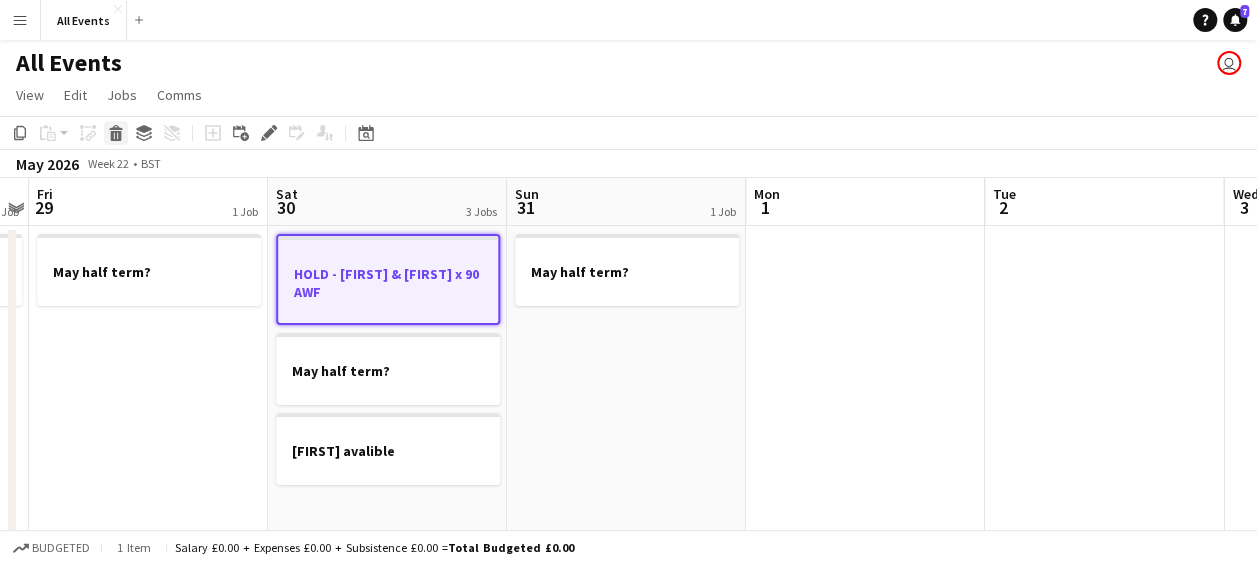 click on "Delete" 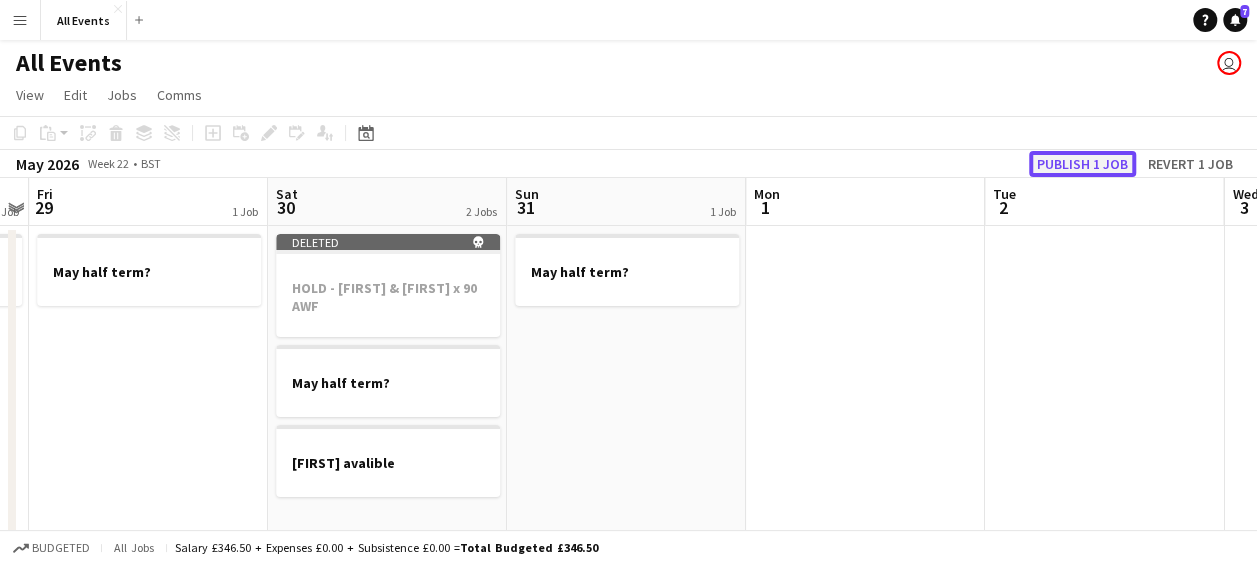 click on "Publish 1 job" 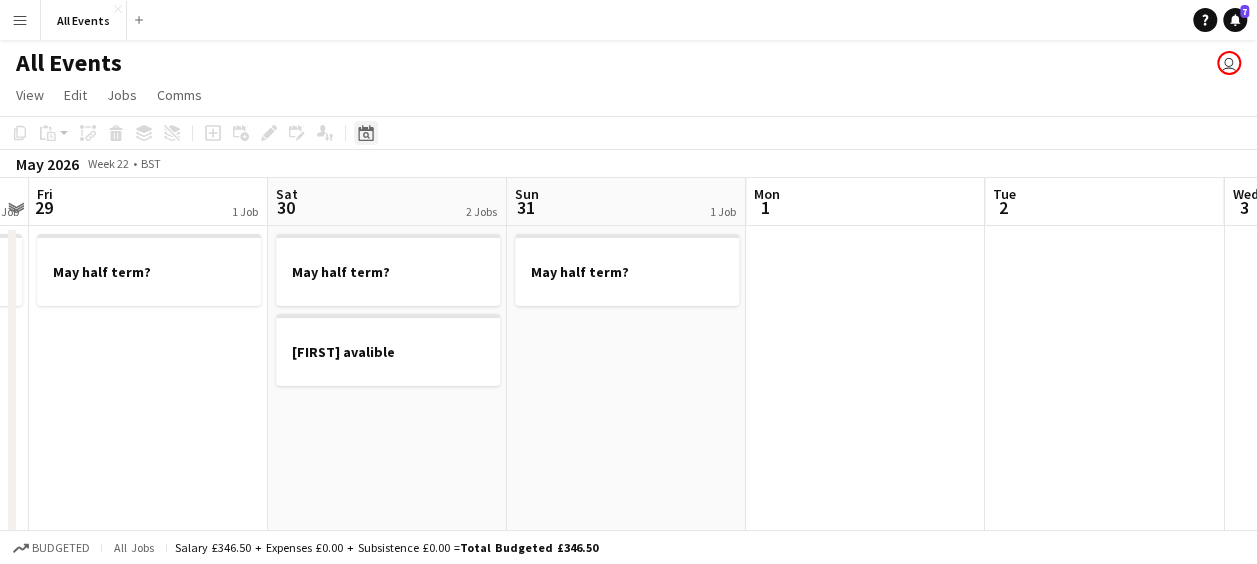 click 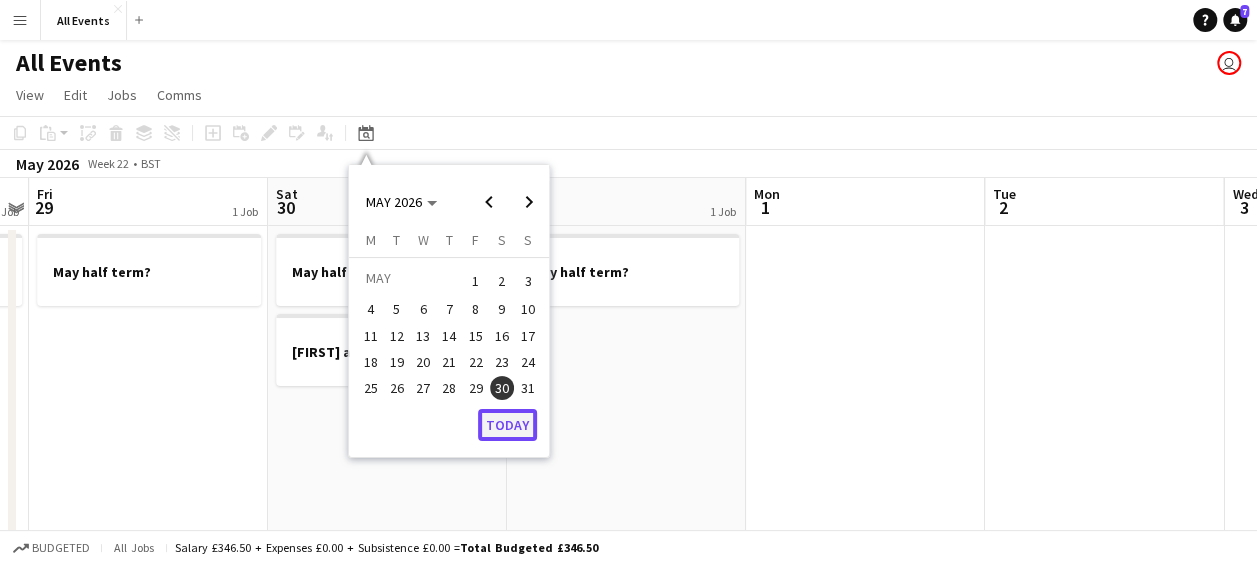 click on "Today" at bounding box center (507, 425) 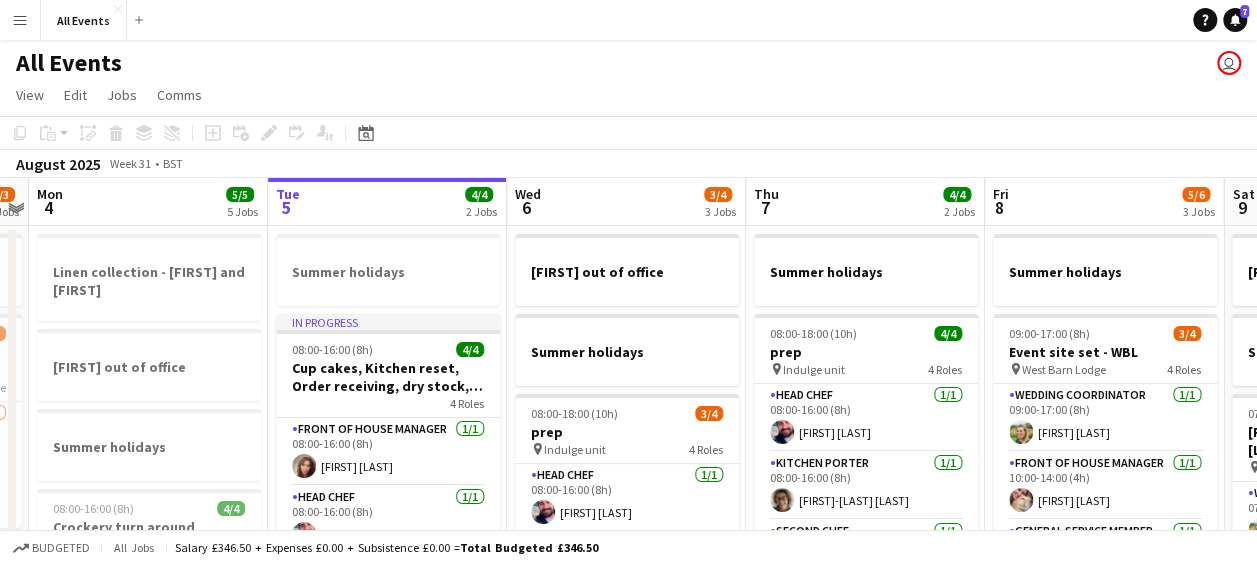 click on "Fri   8   5/6   3 Jobs" at bounding box center (1104, 202) 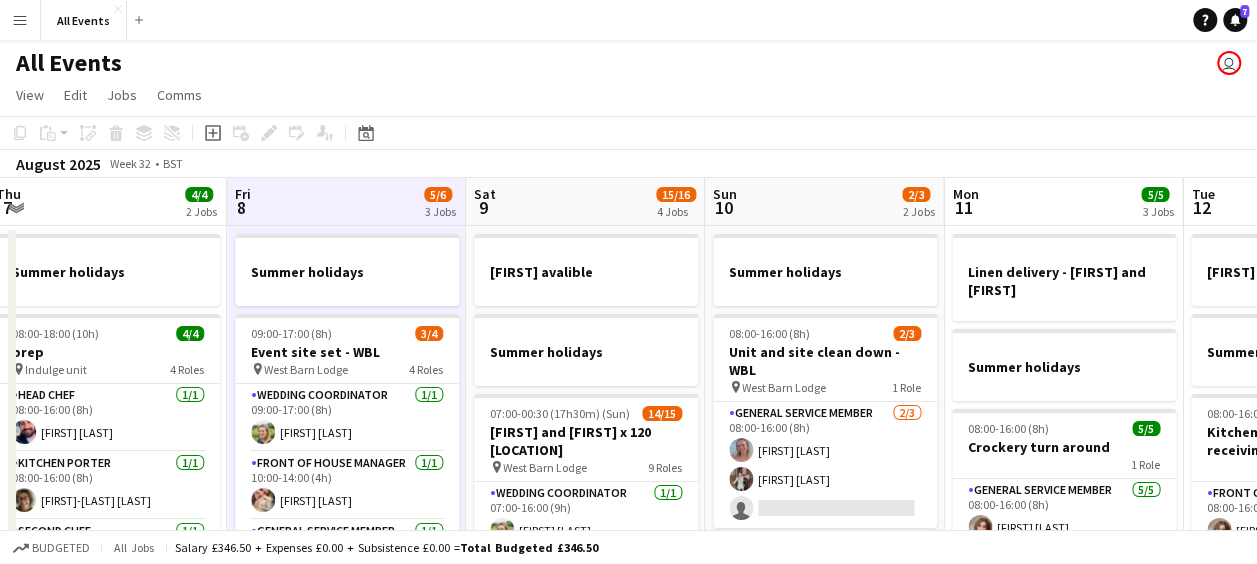scroll, scrollTop: 0, scrollLeft: 970, axis: horizontal 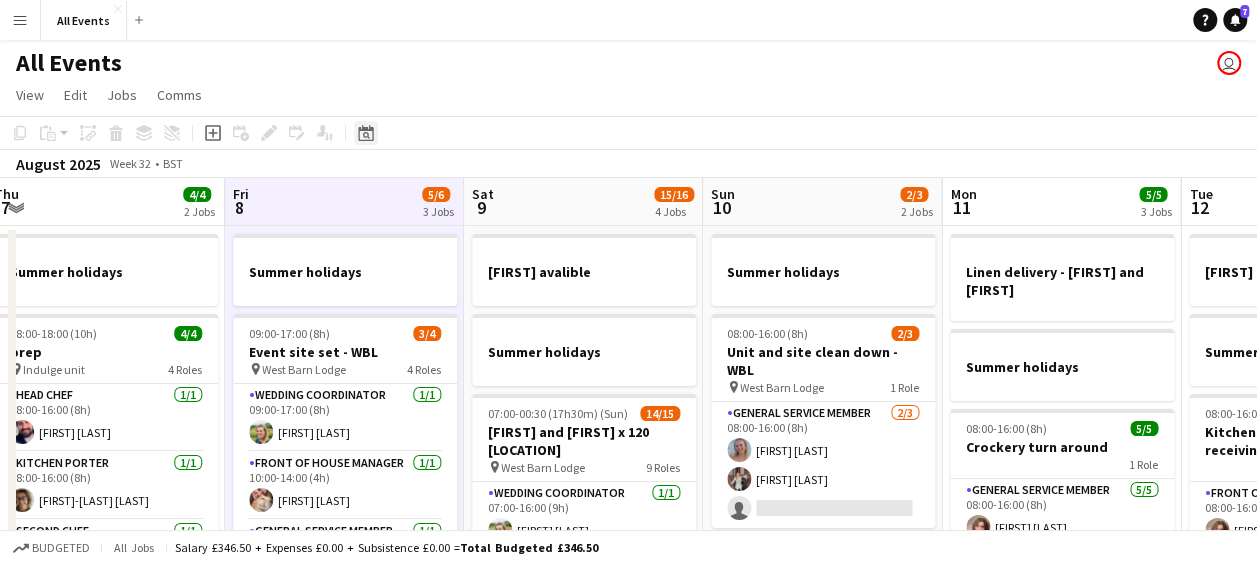 click on "Date picker" 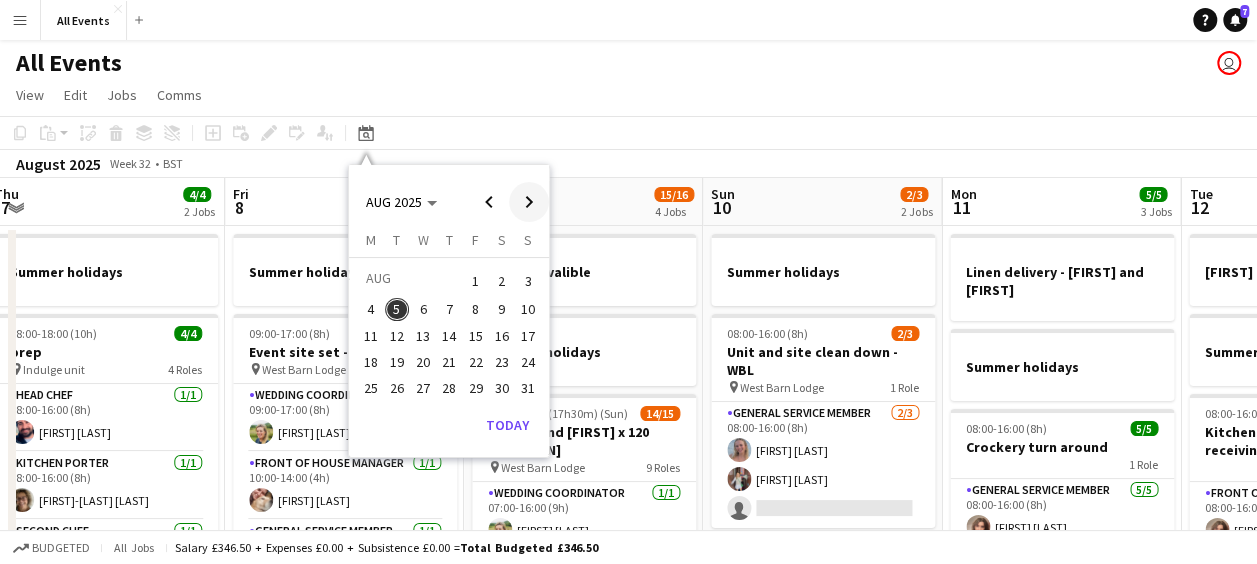 click at bounding box center [529, 202] 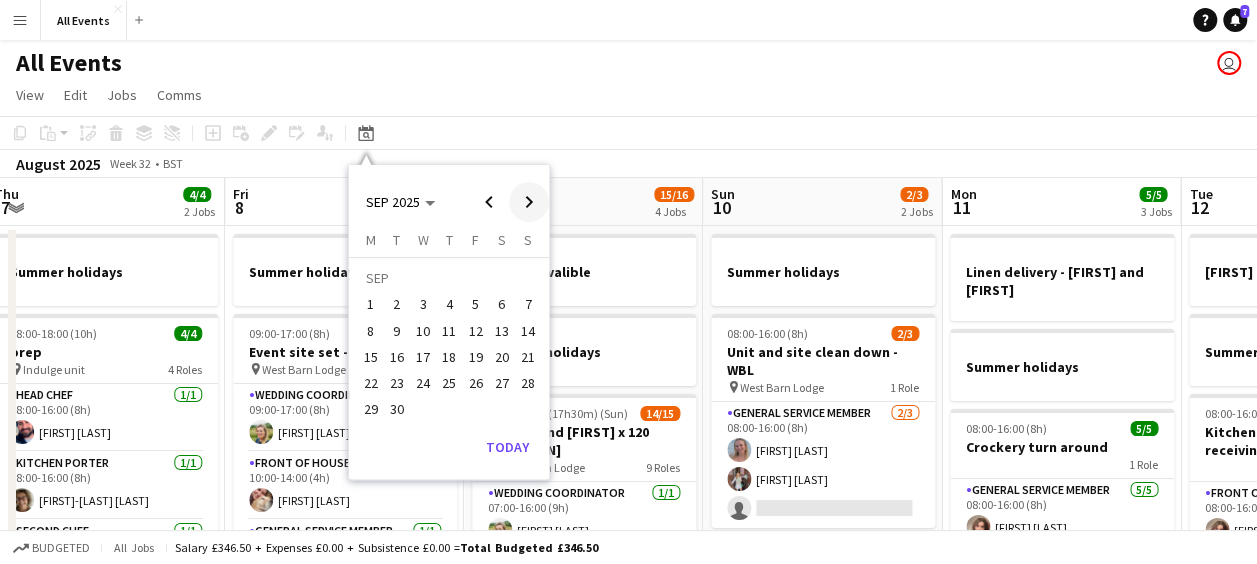 click at bounding box center [529, 202] 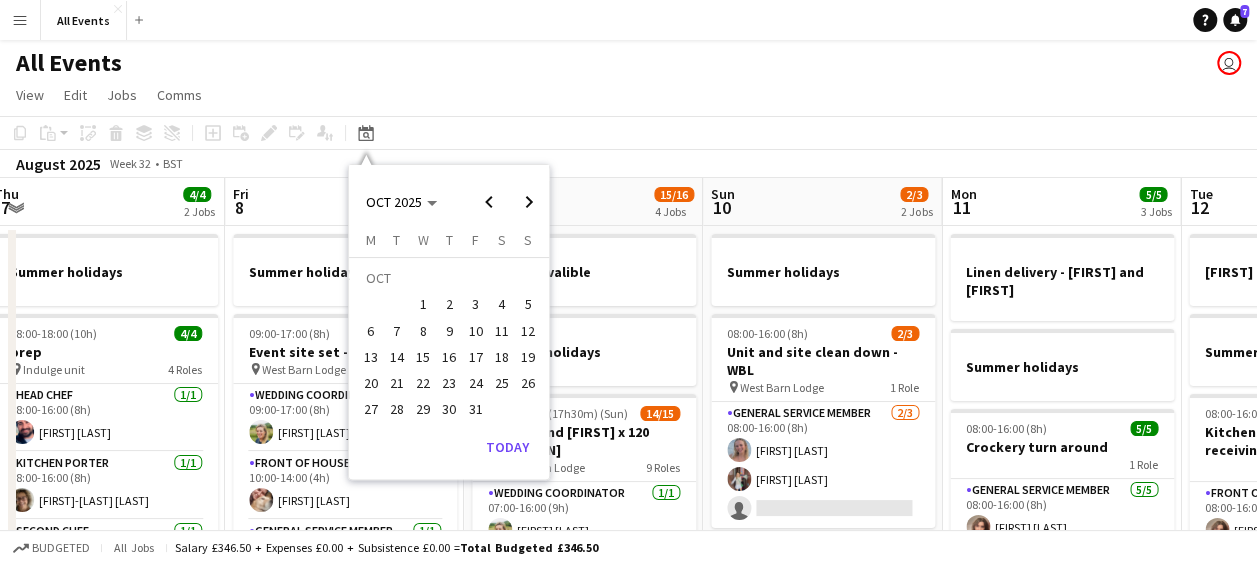 click on "5" at bounding box center [528, 305] 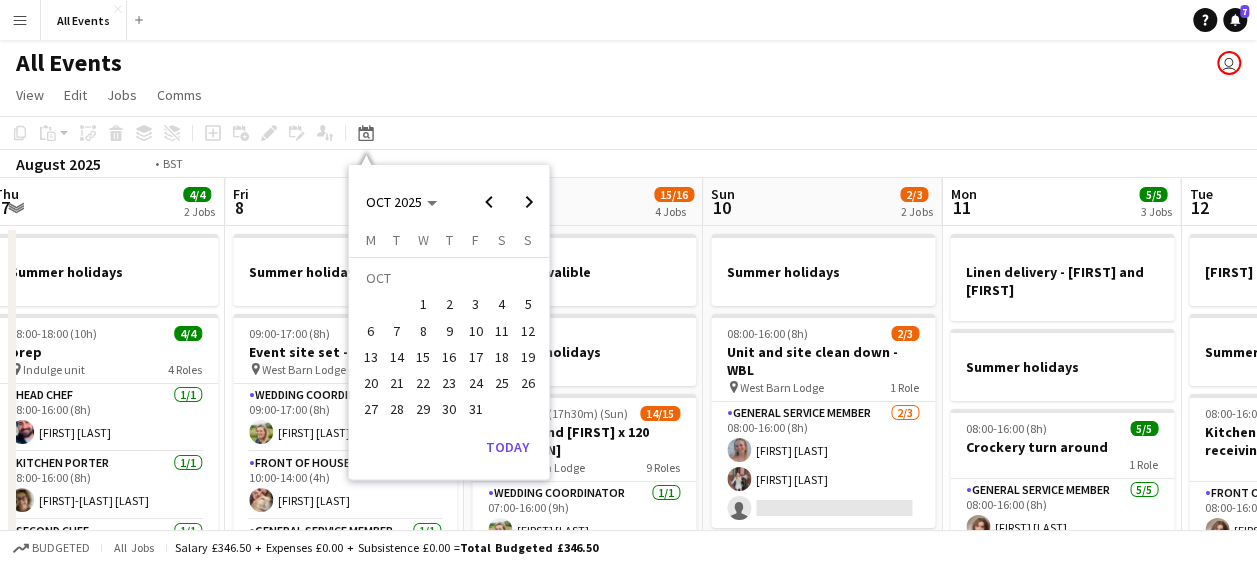 scroll, scrollTop: 0, scrollLeft: 688, axis: horizontal 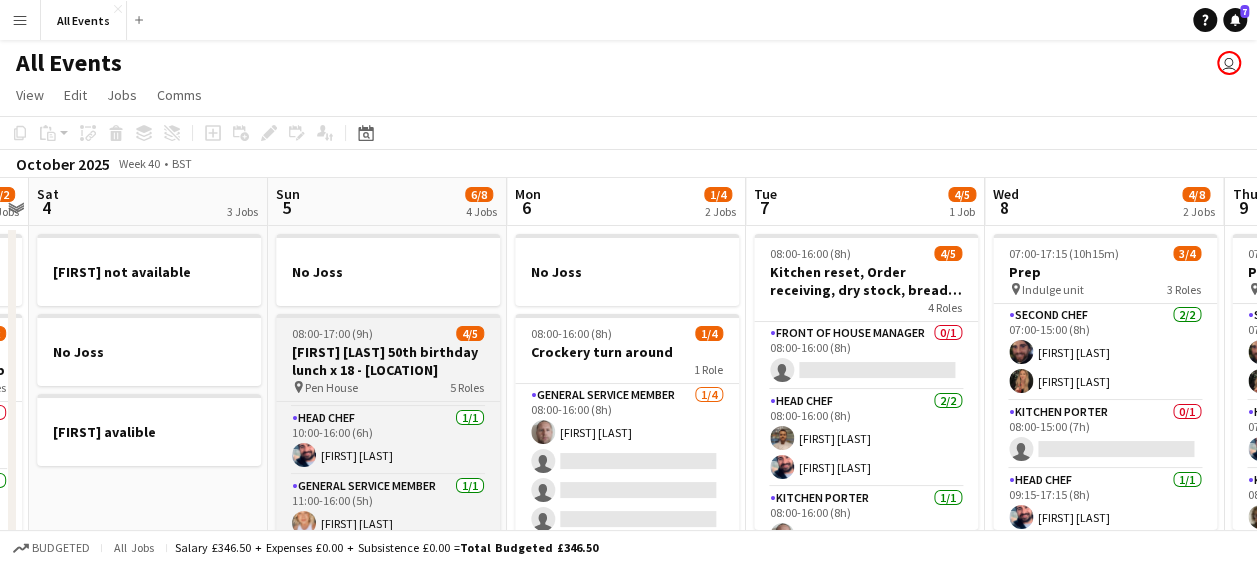 click on "[FIRST] [LAST] 50th birthday lunch x 18 - [LOCATION]" at bounding box center (388, 361) 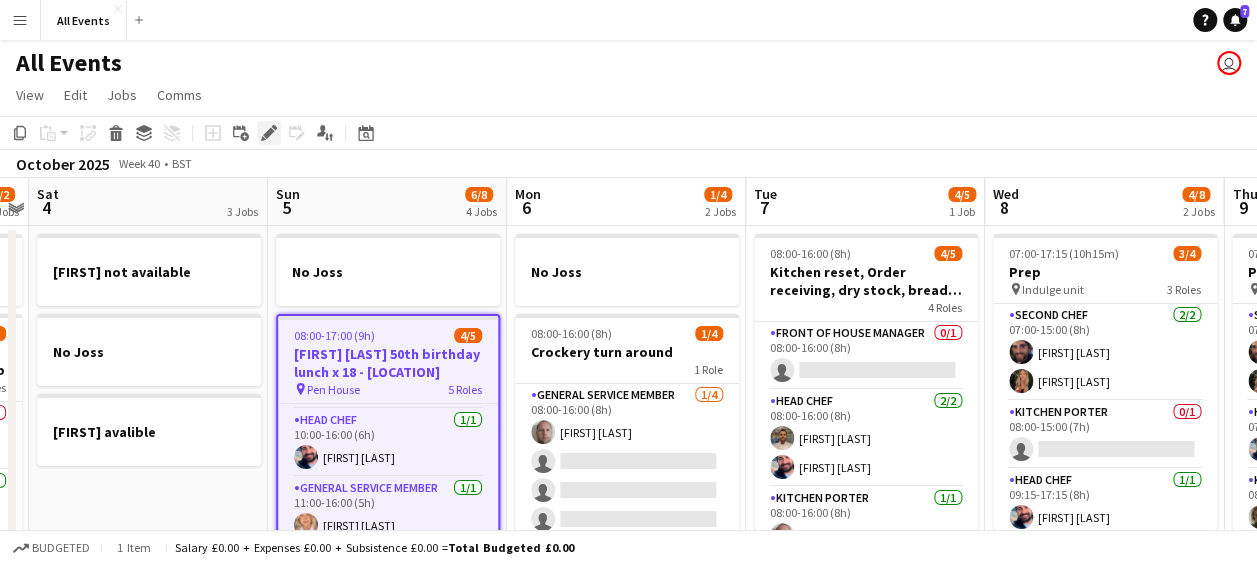 click 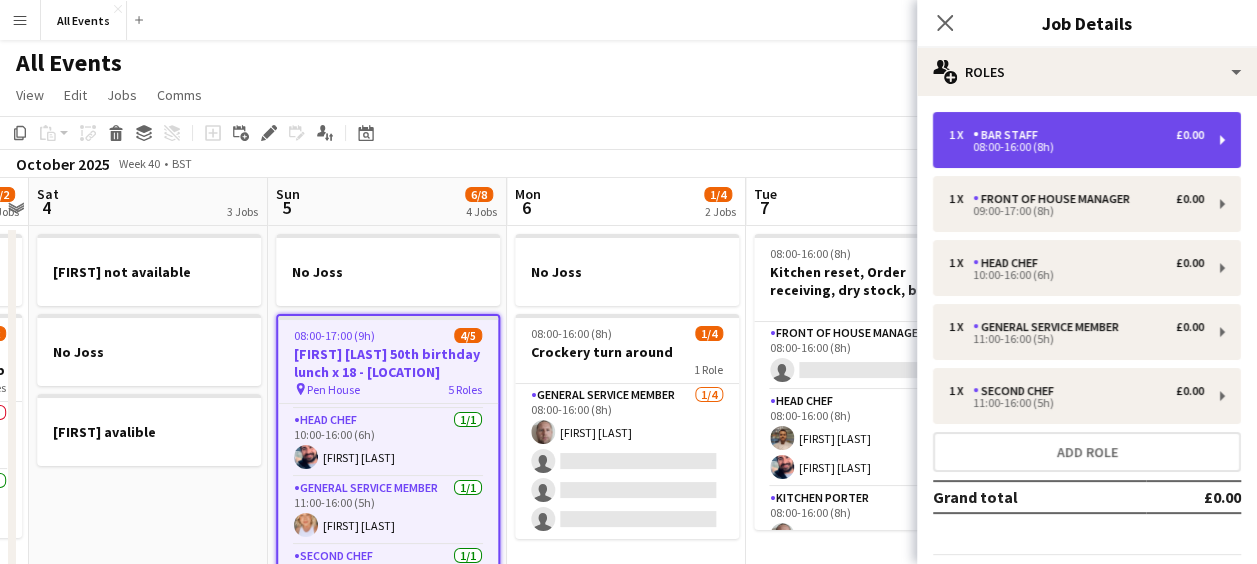 click on "Bar Staff" at bounding box center [1009, 135] 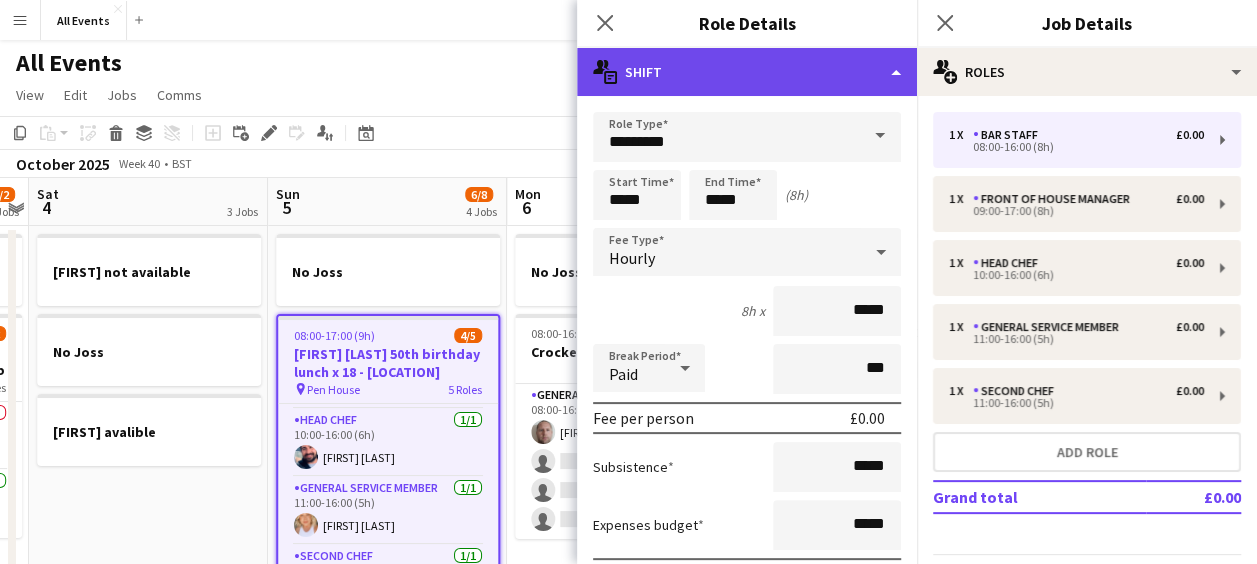 click on "multiple-actions-text
Shift" 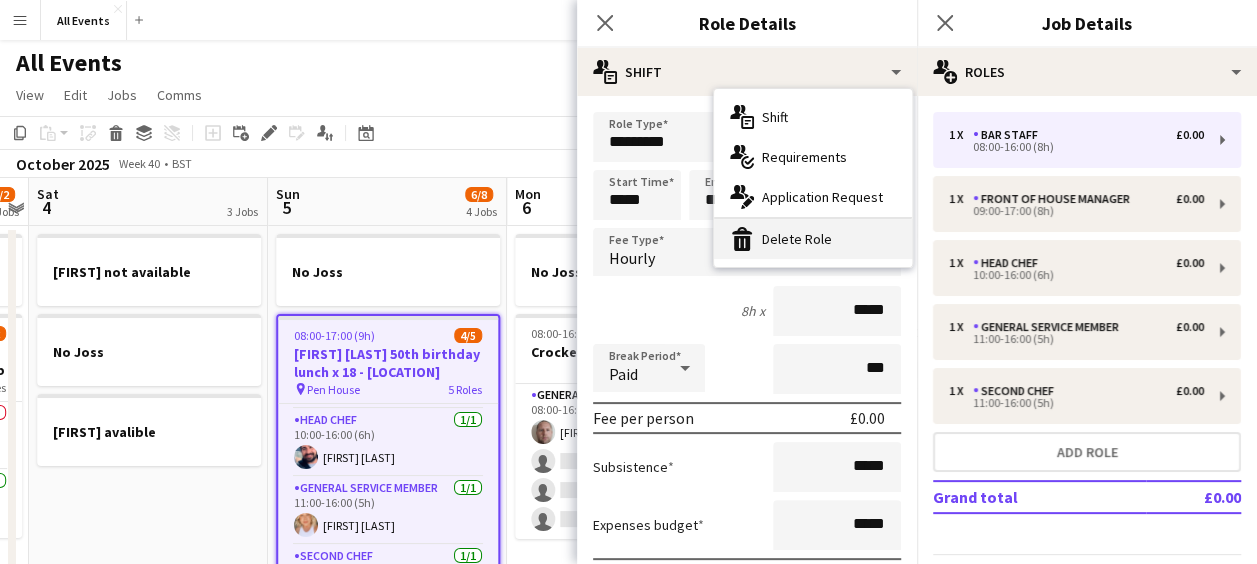 click on "bin-2
Delete Role" at bounding box center [813, 239] 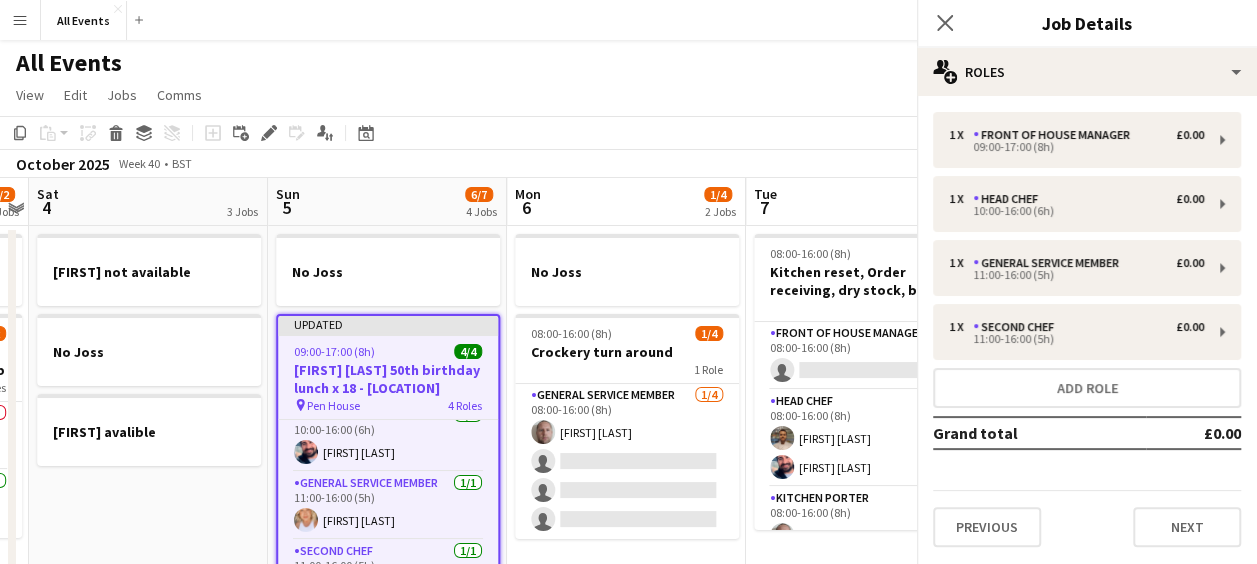 scroll, scrollTop: 63, scrollLeft: 0, axis: vertical 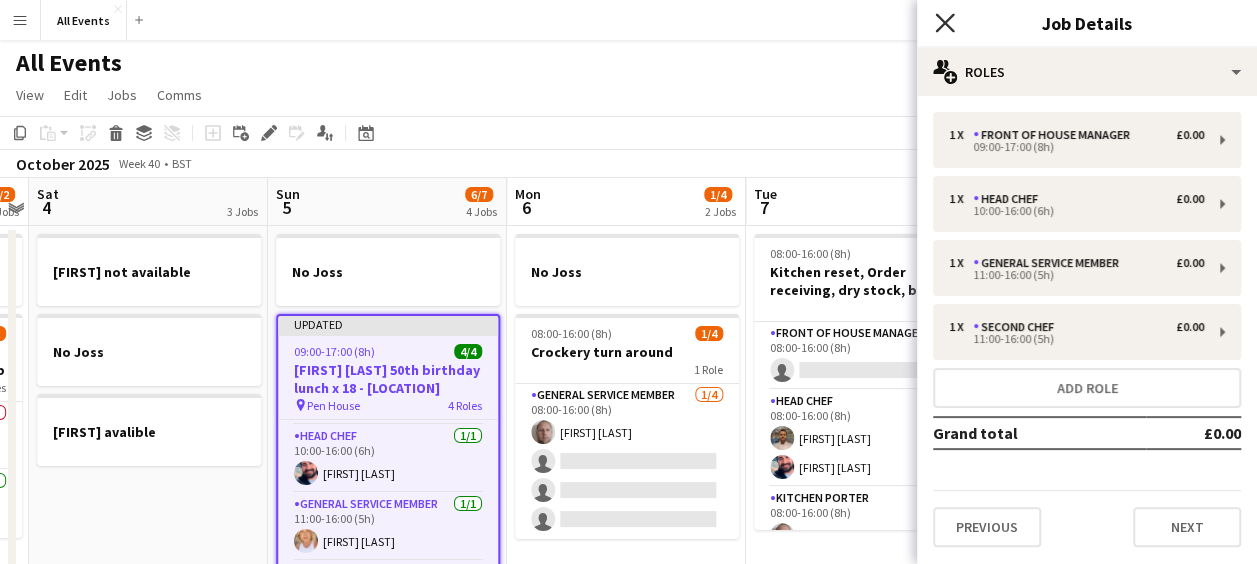 click on "Close pop-in" 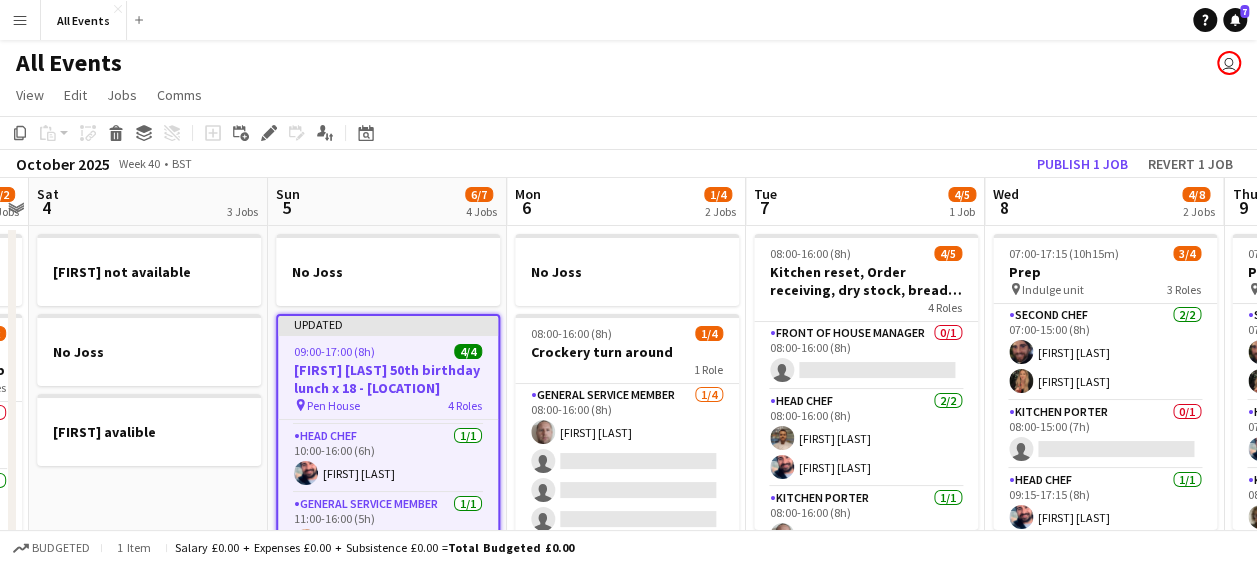 click on "Copy
Paste
Paste   Ctrl+V Paste with crew  Ctrl+Shift+V
Paste linked Job
Delete
Group
Ungroup
Add job
Add linked Job
Edit
Edit linked Job
Applicants
Date picker
OCT 2025 OCT 2025 Monday M Tuesday T Wednesday W Thursday T Friday F Saturday S Sunday S  OCT      1   2   3   4   5   6   7   8   9   10   11   12   13   14   15   16   17   18   19   20   21   22   23   24   25   26   27   28   29   30   31
Comparison range
Comparison range
Today" 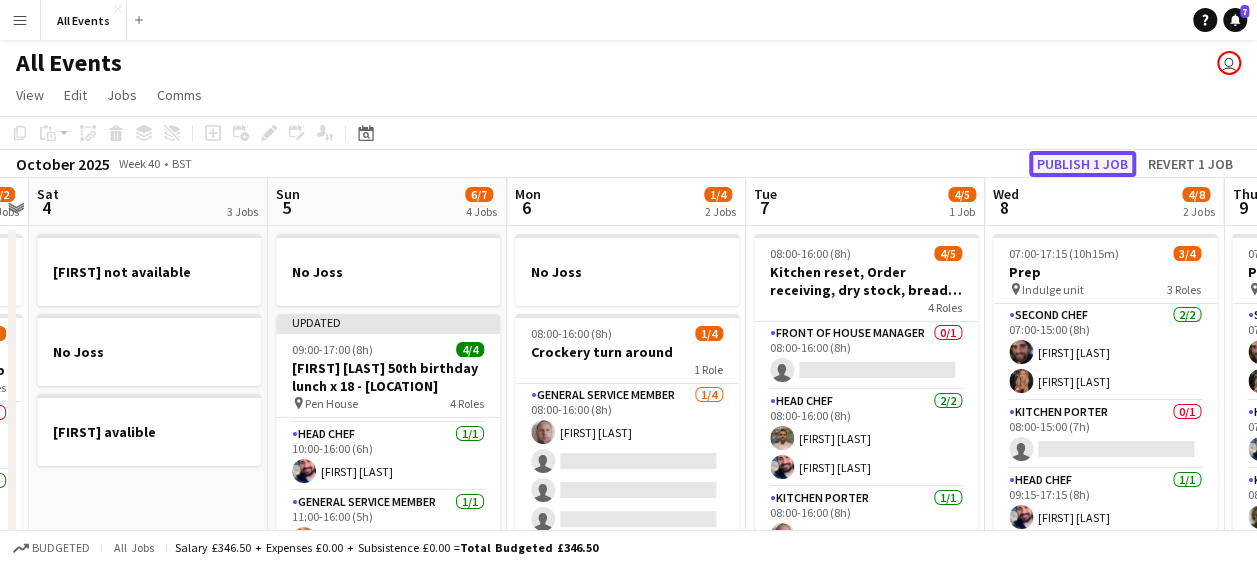 click on "Publish 1 job" 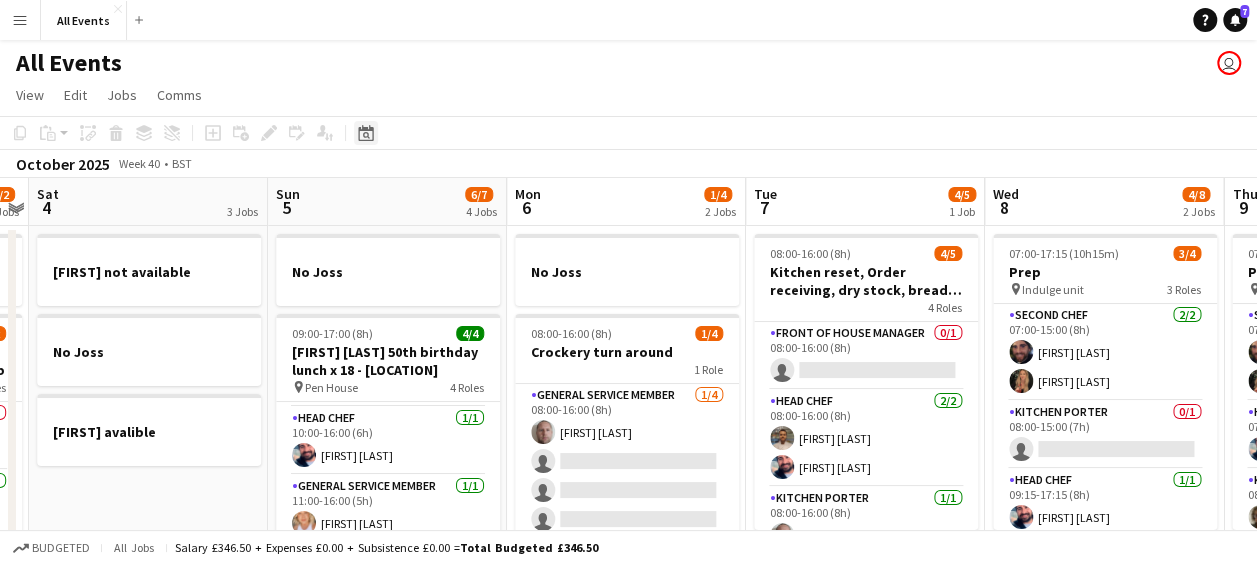 click on "Date picker" at bounding box center [366, 133] 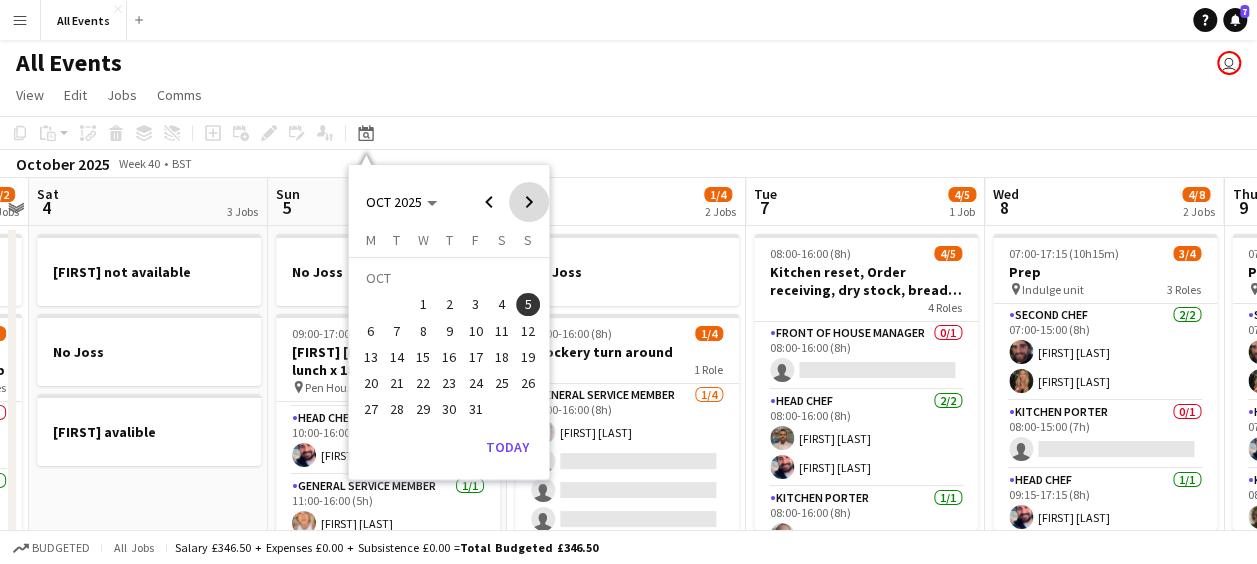 click at bounding box center [529, 202] 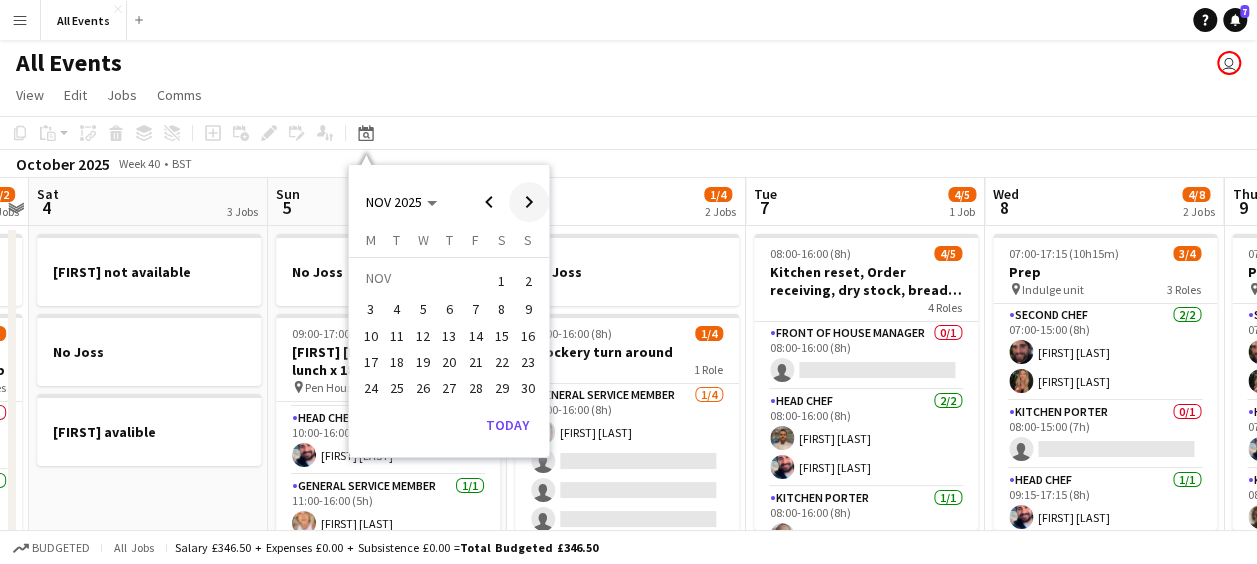 click at bounding box center (529, 202) 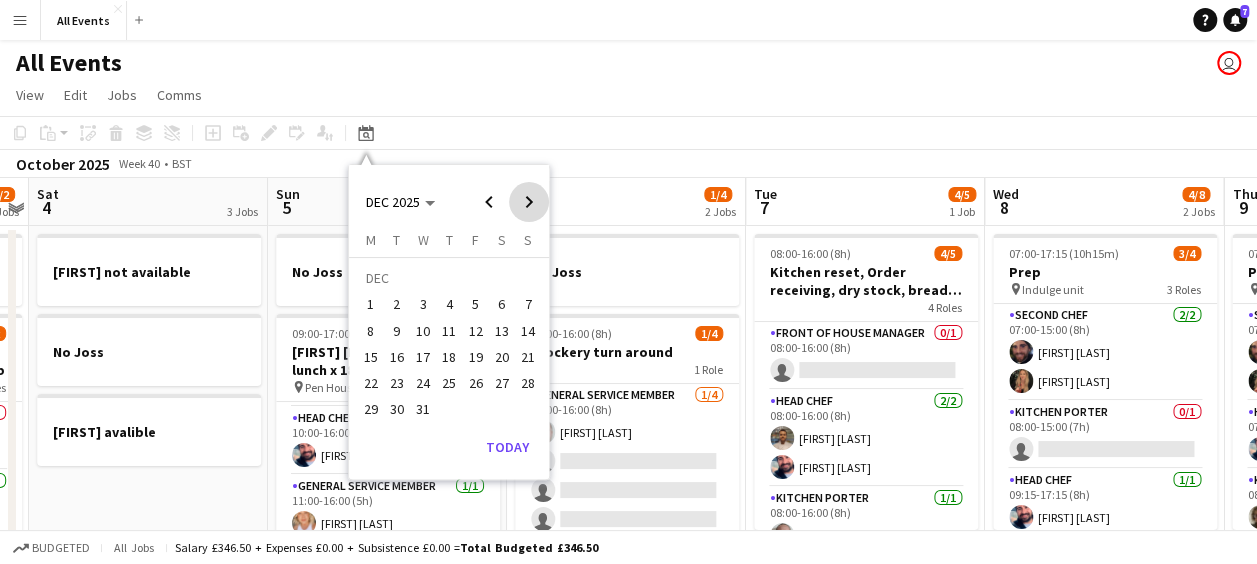 click at bounding box center (529, 202) 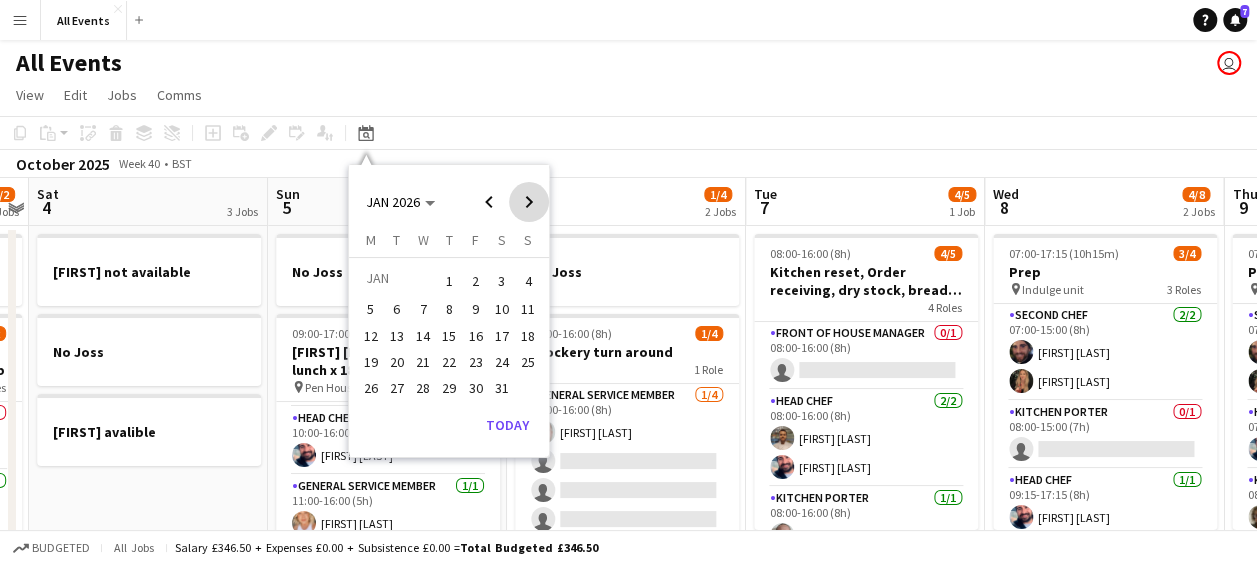 click at bounding box center [529, 202] 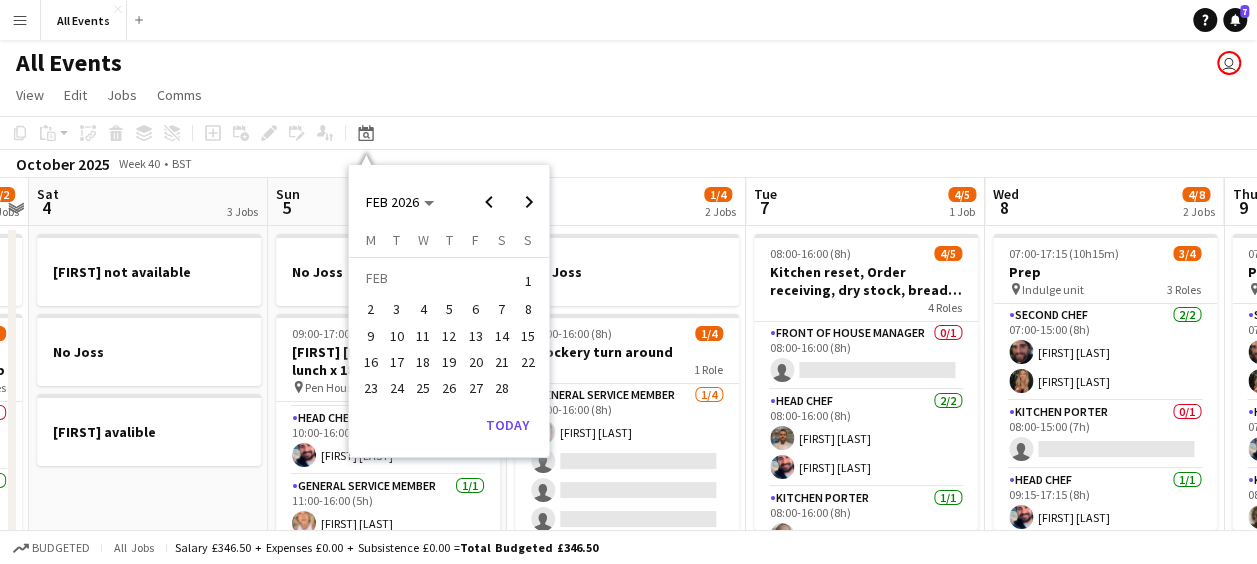 click on "14" at bounding box center (502, 336) 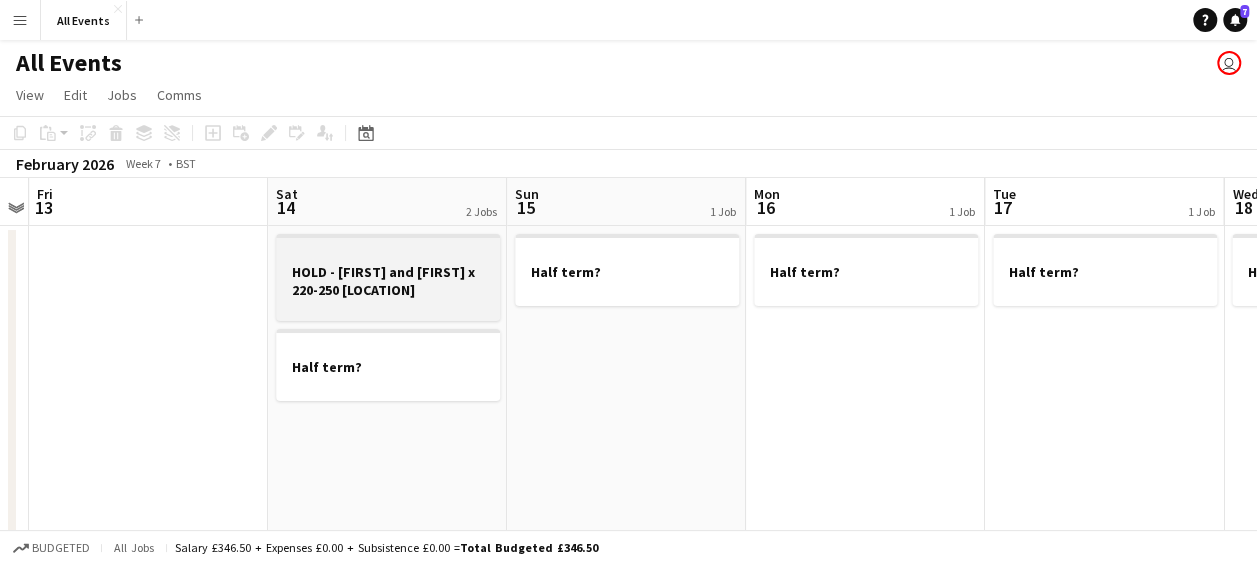 click on "HOLD - [FIRST] and [FIRST] x 220-250 [LOCATION]" at bounding box center (388, 281) 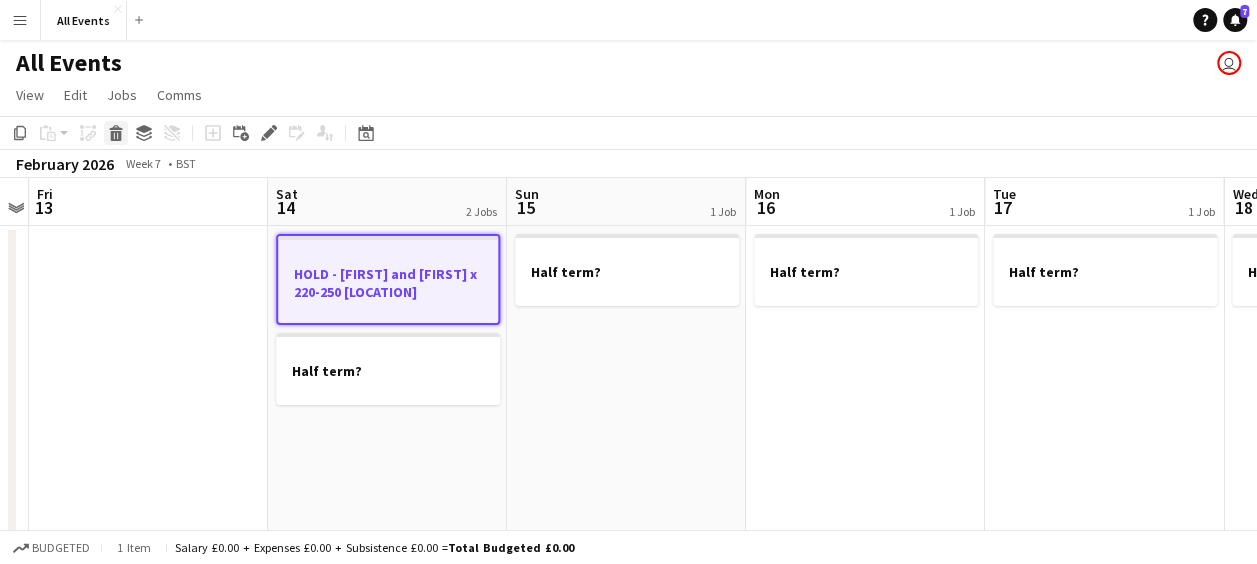 click 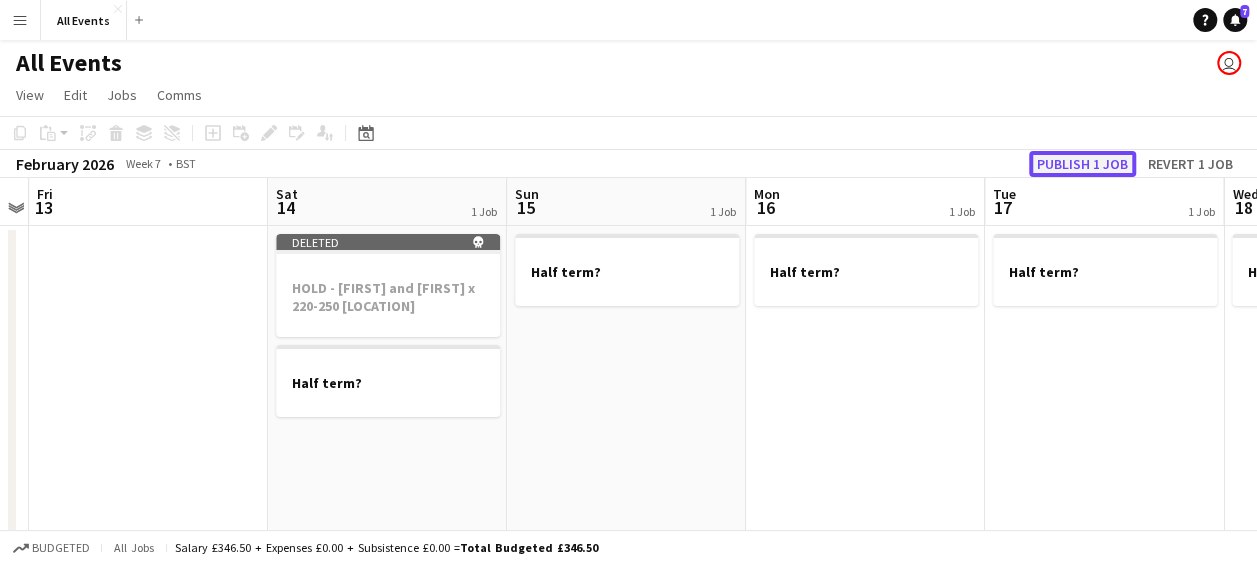 click on "Publish 1 job" 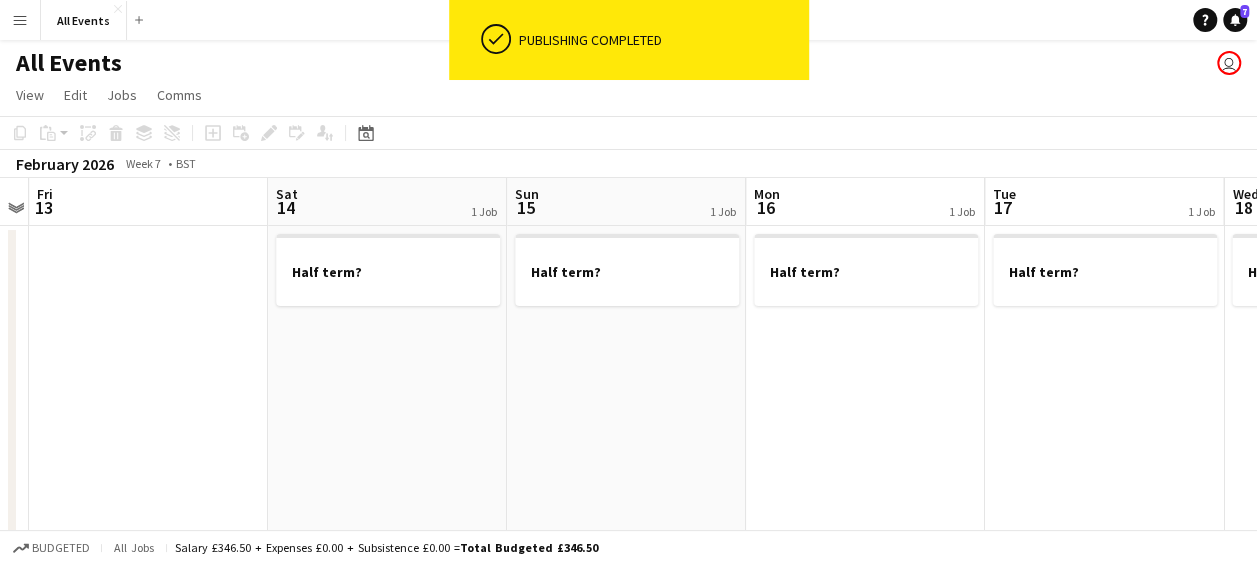 click on "Half term?" at bounding box center (626, 702) 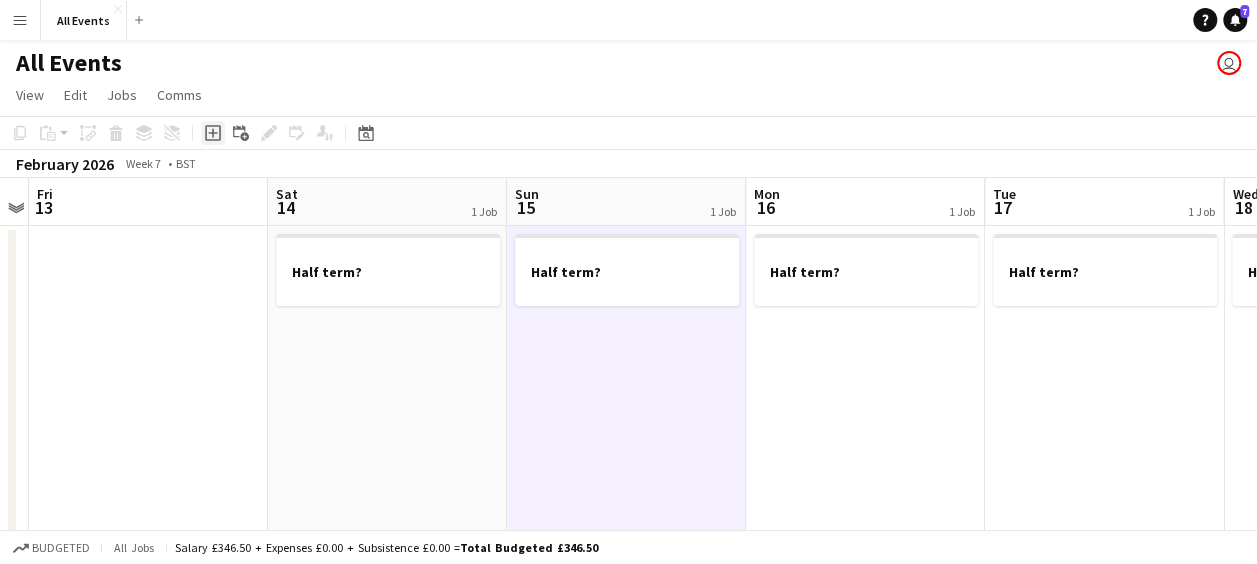 click 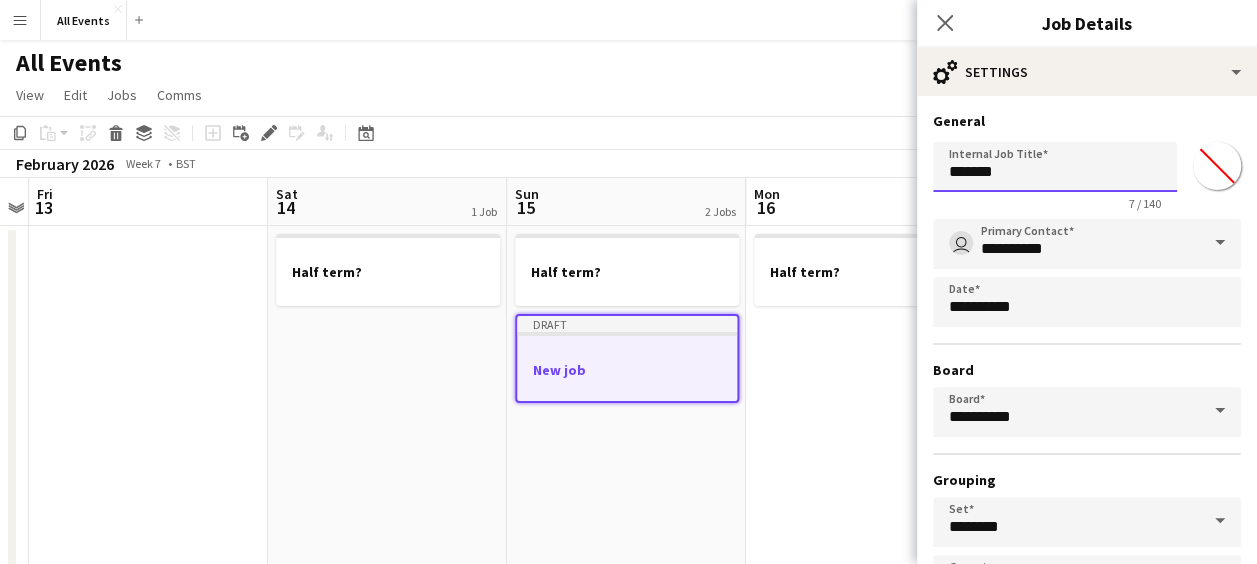 click on "*******" at bounding box center (1055, 167) 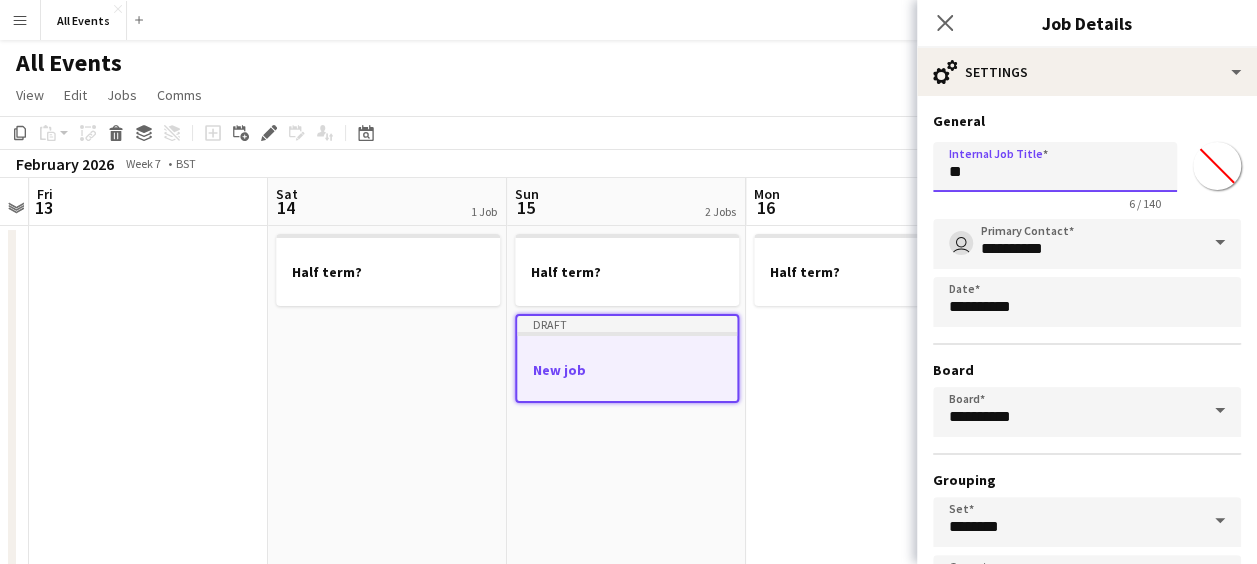 type on "*" 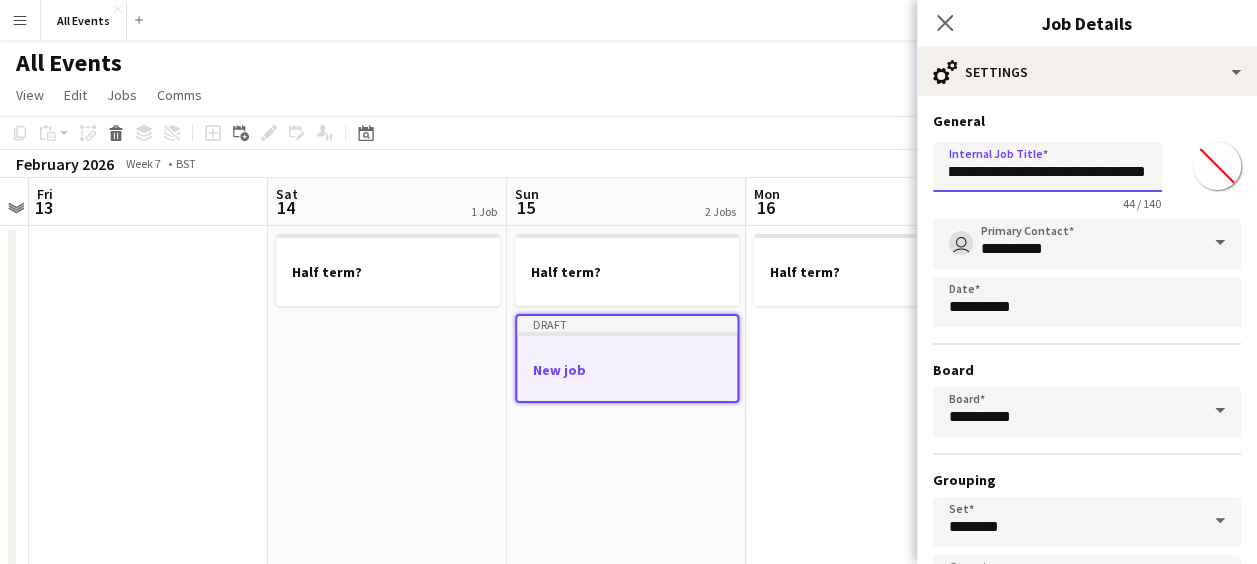 scroll, scrollTop: 0, scrollLeft: 117, axis: horizontal 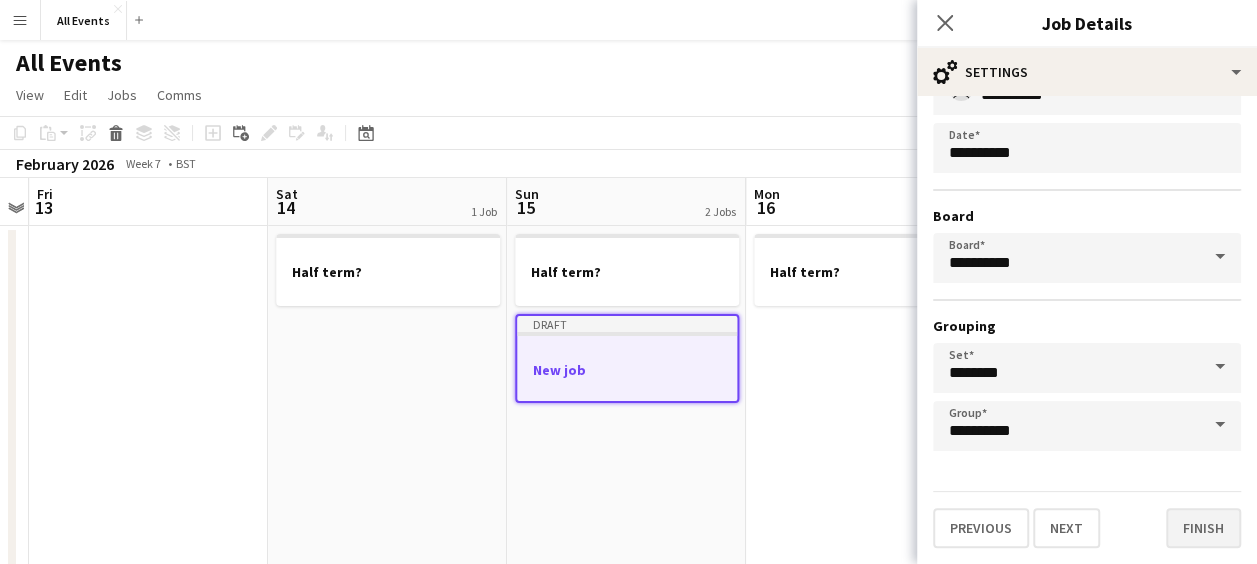 type on "**********" 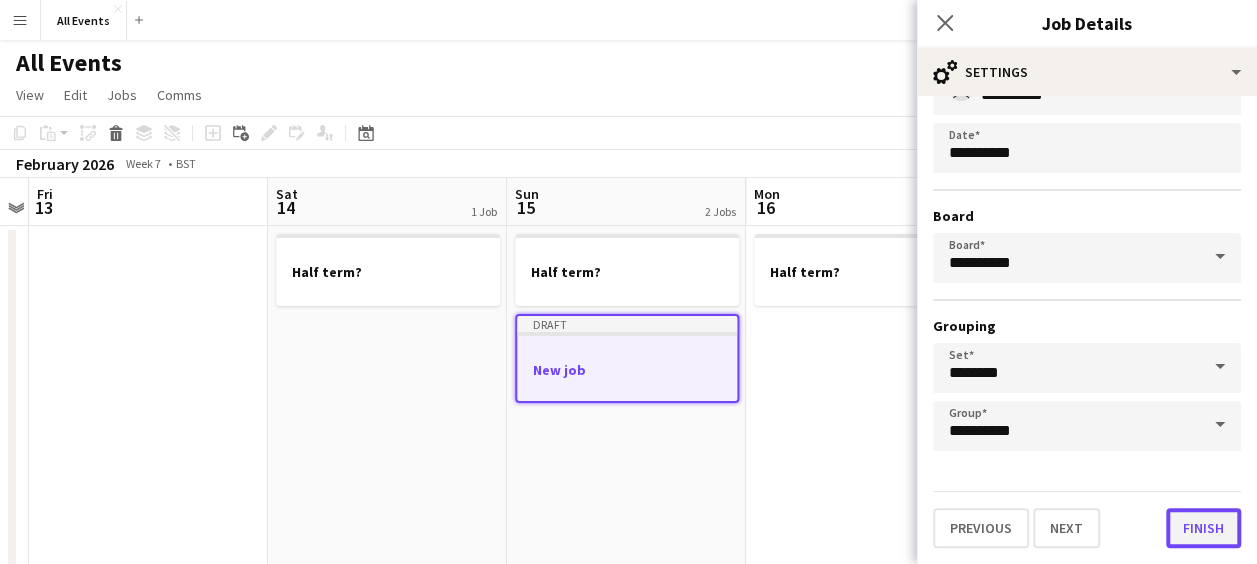 click on "Finish" at bounding box center (1203, 528) 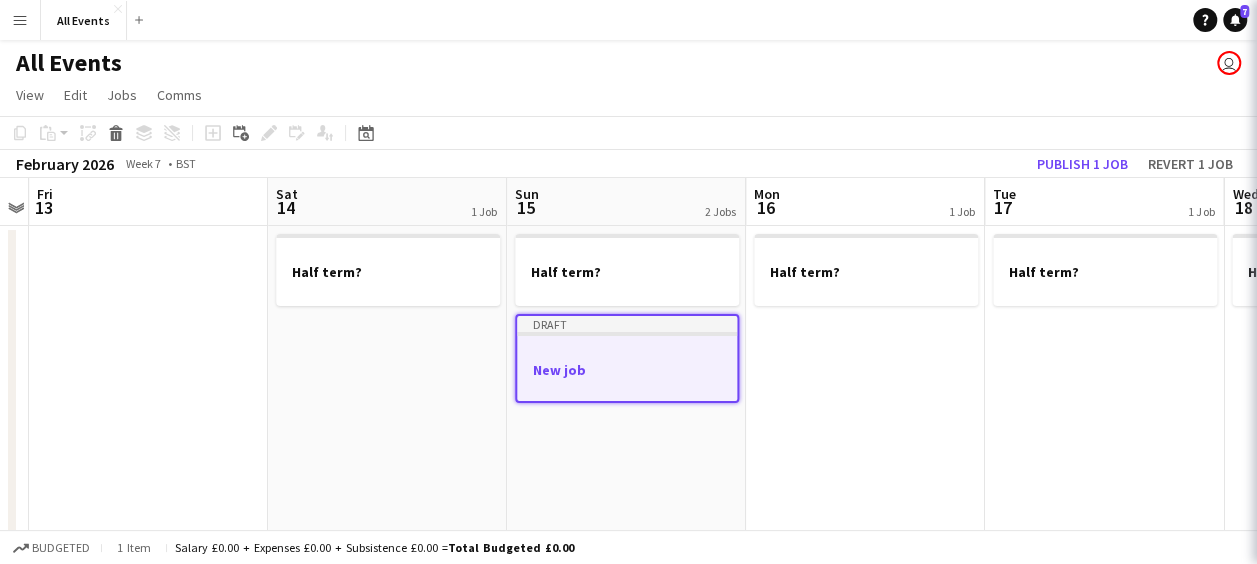 scroll, scrollTop: 0, scrollLeft: 0, axis: both 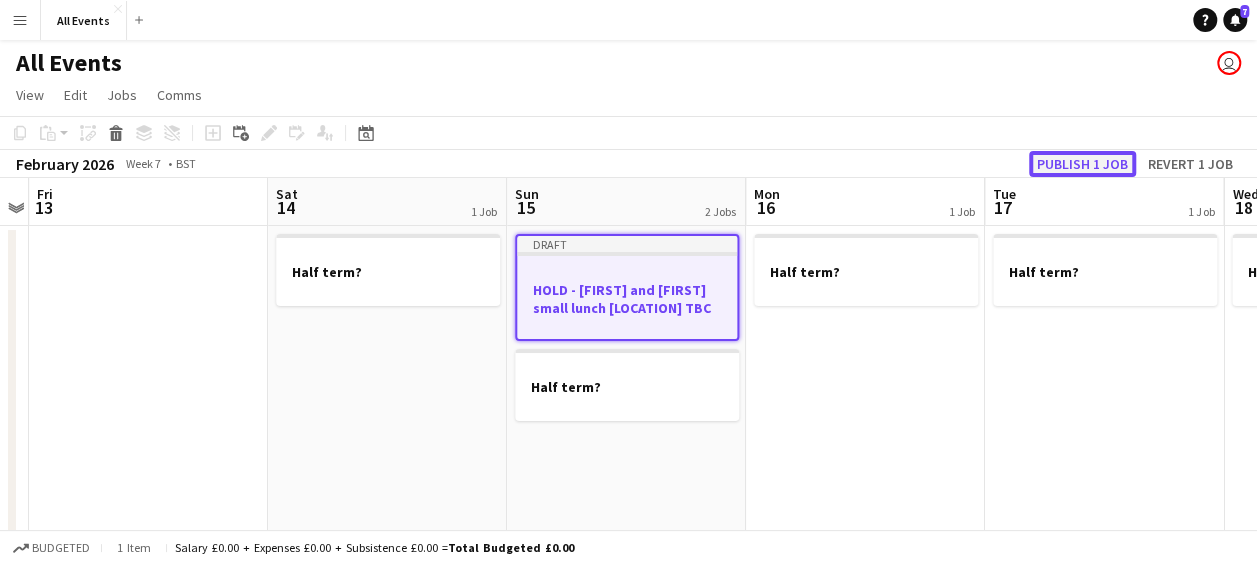 click on "Publish 1 job" 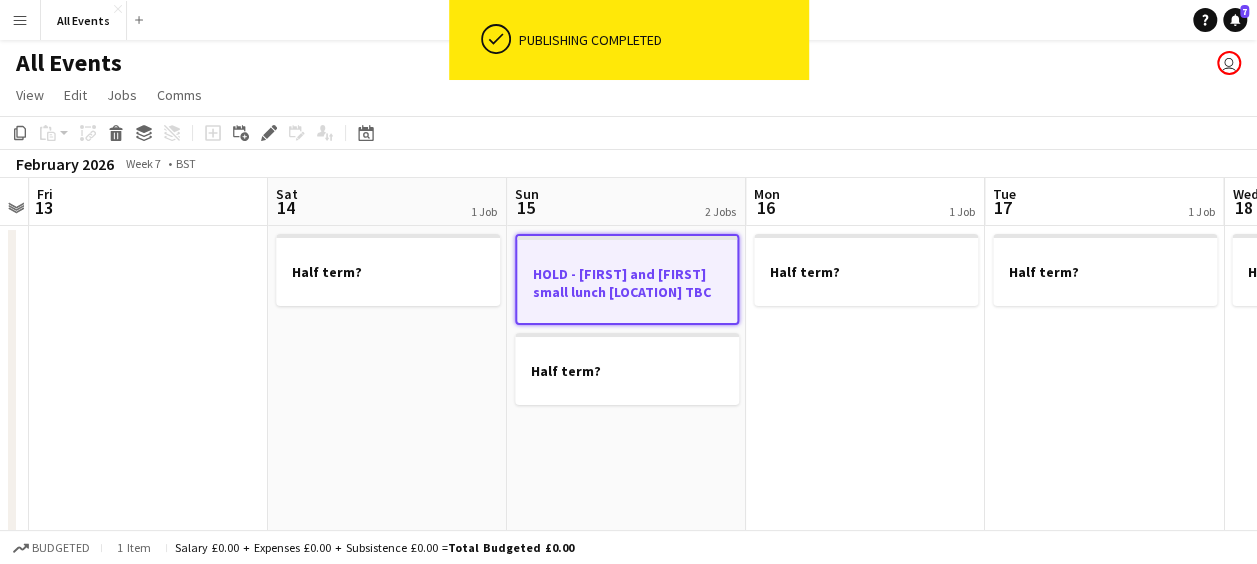 click on "Half term?" at bounding box center (387, 702) 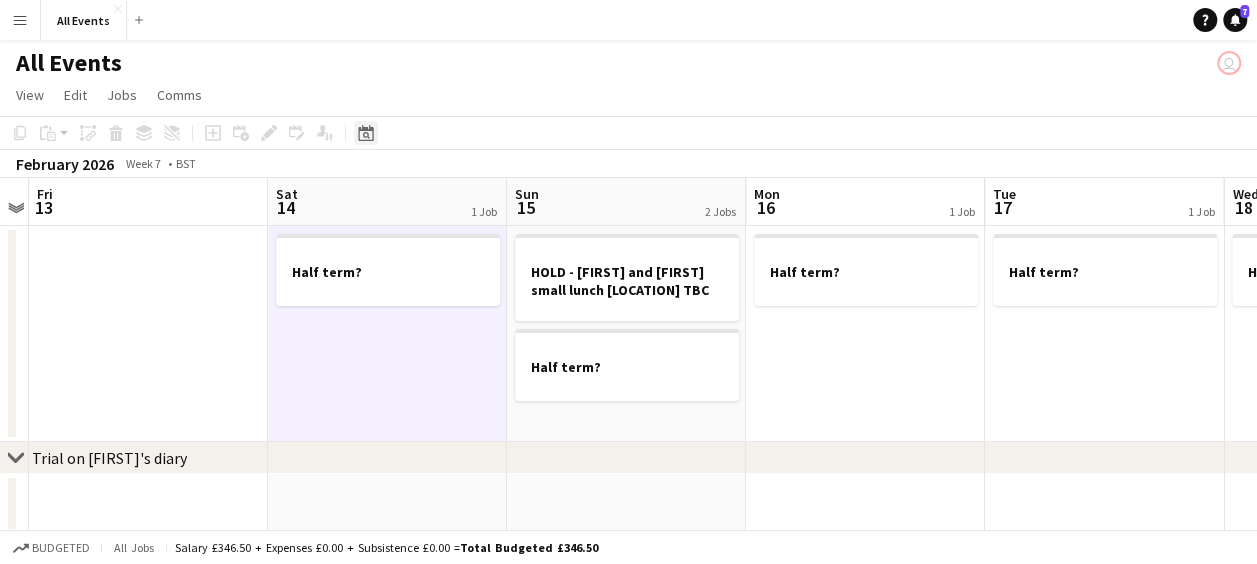 click 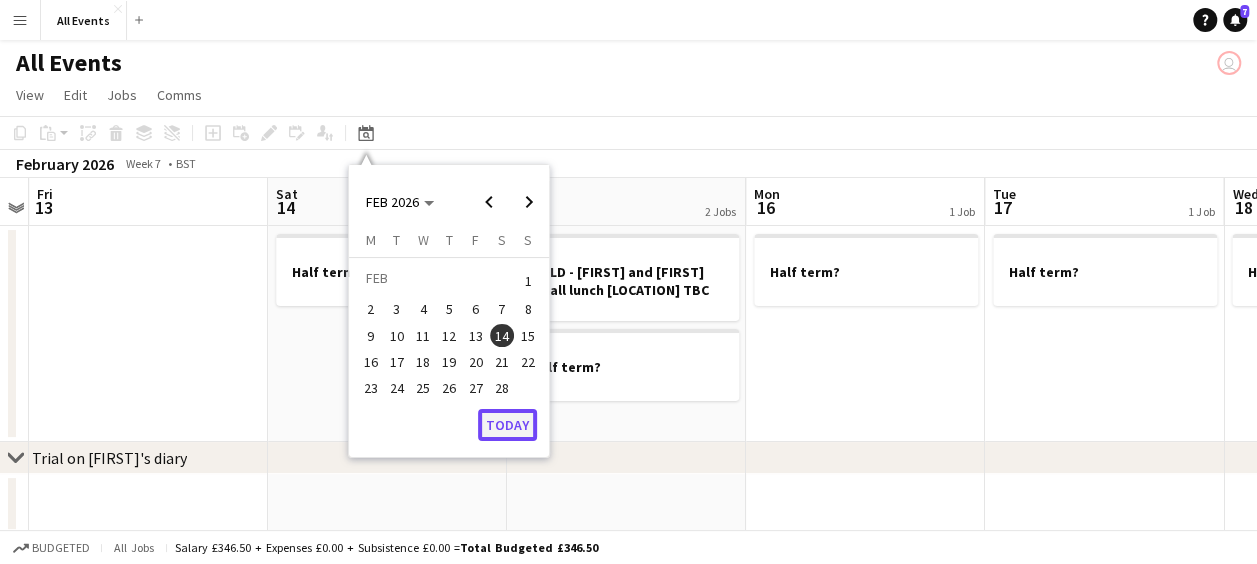 click on "Today" at bounding box center (507, 425) 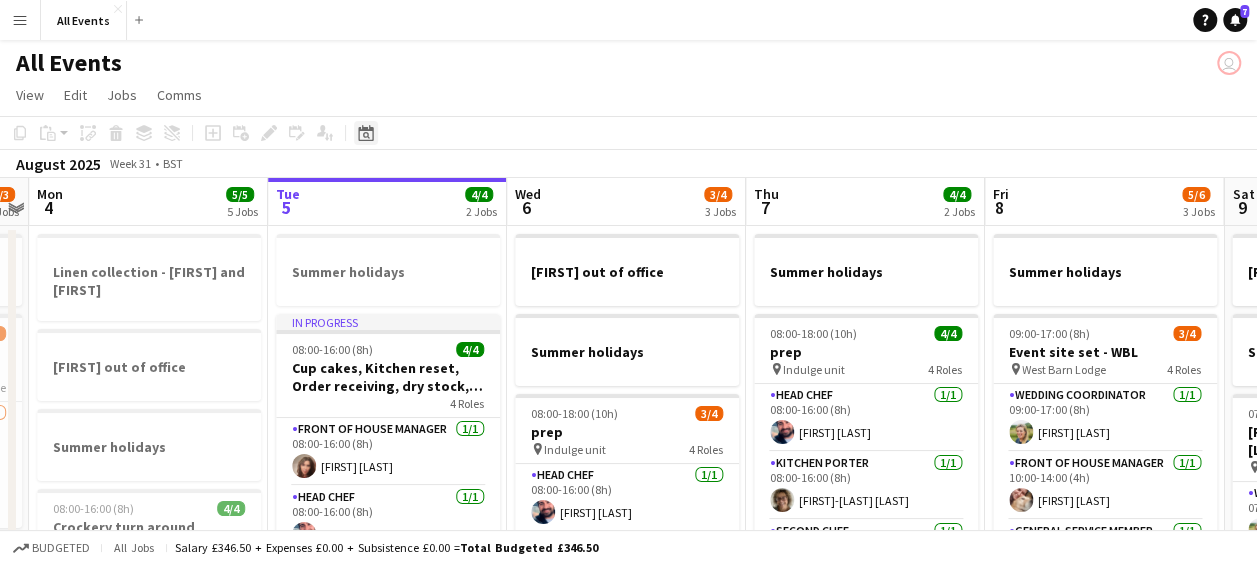 click 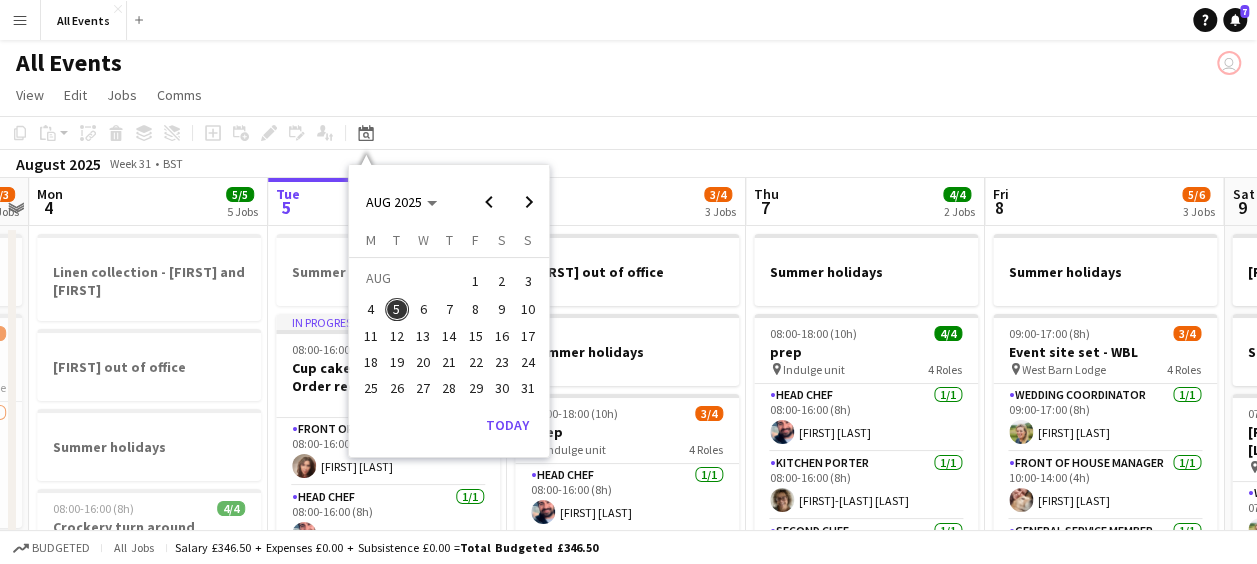click on "9" at bounding box center (502, 310) 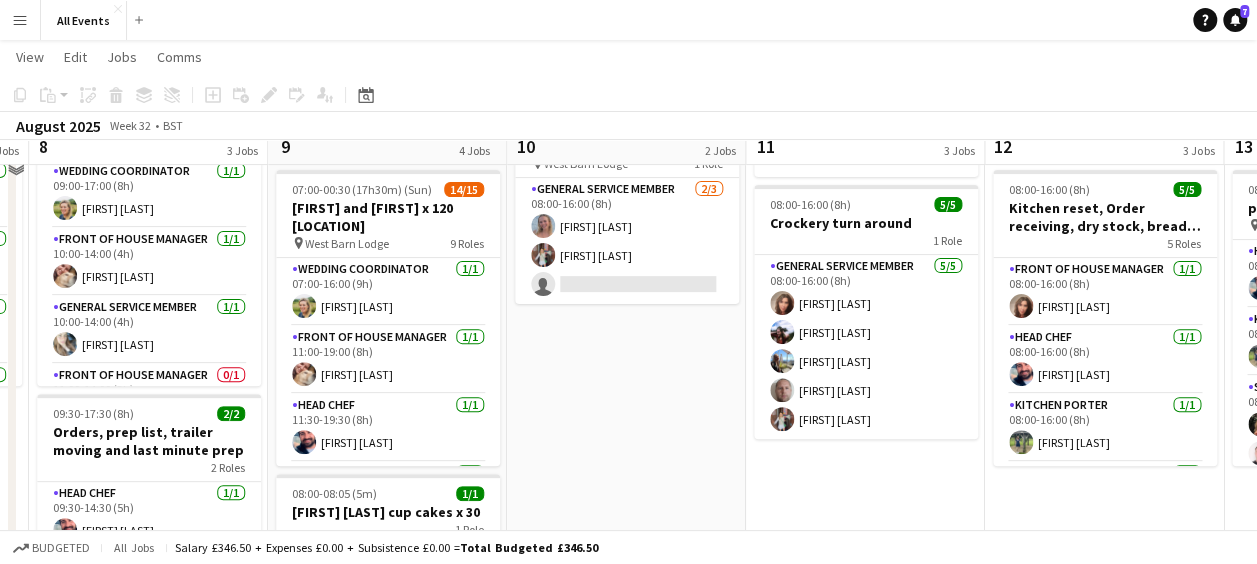 scroll, scrollTop: 235, scrollLeft: 0, axis: vertical 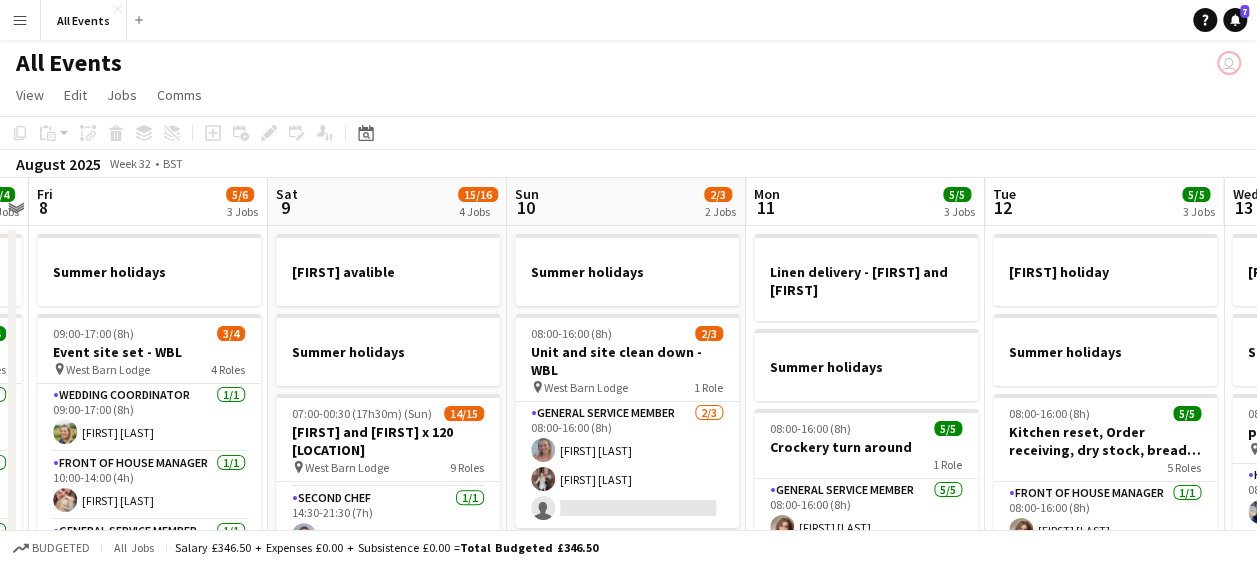 click on "Sat   9   15/16   4 Jobs" at bounding box center (387, 202) 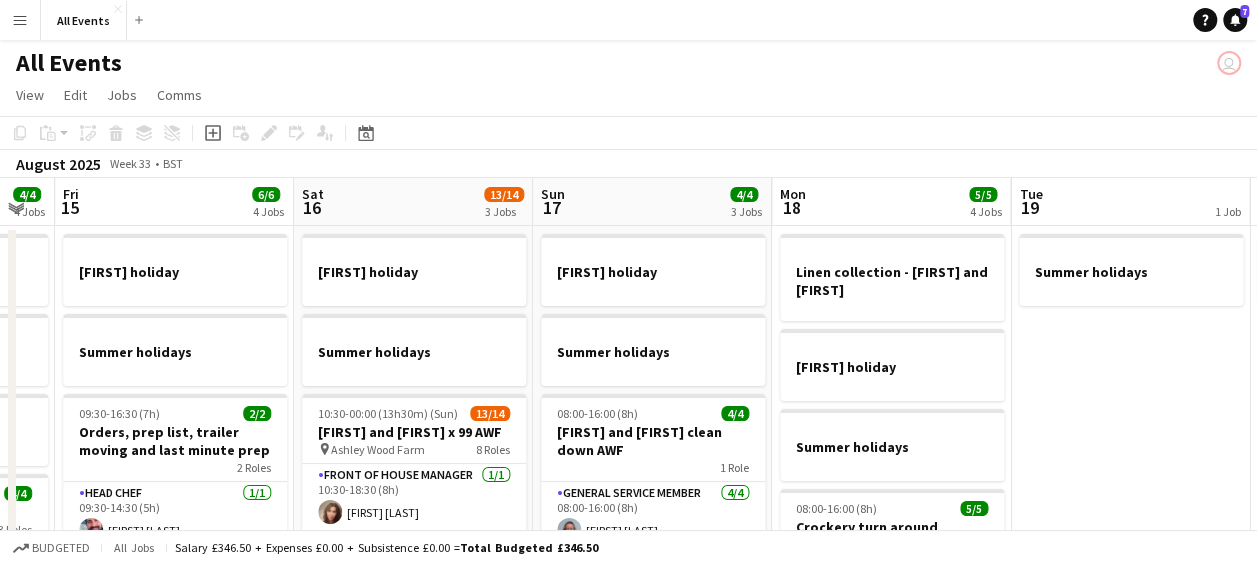 scroll, scrollTop: 0, scrollLeft: 934, axis: horizontal 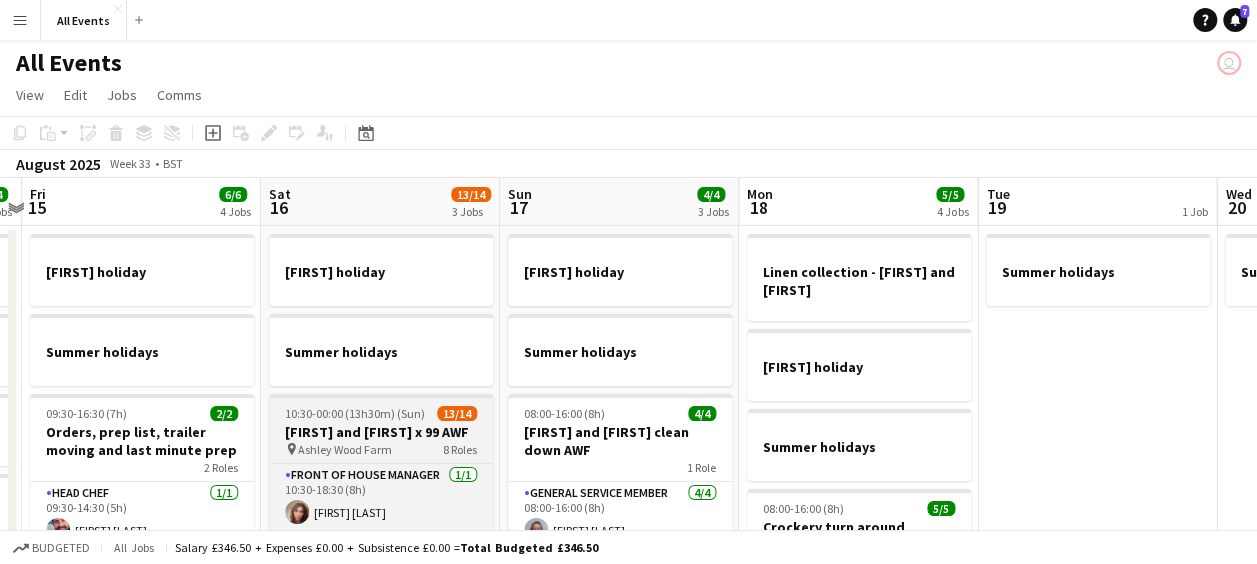 click on "[FIRST] and [FIRST] x 99 AWF" at bounding box center (381, 432) 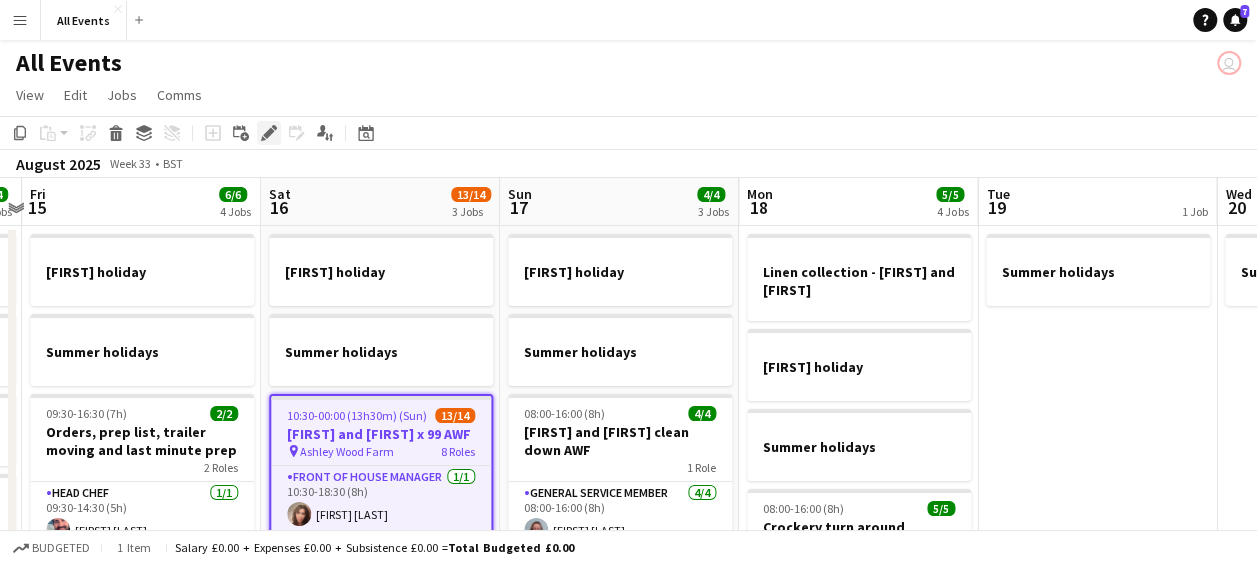click 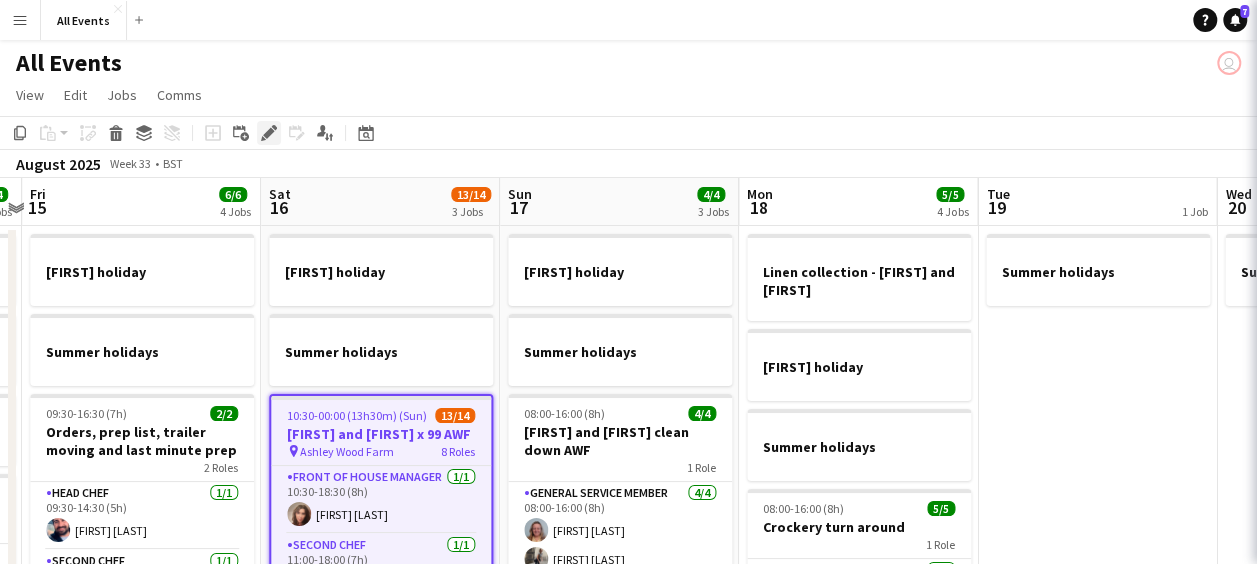 type on "**********" 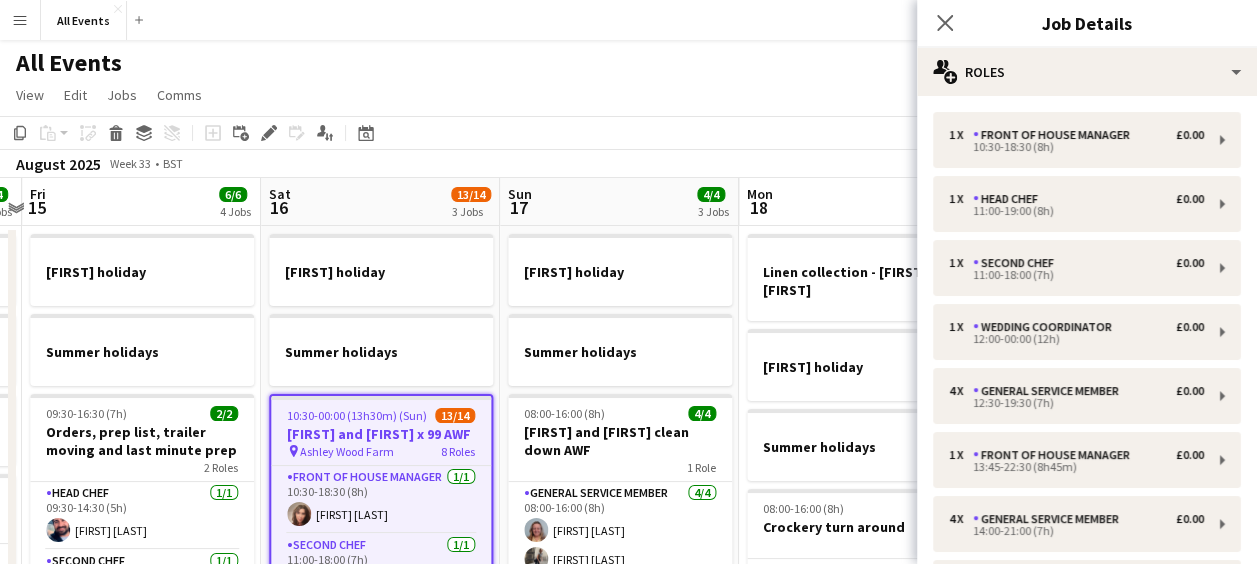 scroll, scrollTop: 254, scrollLeft: 0, axis: vertical 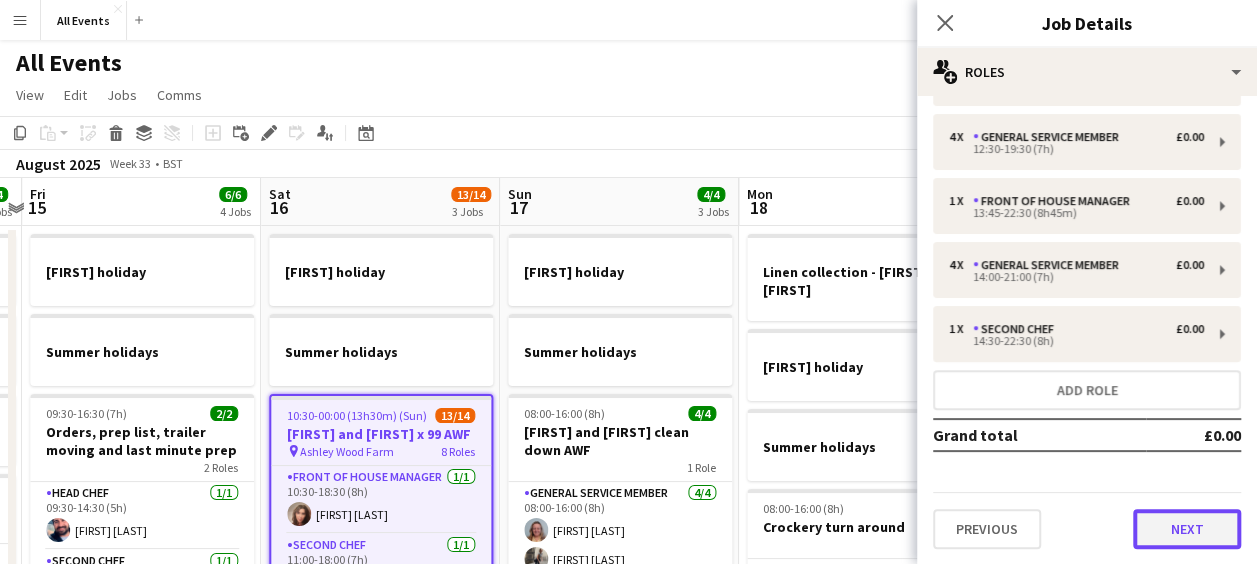 click on "Next" at bounding box center [1187, 529] 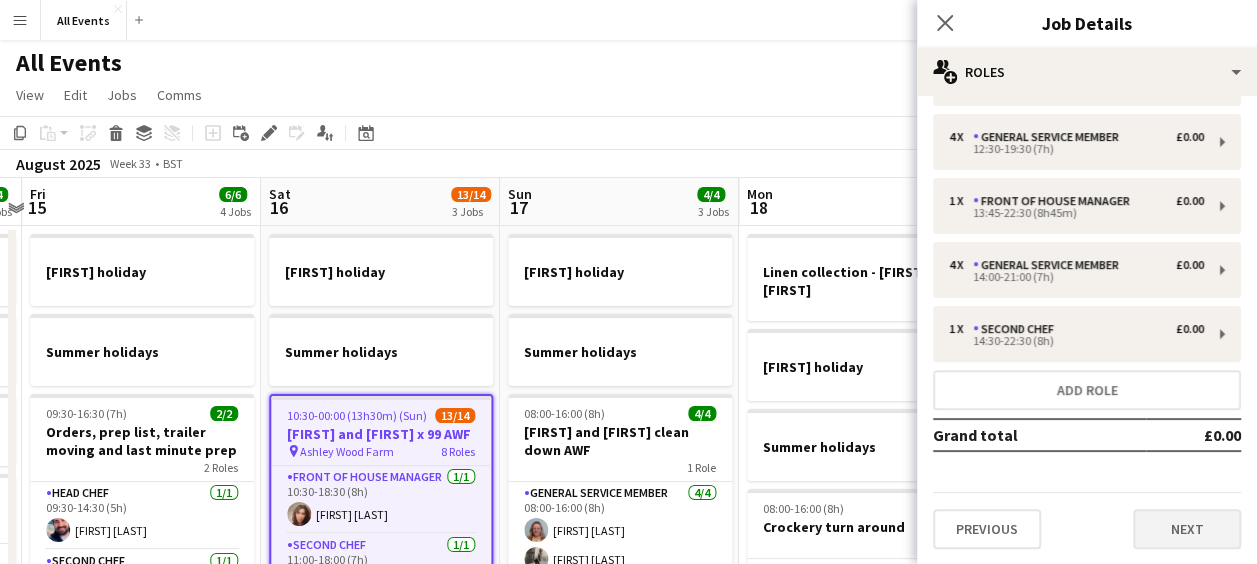 scroll, scrollTop: 0, scrollLeft: 0, axis: both 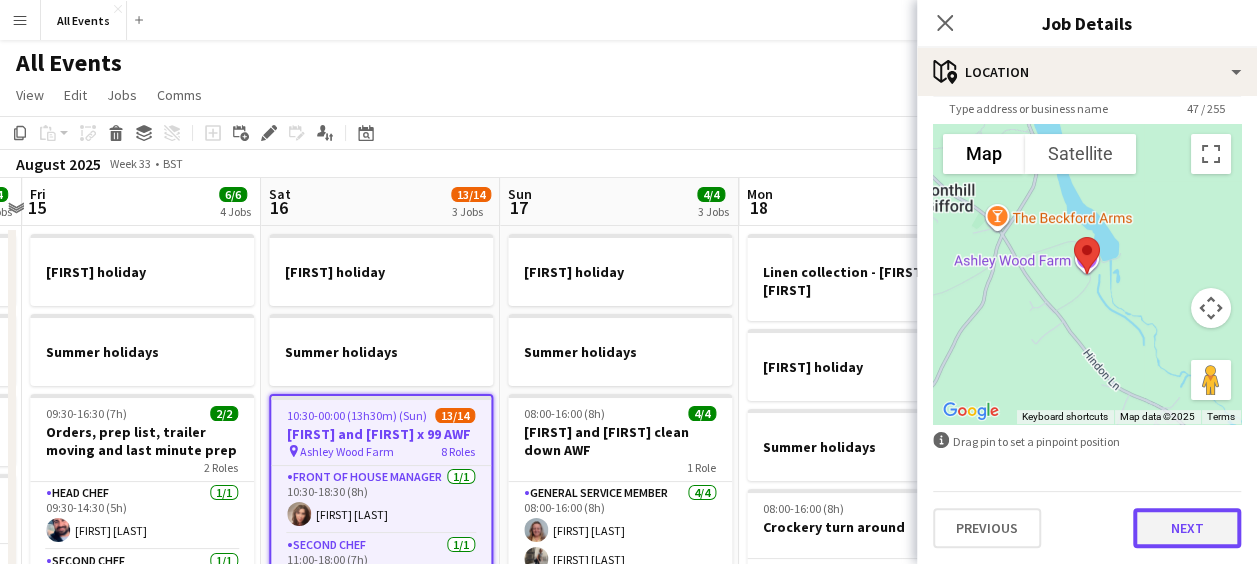 click on "Next" at bounding box center (1187, 528) 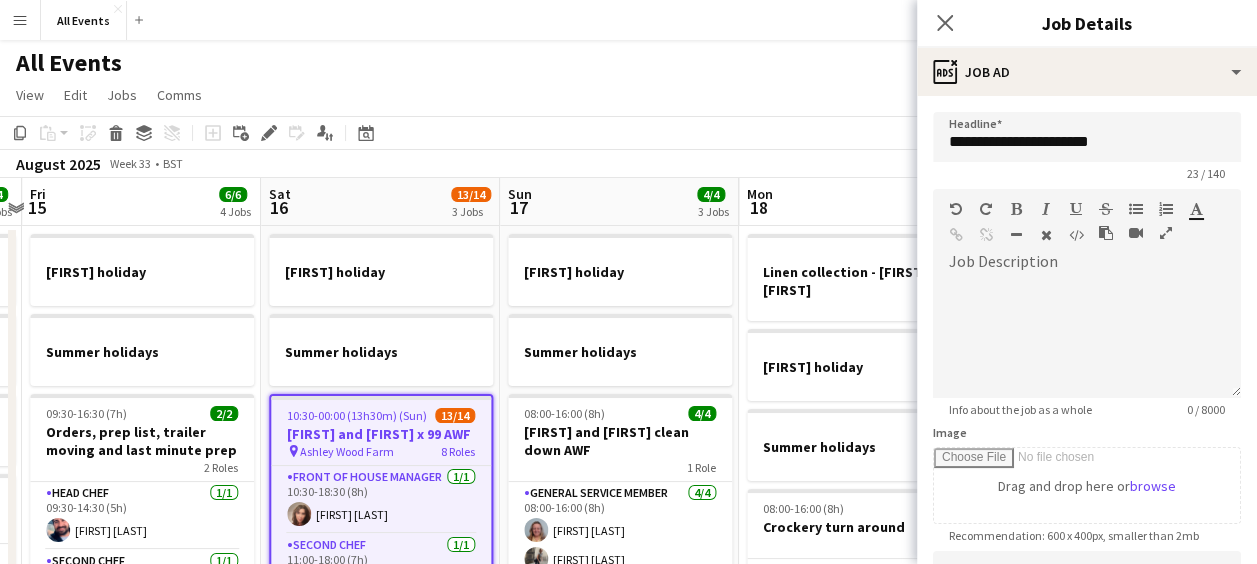 scroll, scrollTop: 0, scrollLeft: 0, axis: both 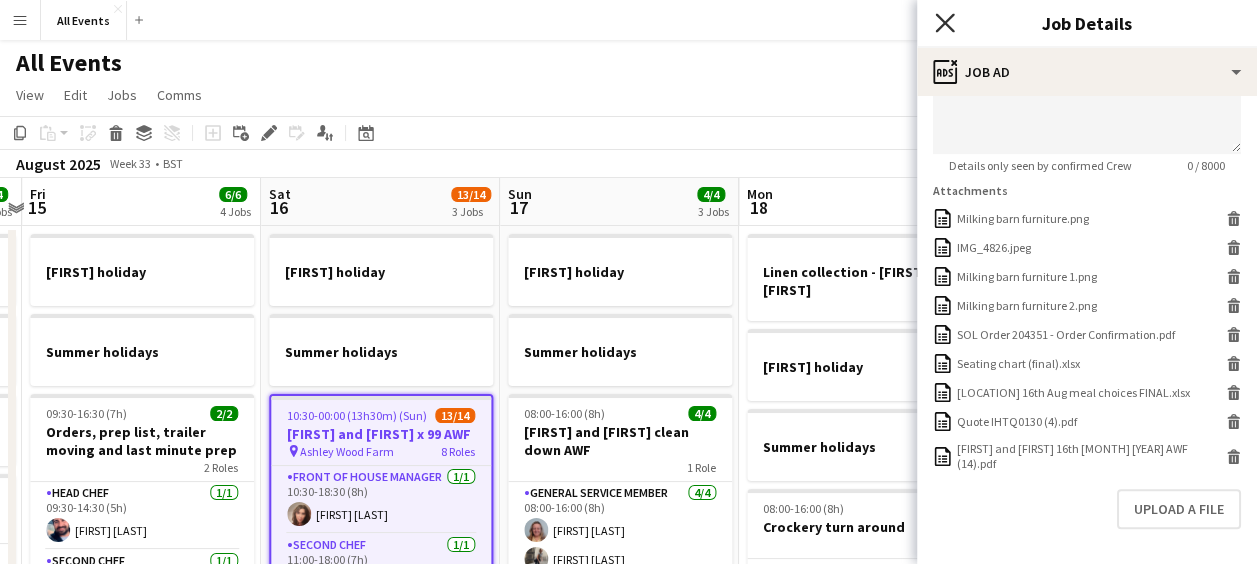 click on "Close pop-in" 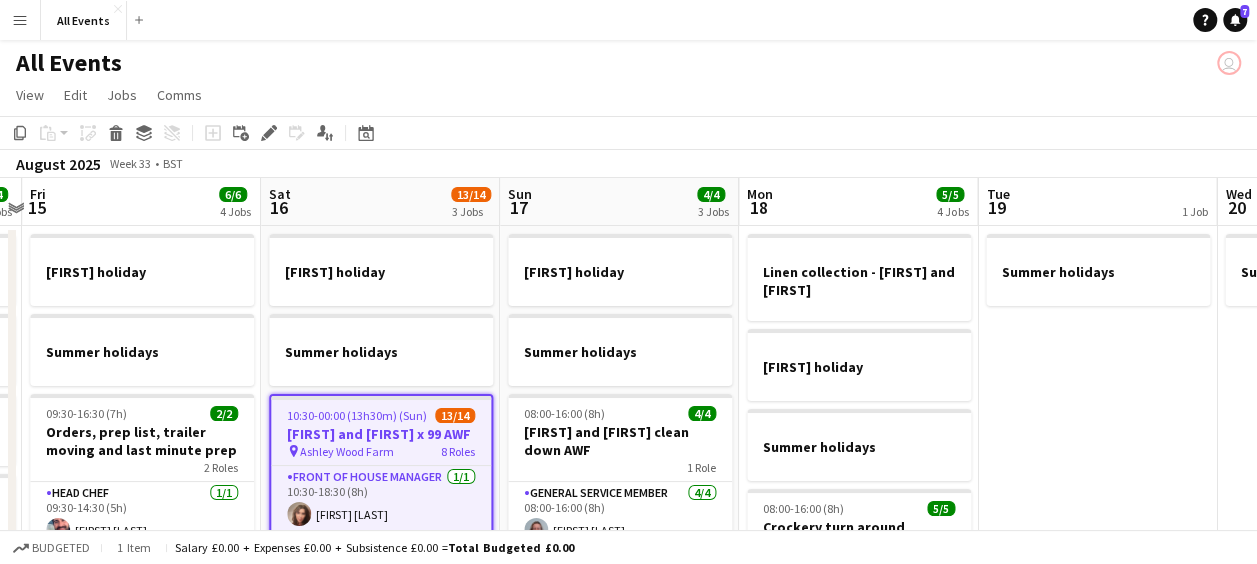 click on "Sat   16   13/14   3 Jobs" at bounding box center [380, 202] 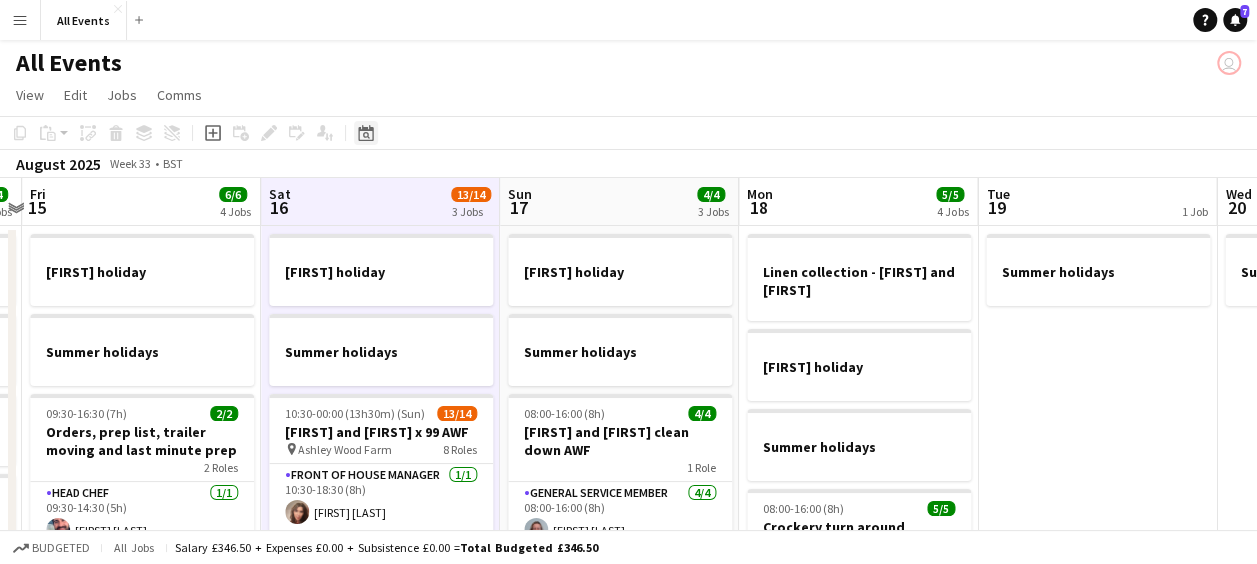 click on "Date picker" 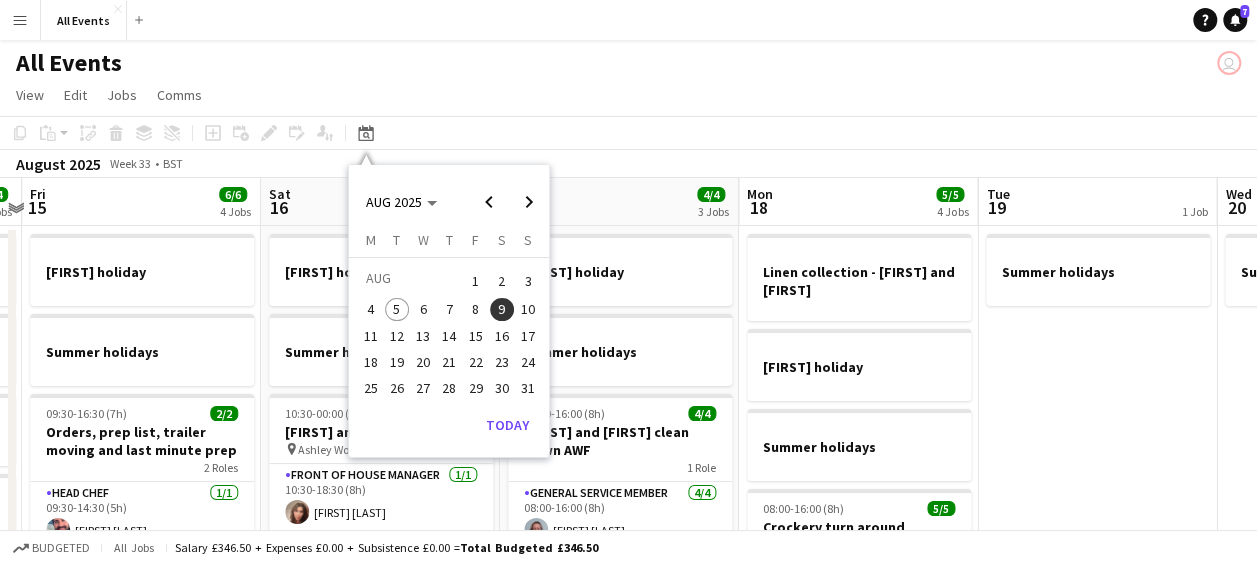 click on "16" at bounding box center (502, 336) 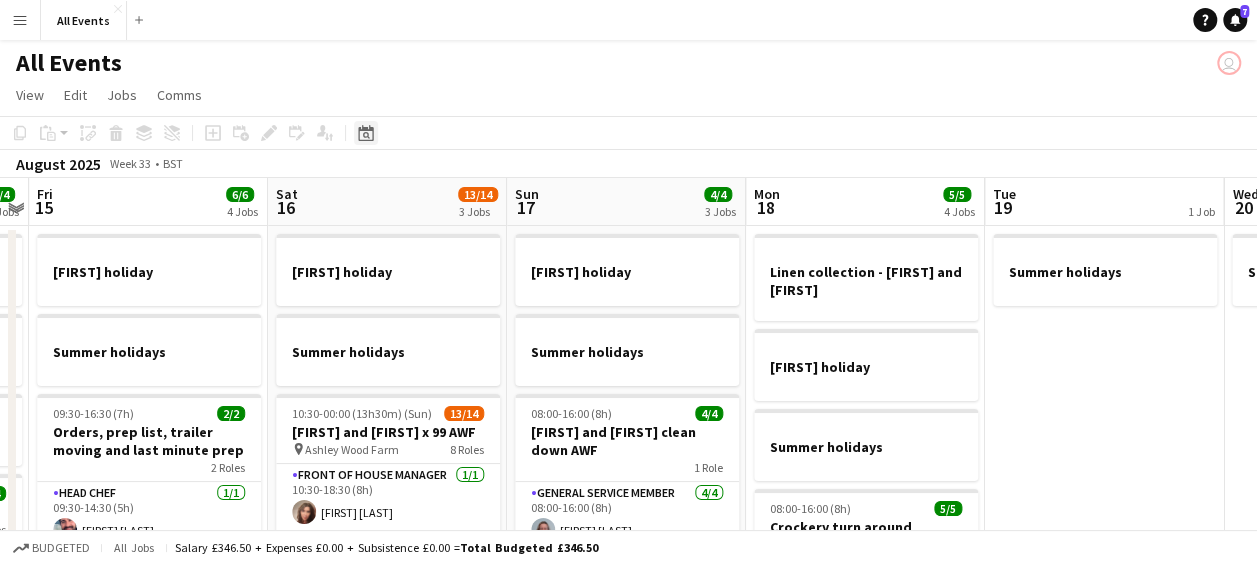 click on "Date picker" 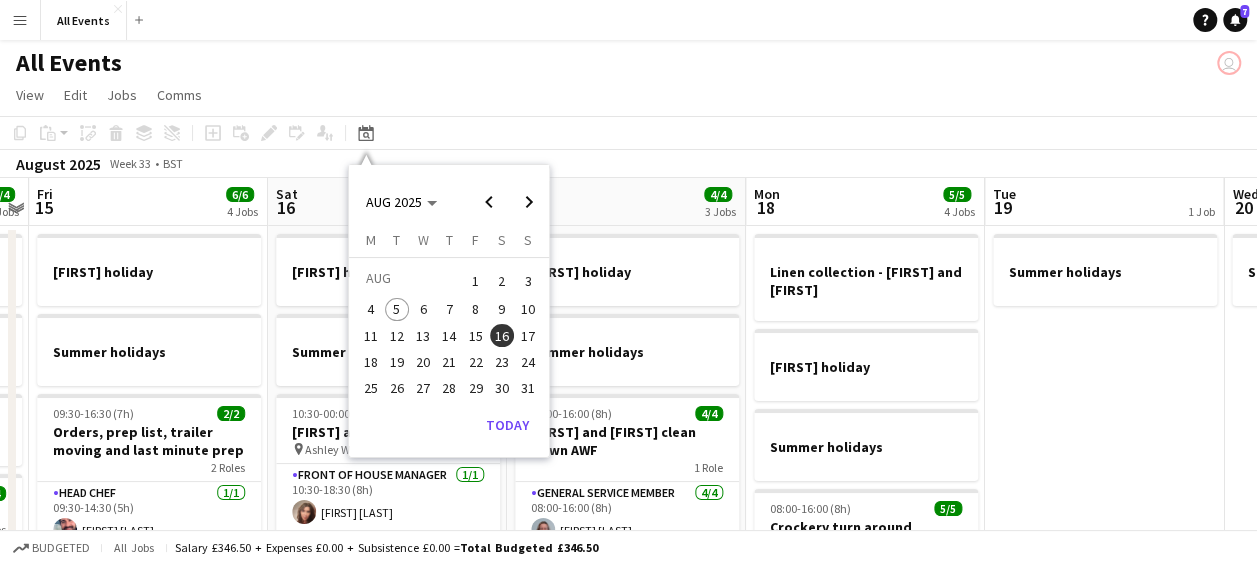 click on "All Events
user" 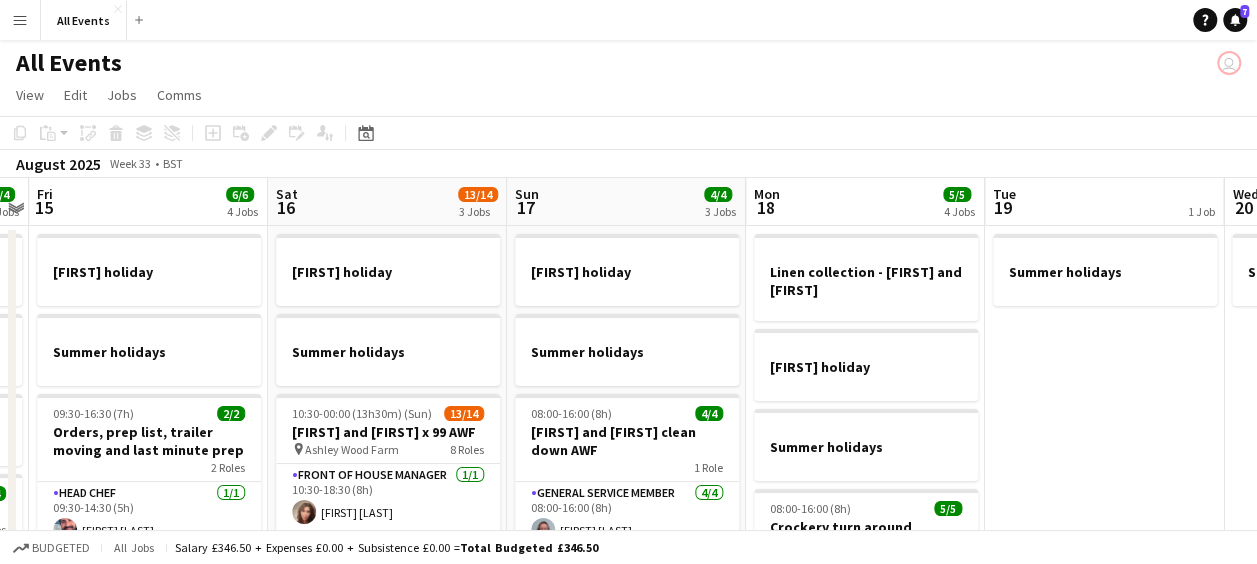 click on "Sat   16   13/14   3 Jobs" at bounding box center (387, 202) 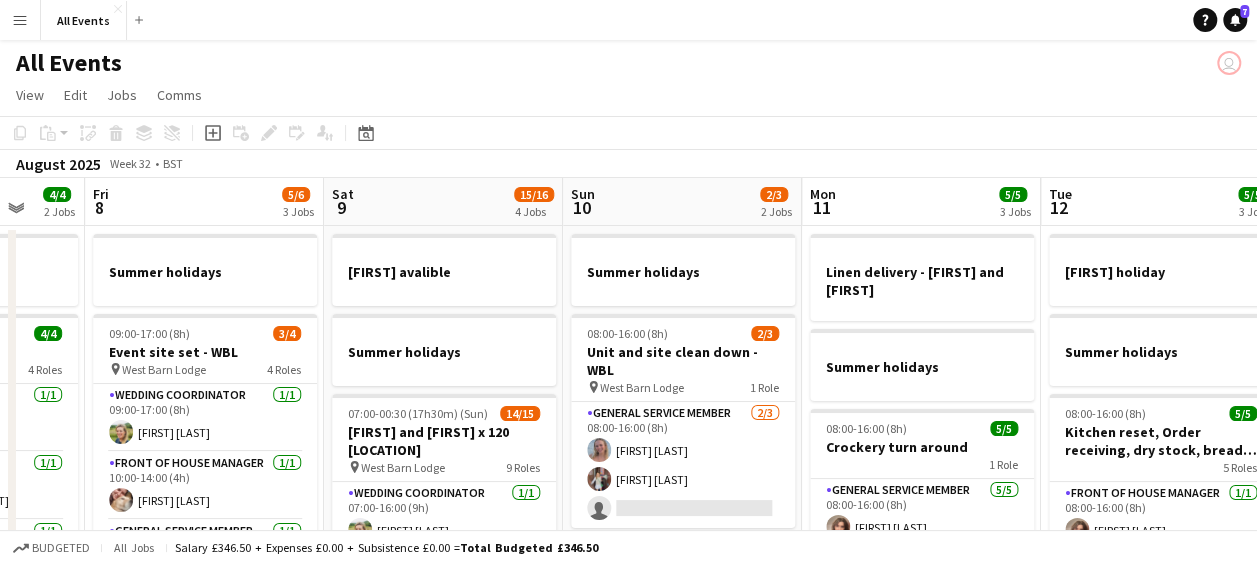scroll, scrollTop: 0, scrollLeft: 562, axis: horizontal 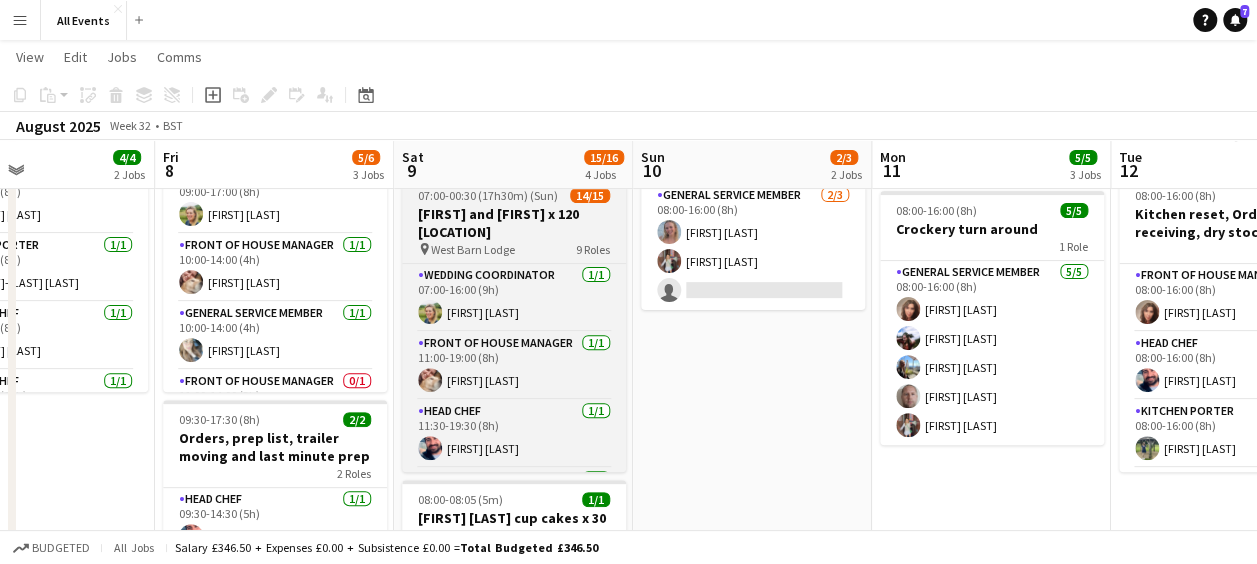click on "[FIRST] and [FIRST] x 120 [LOCATION]" at bounding box center (514, 223) 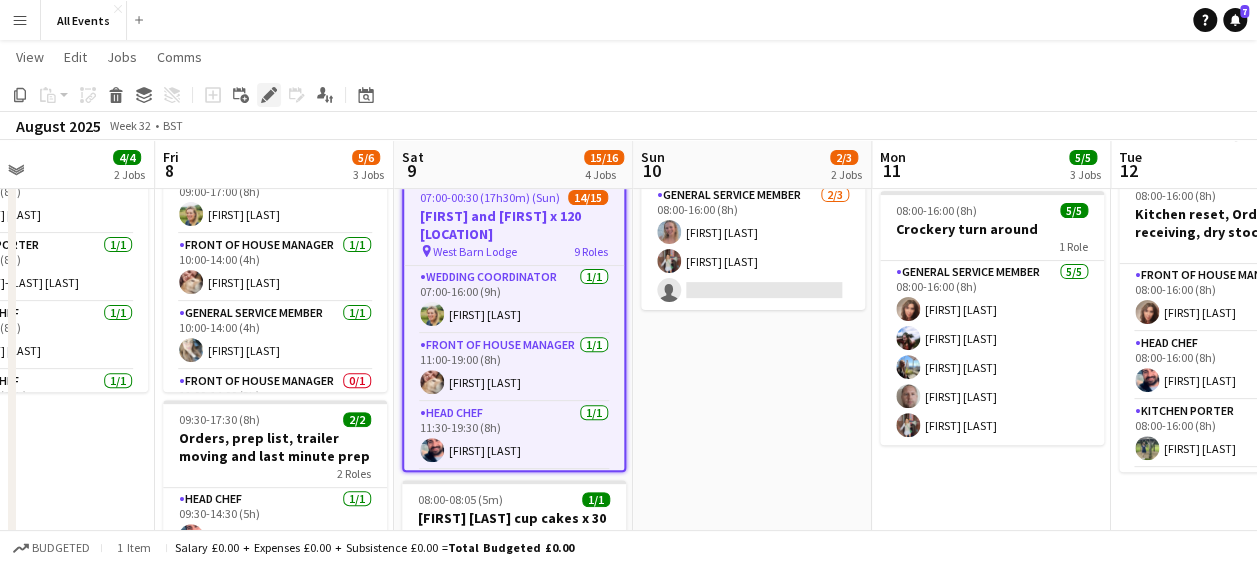 click 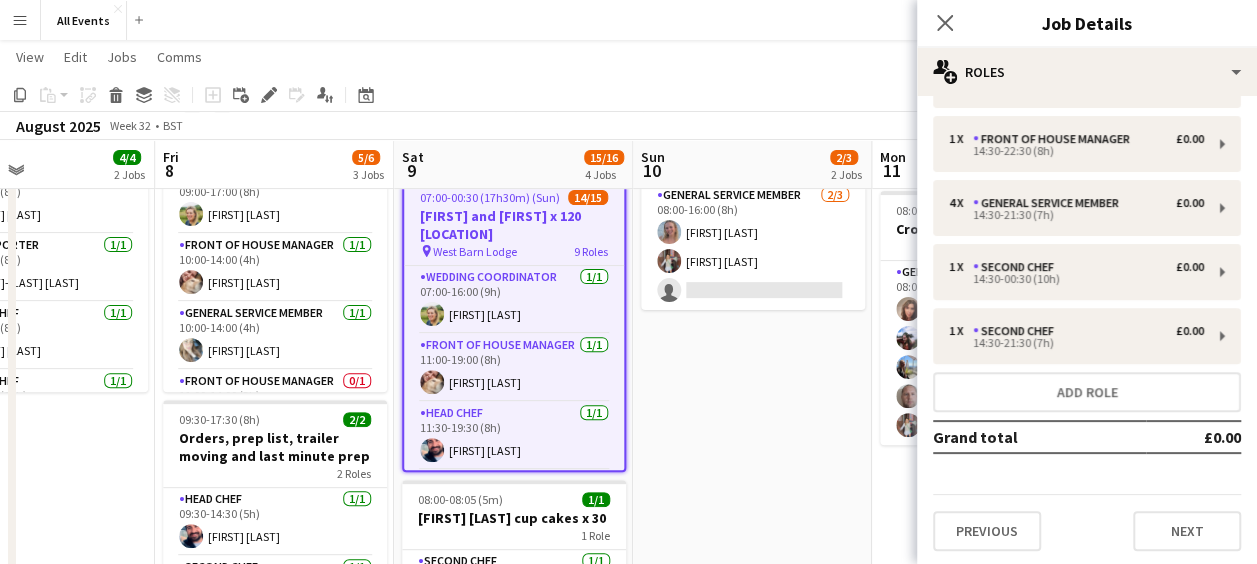 scroll, scrollTop: 318, scrollLeft: 0, axis: vertical 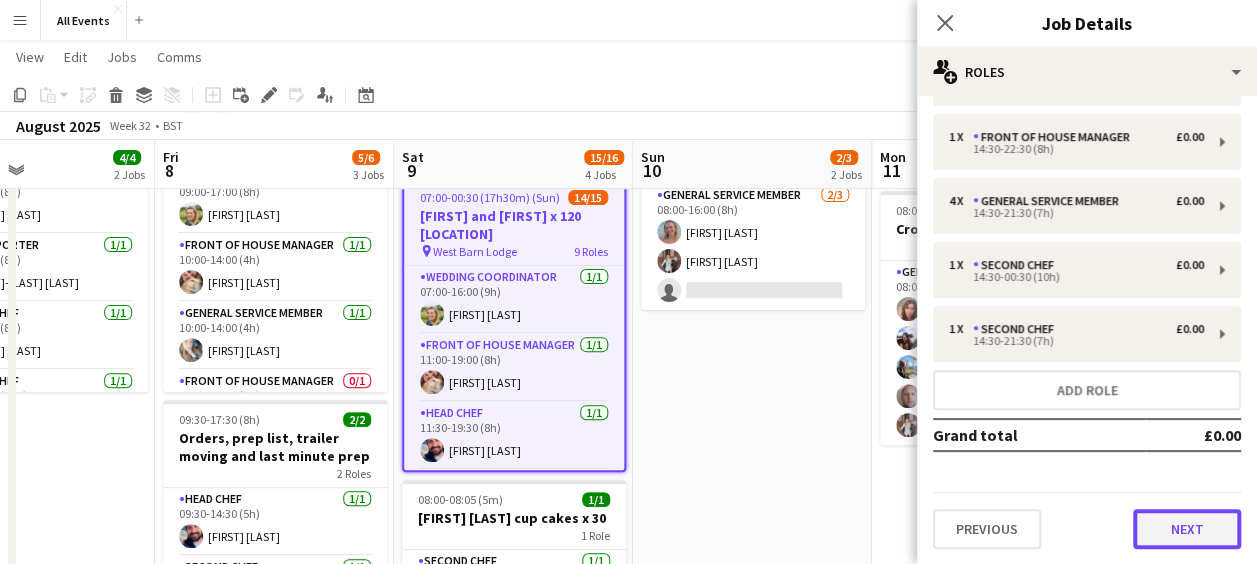 click on "Next" at bounding box center [1187, 529] 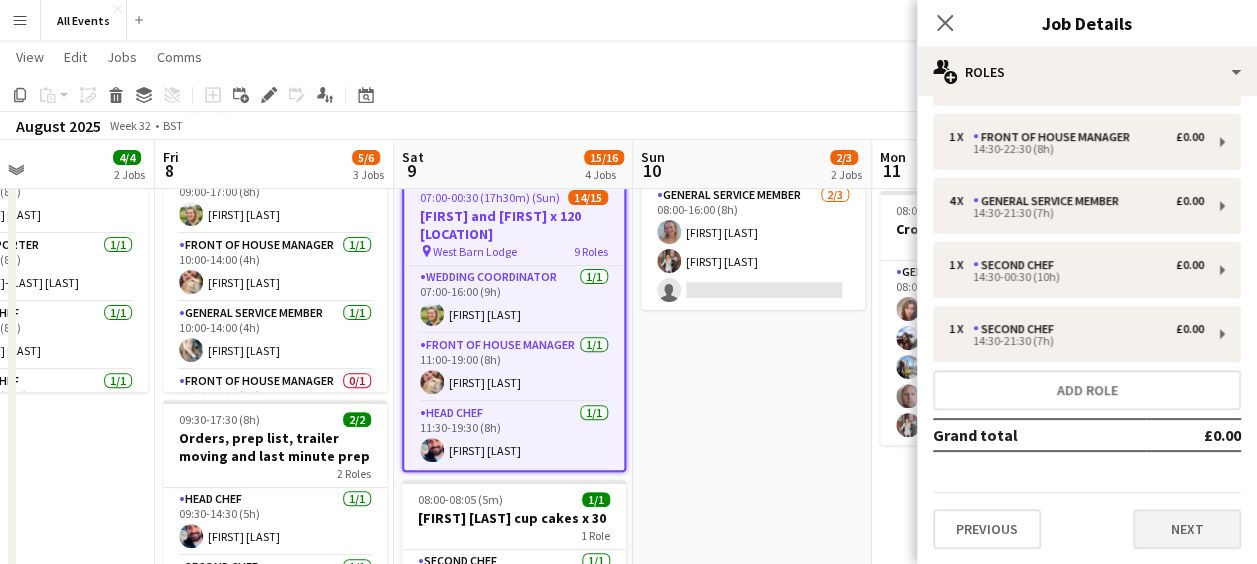 scroll, scrollTop: 0, scrollLeft: 0, axis: both 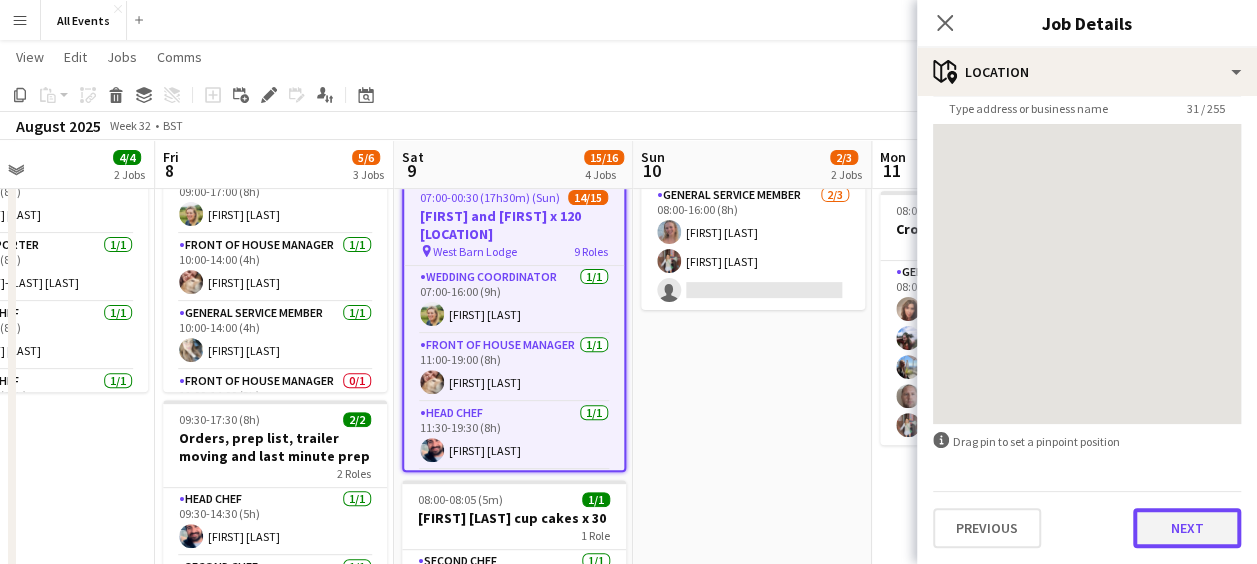 click on "Next" at bounding box center (1187, 528) 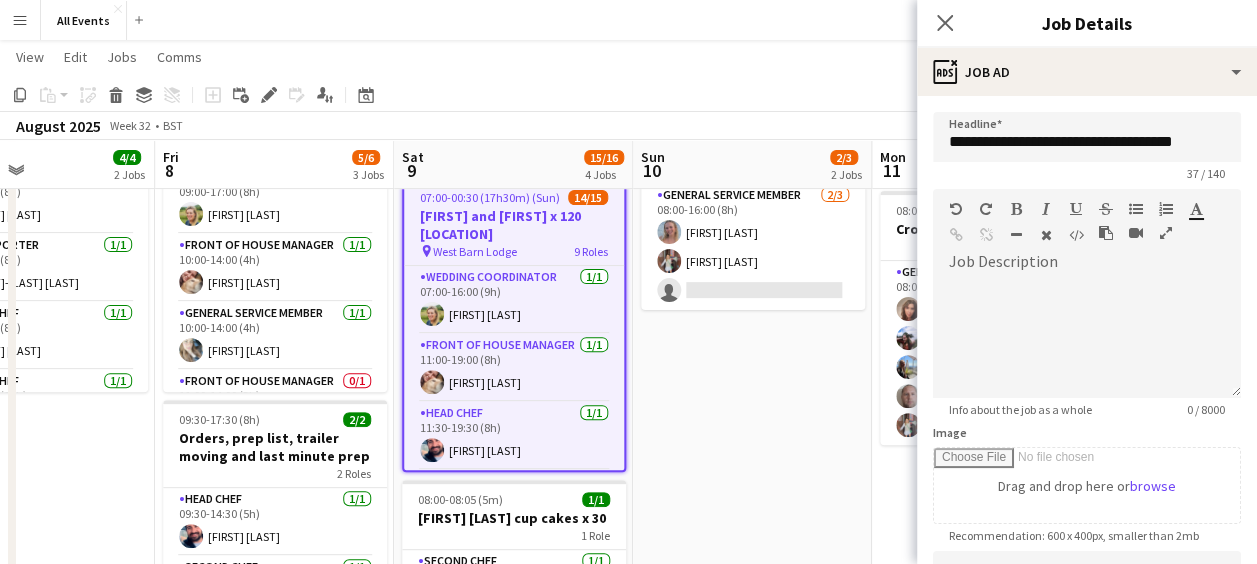 scroll, scrollTop: 0, scrollLeft: 0, axis: both 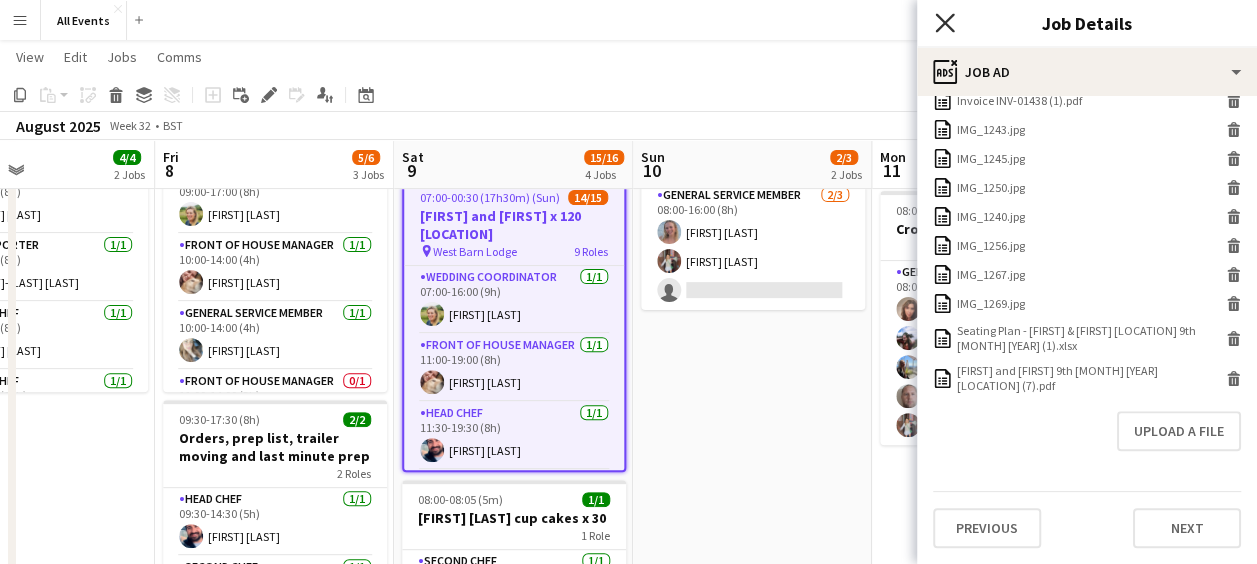 click 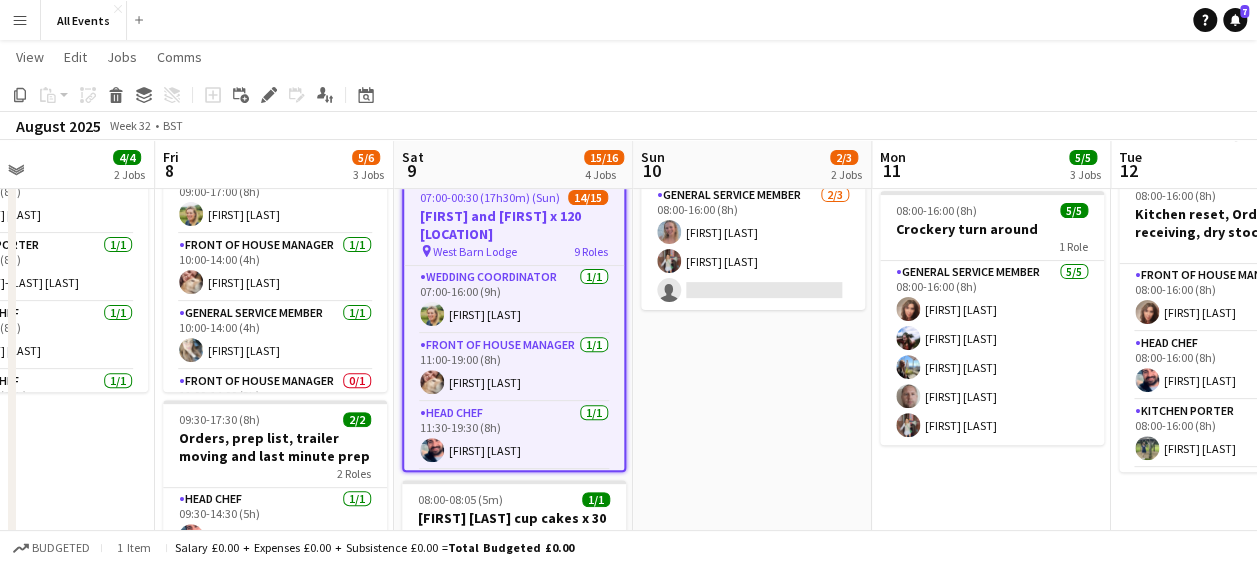 click on "Copy
Paste
Paste   Ctrl+V Paste with crew  Ctrl+Shift+V
Paste linked Job
Delete
Group
Ungroup
Add job
Add linked Job
Edit
Edit linked Job
Applicants
Date picker
AUG 2025 AUG 2025 Monday M Tuesday T Wednesday W Thursday T Friday F Saturday S Sunday S  AUG   1   2   3   4   5   6   7   8   9   10   11   12   13   14   15   16   17   18   19   20   21   22   23   24   25   26   27   28   29   30   31
Comparison range
Comparison range
Today" 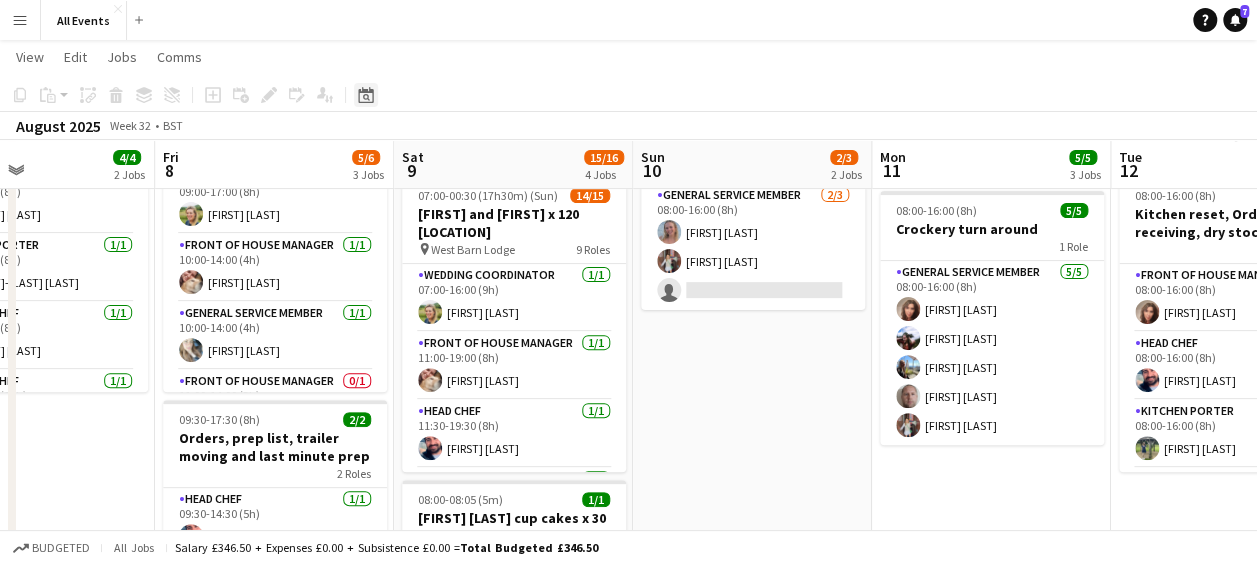 click on "Date picker" 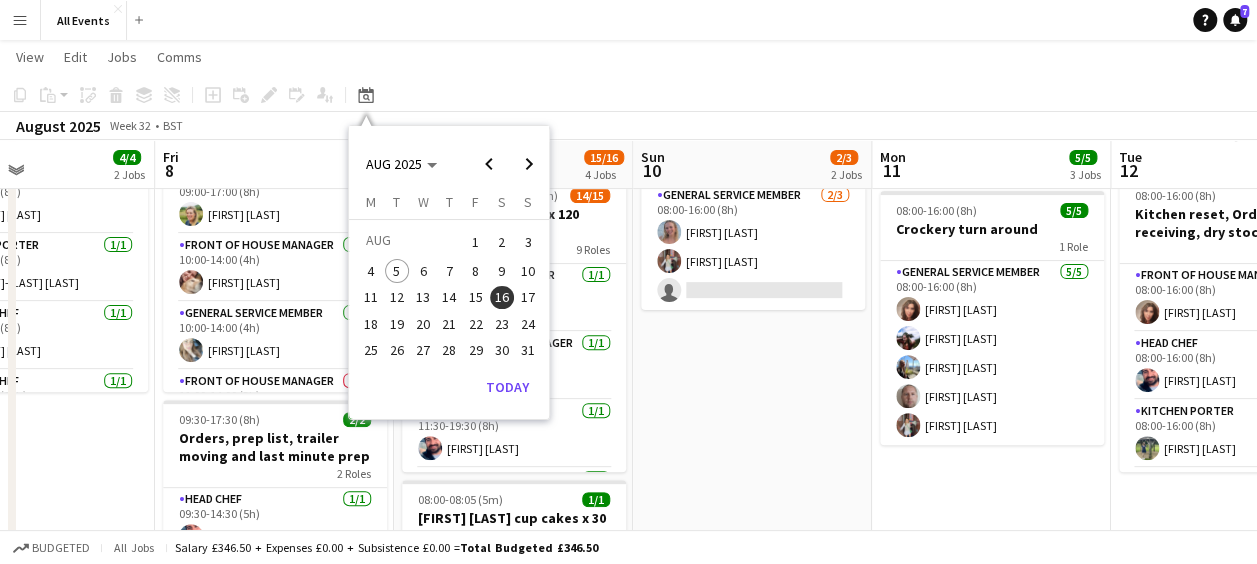 click on "30" at bounding box center [502, 350] 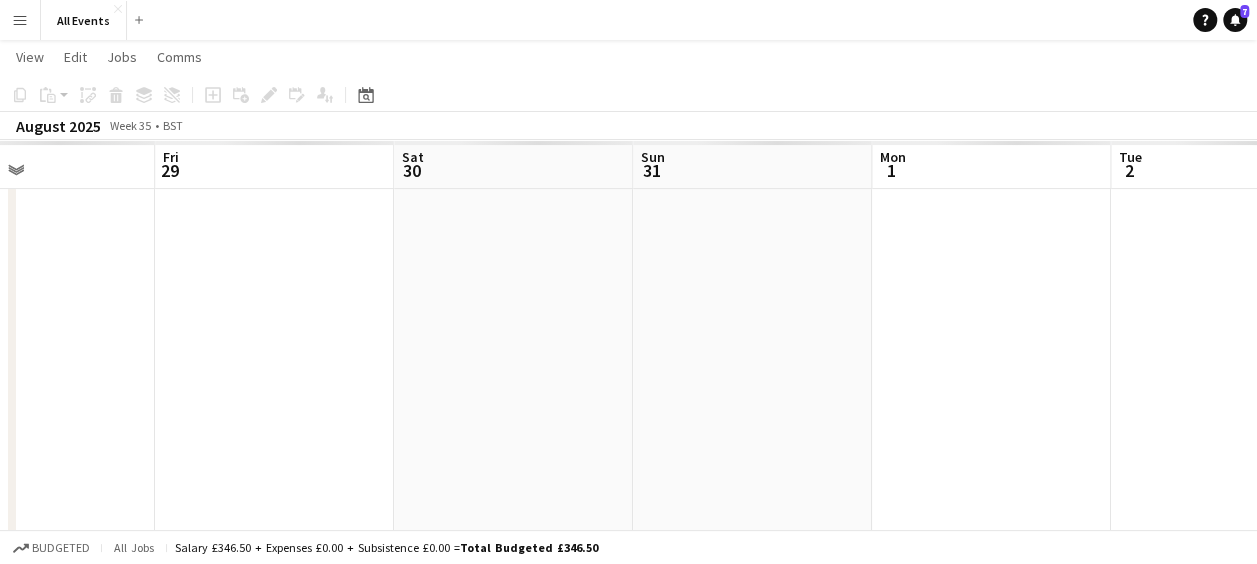 scroll, scrollTop: 0, scrollLeft: 688, axis: horizontal 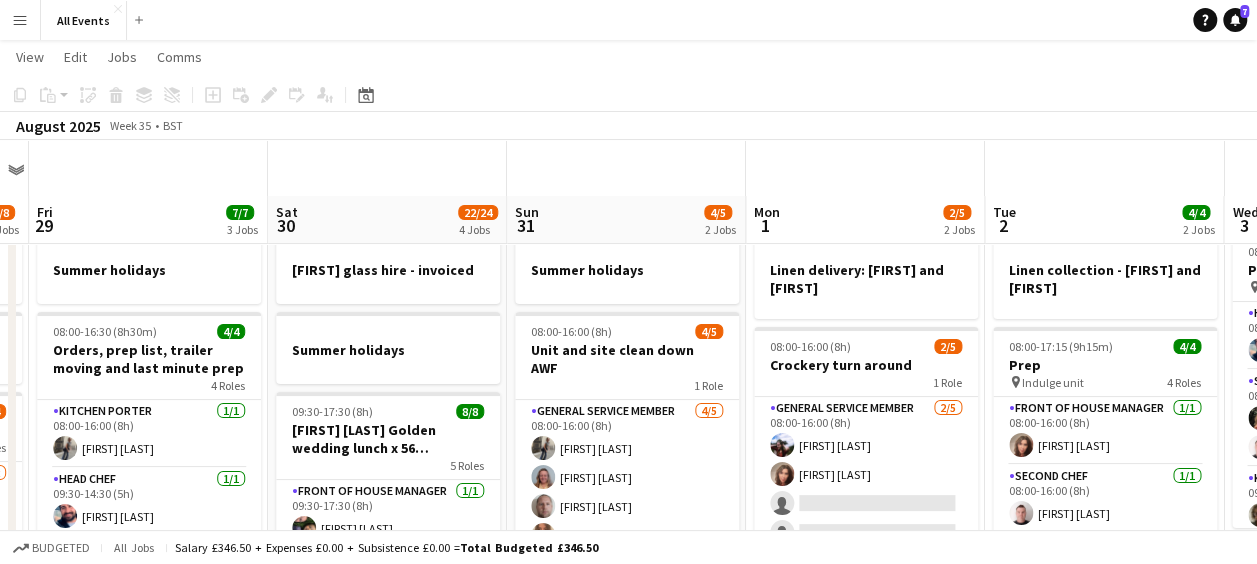 click on "Sat   30   22/24   4 Jobs" at bounding box center (387, 220) 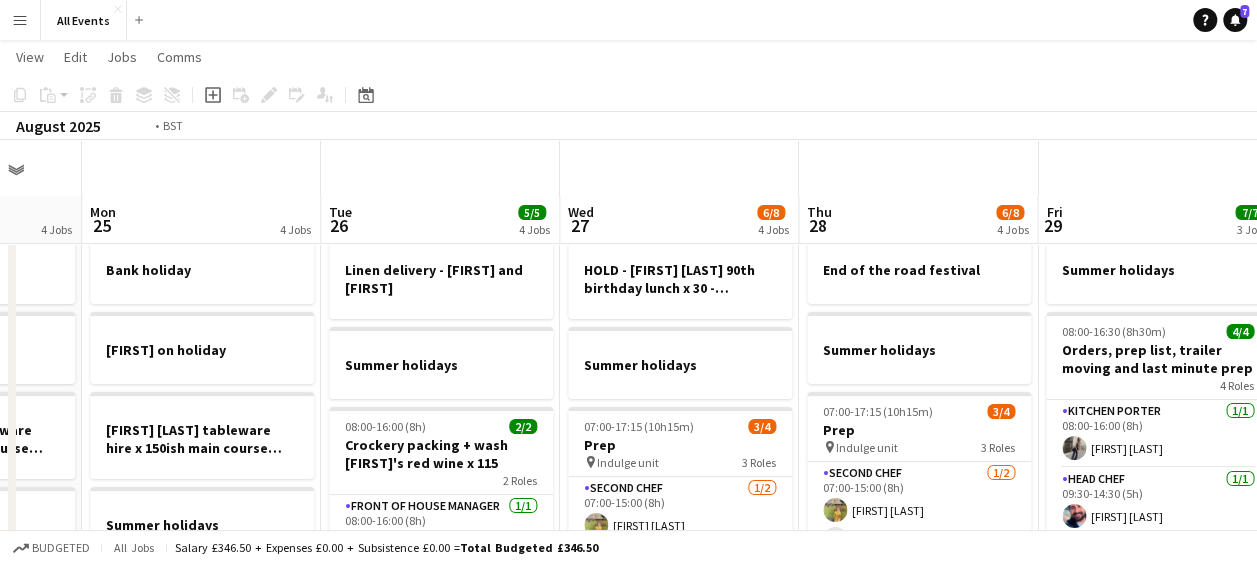 scroll, scrollTop: 0, scrollLeft: 963, axis: horizontal 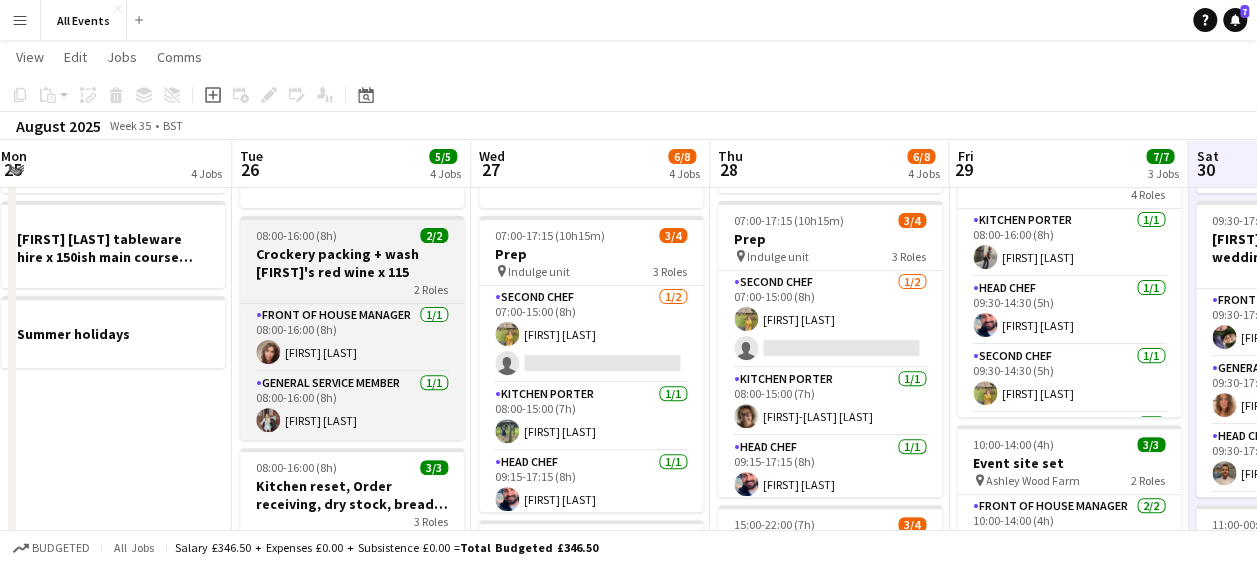 click on "Crockery packing + wash [FIRST]'s red wine x 115" at bounding box center (352, 263) 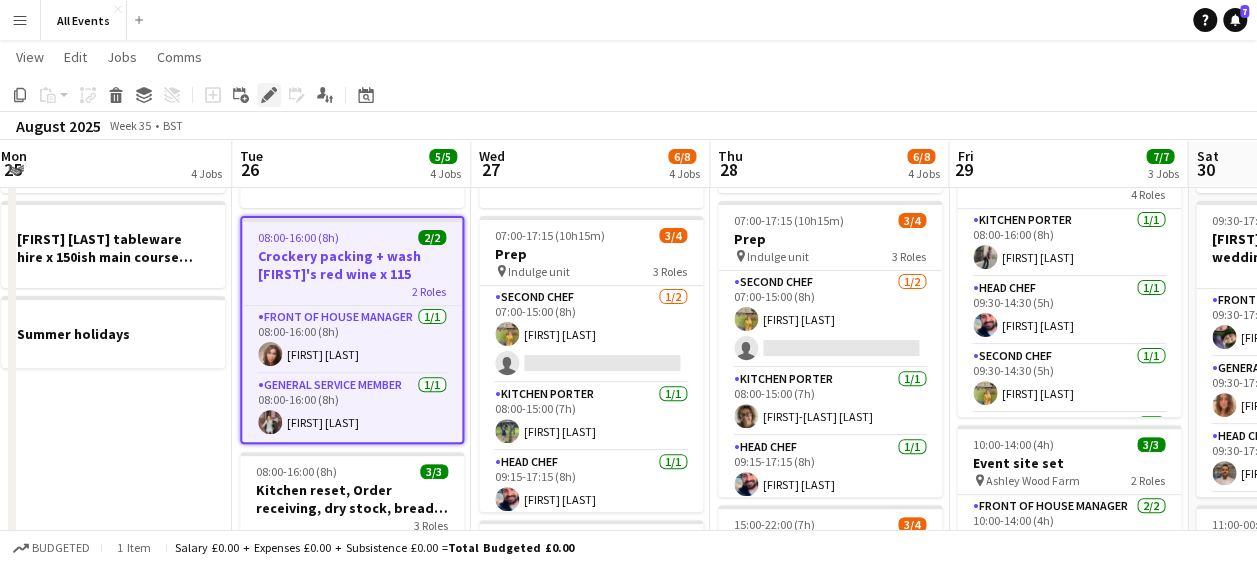 click 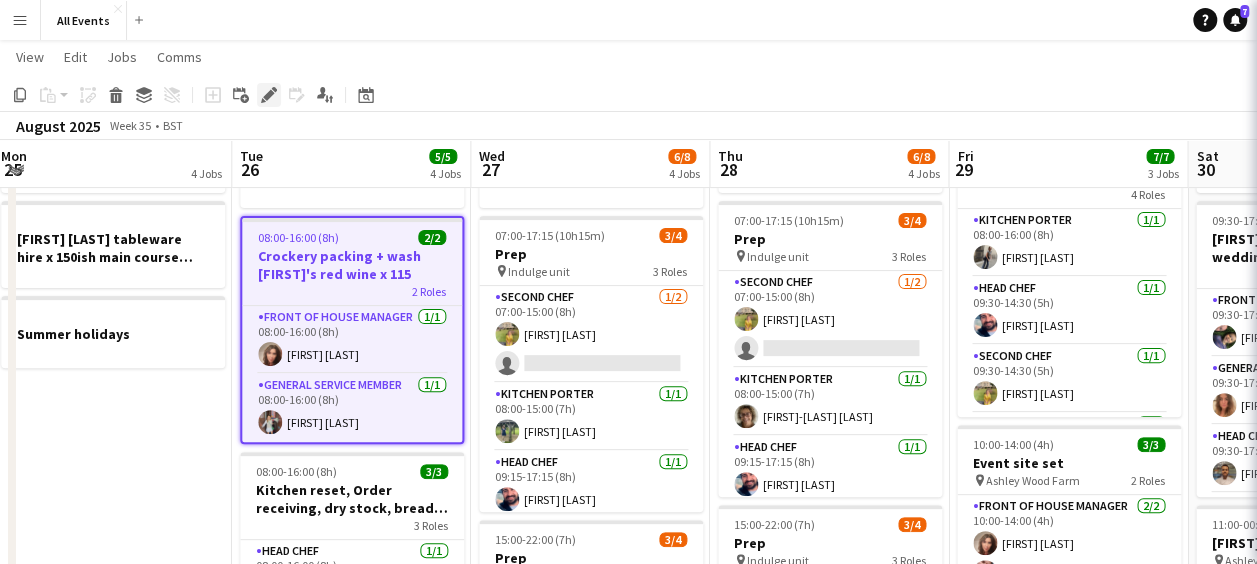 type on "**********" 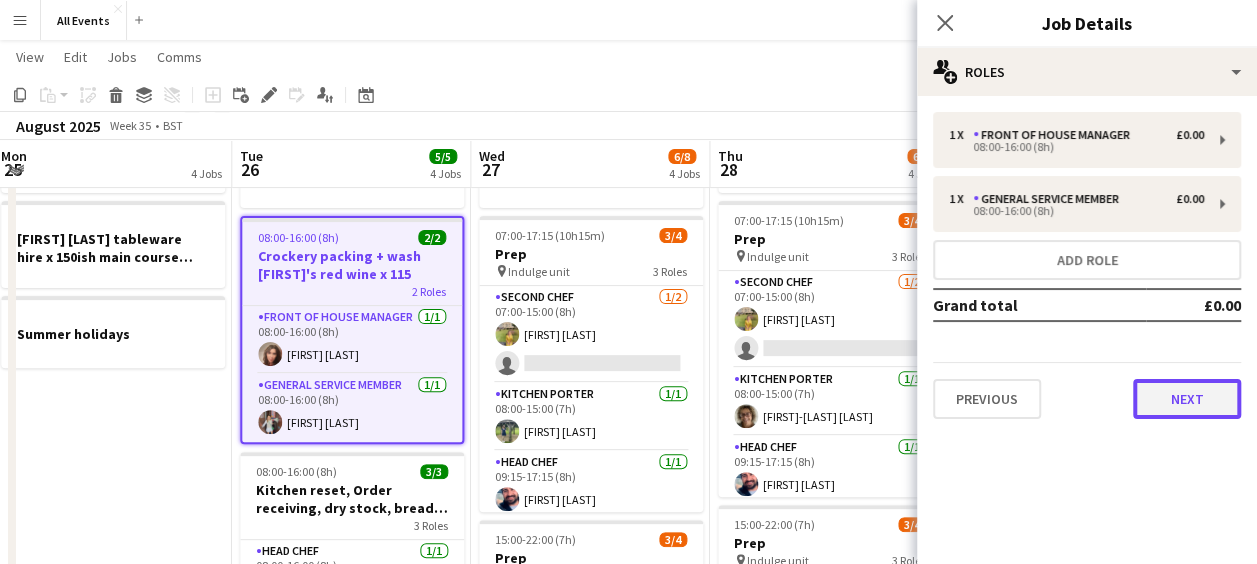 click on "Next" at bounding box center (1187, 399) 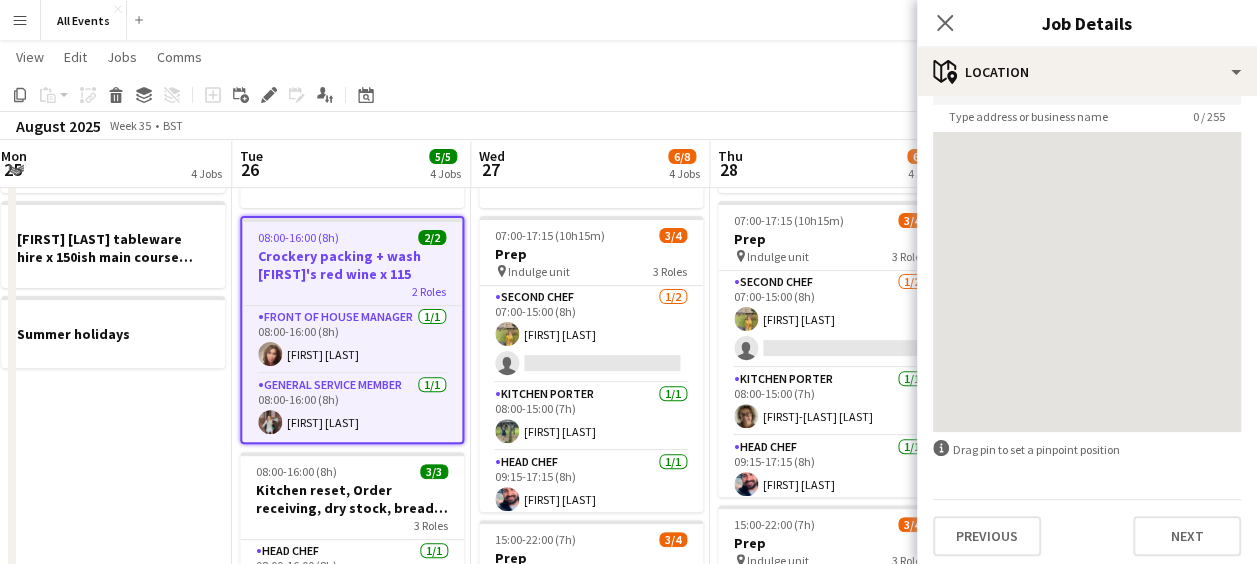 scroll, scrollTop: 142, scrollLeft: 0, axis: vertical 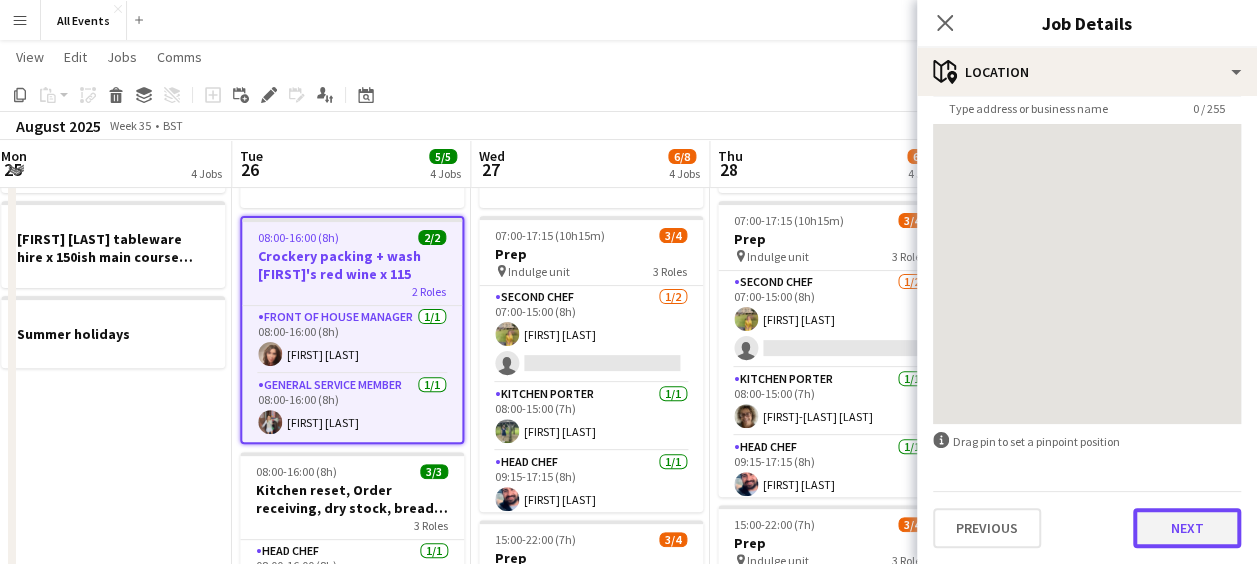 click on "Next" at bounding box center (1187, 528) 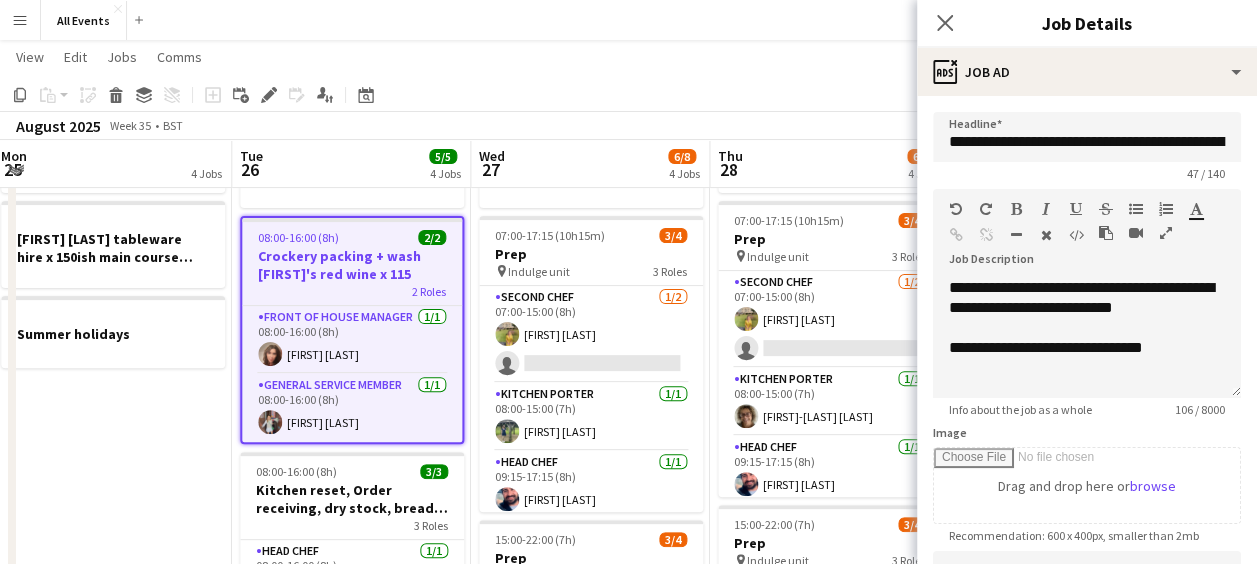 scroll, scrollTop: 0, scrollLeft: 0, axis: both 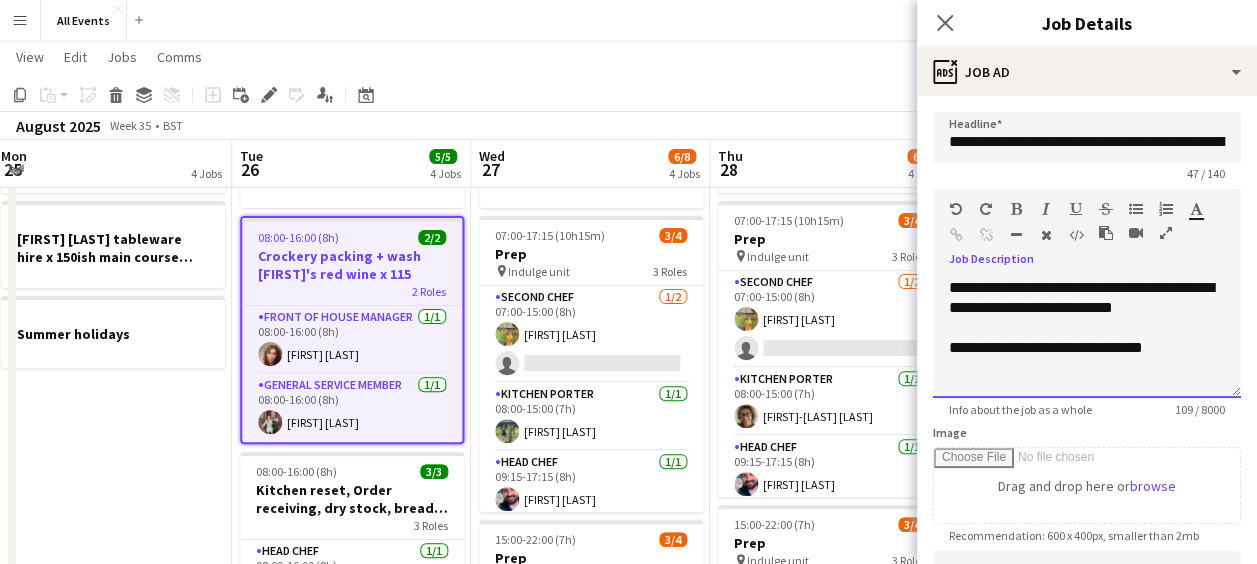 click on "**********" at bounding box center (1079, 348) 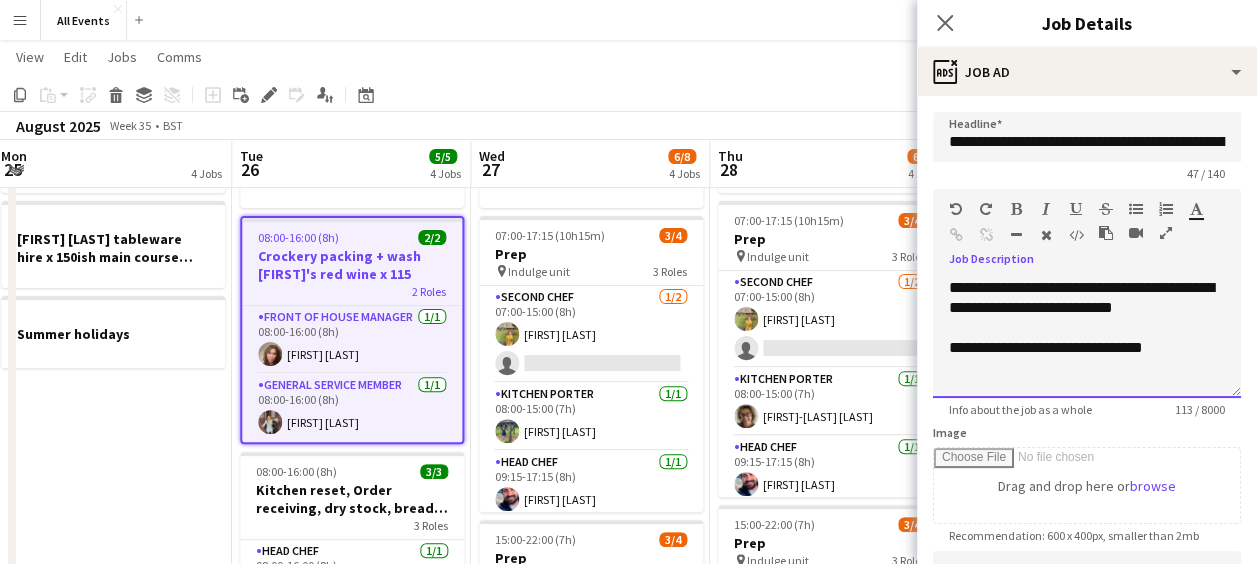 scroll, scrollTop: 22, scrollLeft: 0, axis: vertical 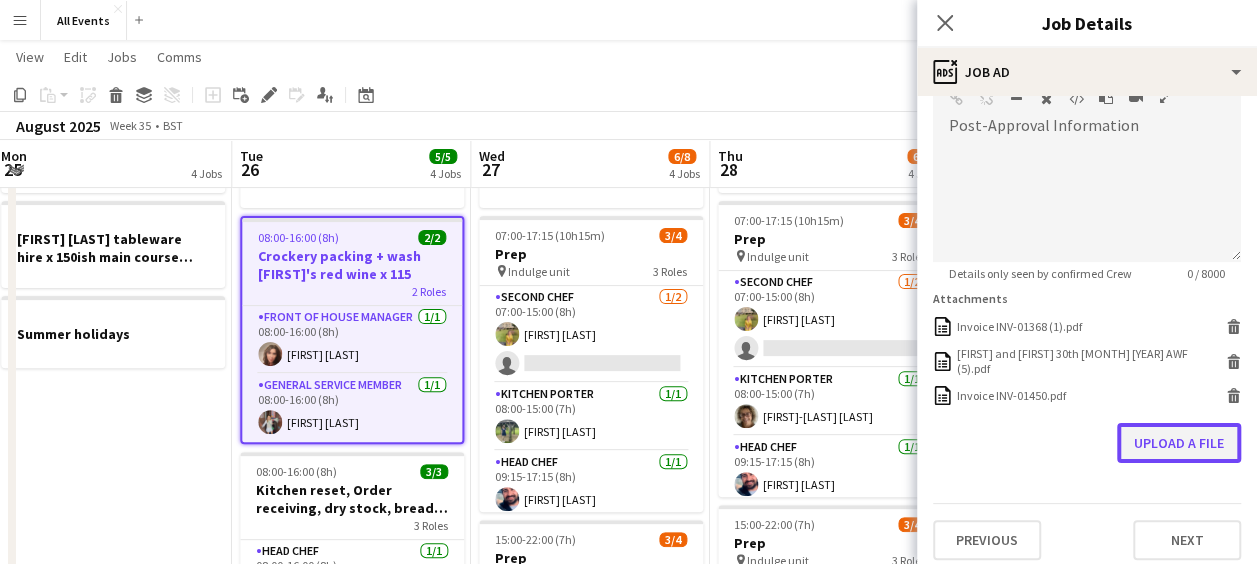 click on "Upload a file" at bounding box center (1179, 443) 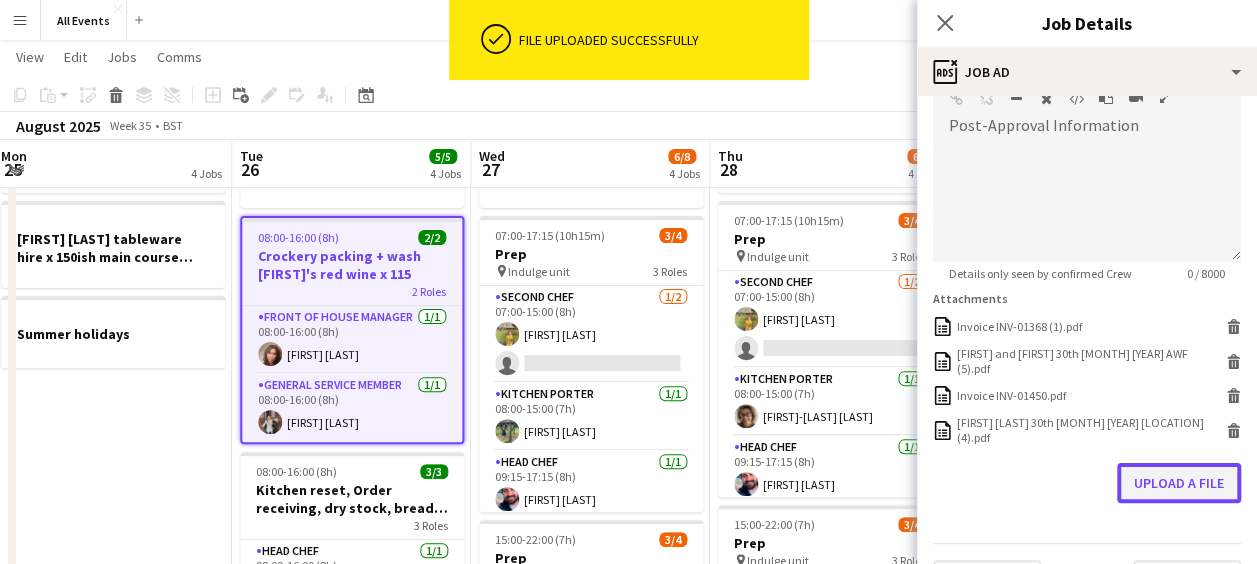 click on "Upload a file" at bounding box center (1179, 483) 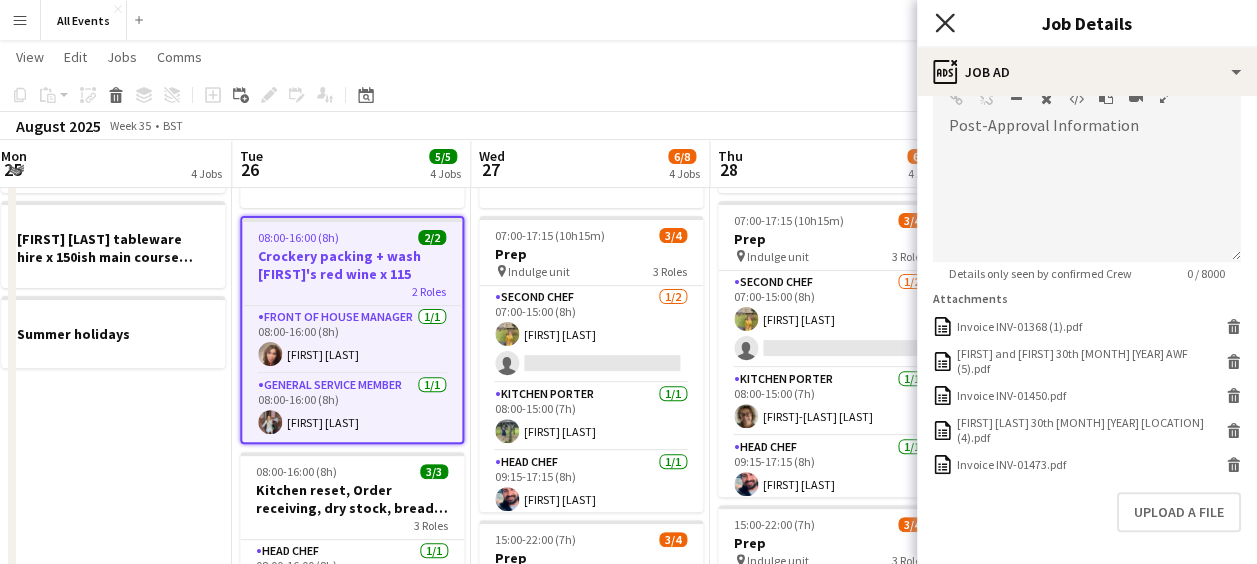 click 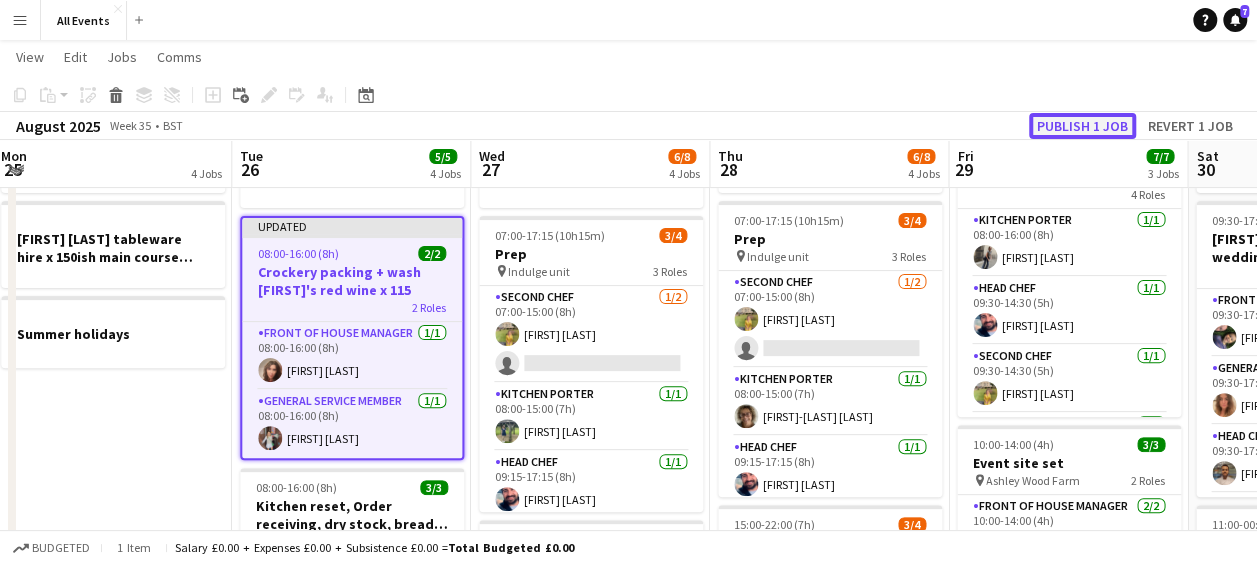 click on "Publish 1 job" 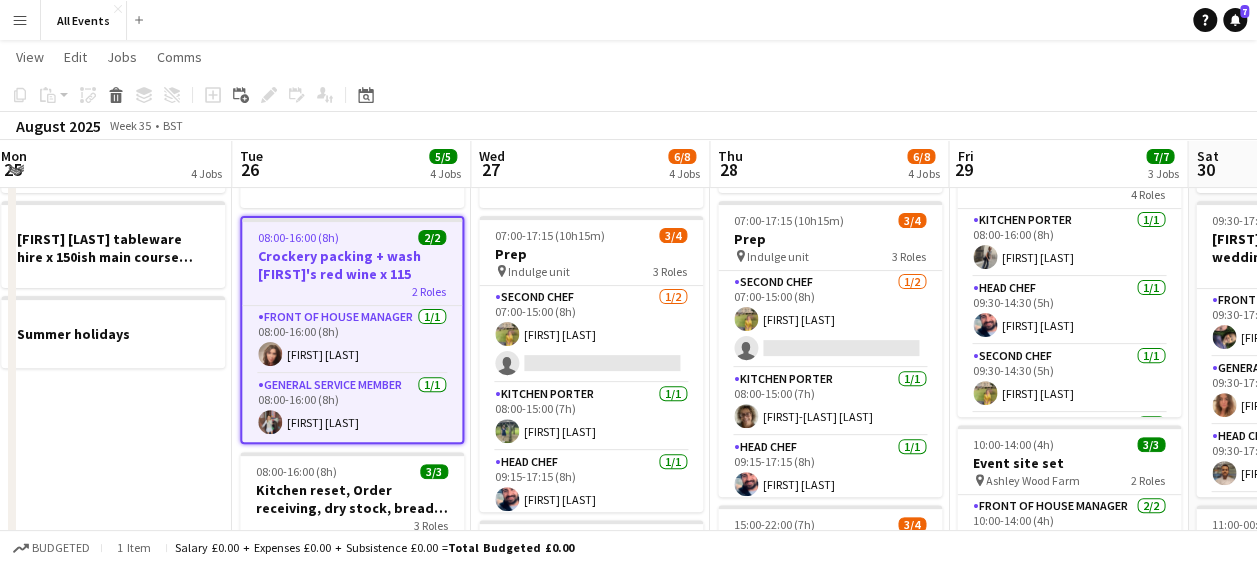 click on "Wed   27   6/8   4 Jobs" at bounding box center [590, 164] 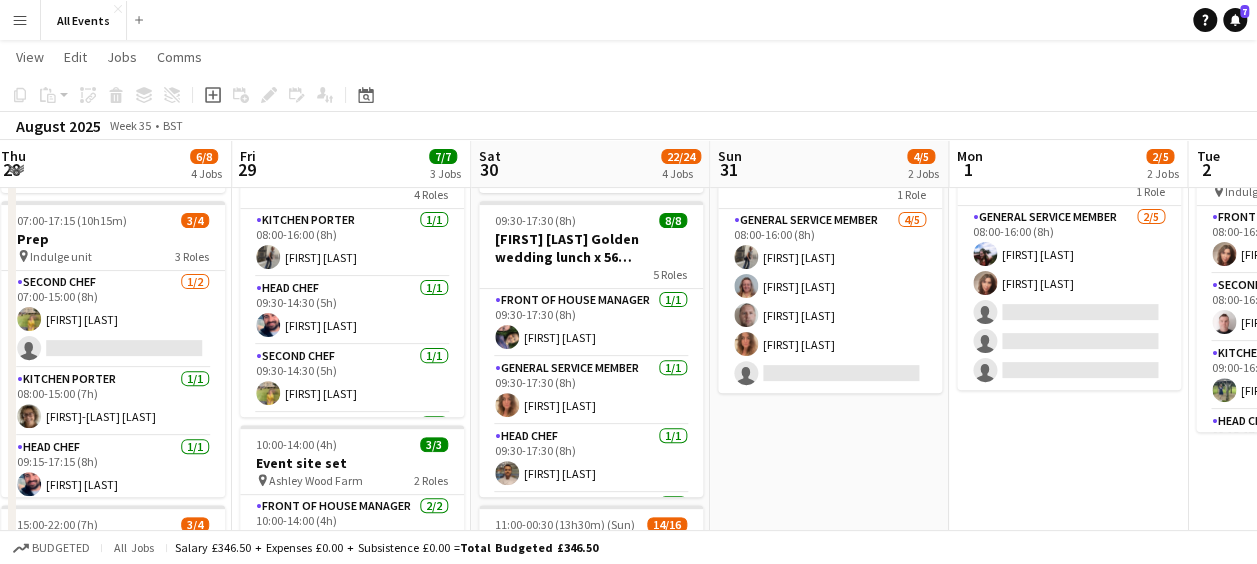scroll, scrollTop: 0, scrollLeft: 727, axis: horizontal 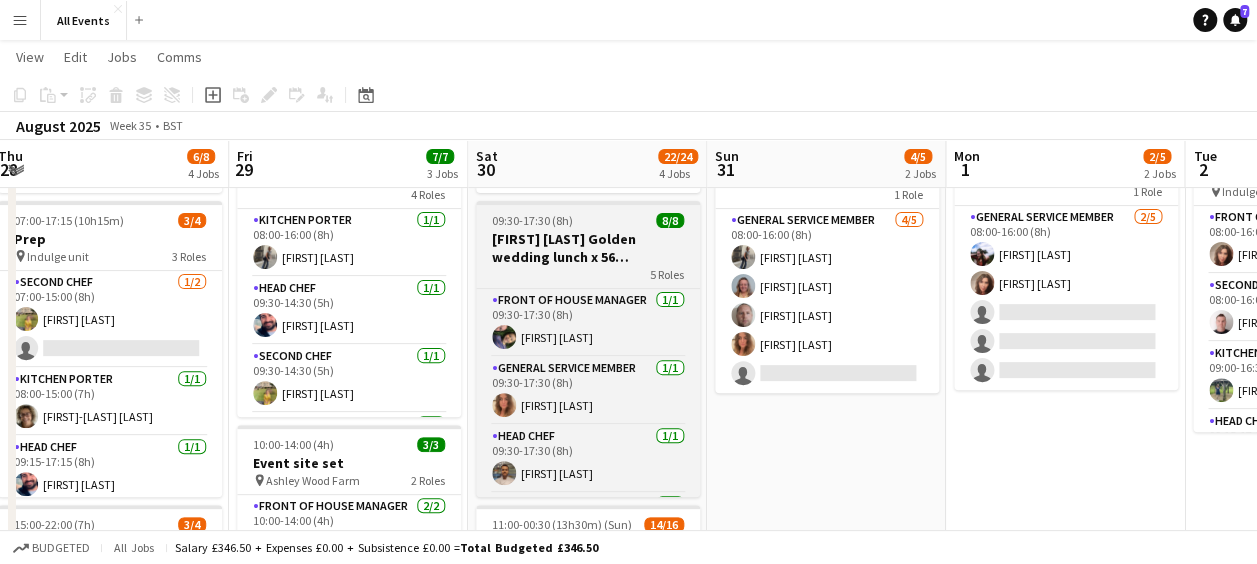 click on "[FIRST] [LAST] Golden wedding  lunch x 56 [LOCATION]" at bounding box center [588, 248] 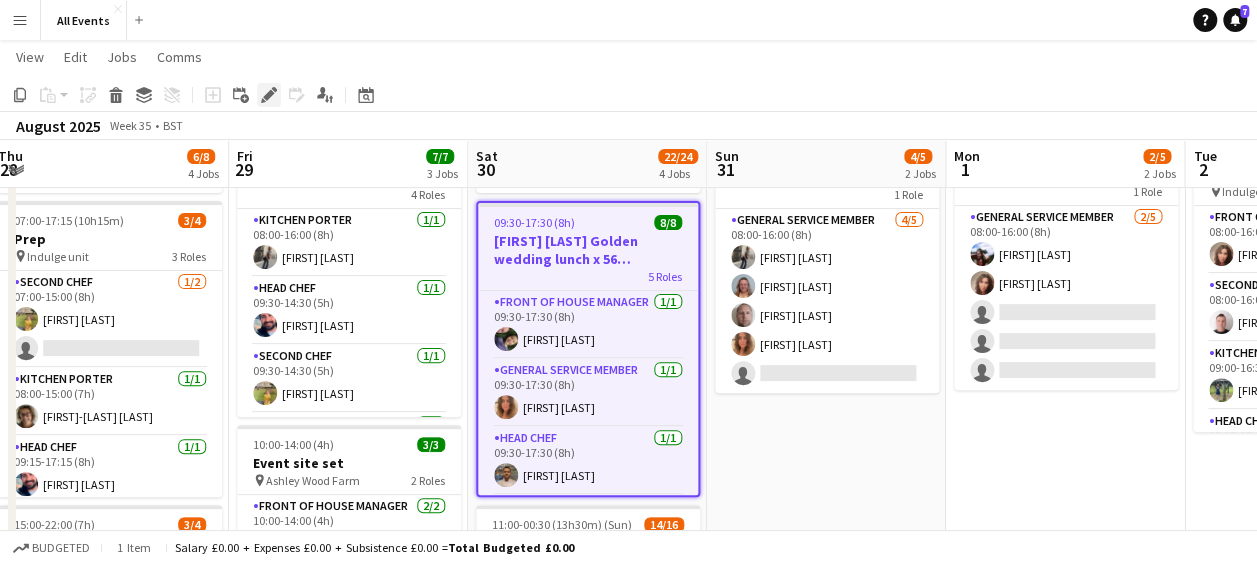 click on "Edit" 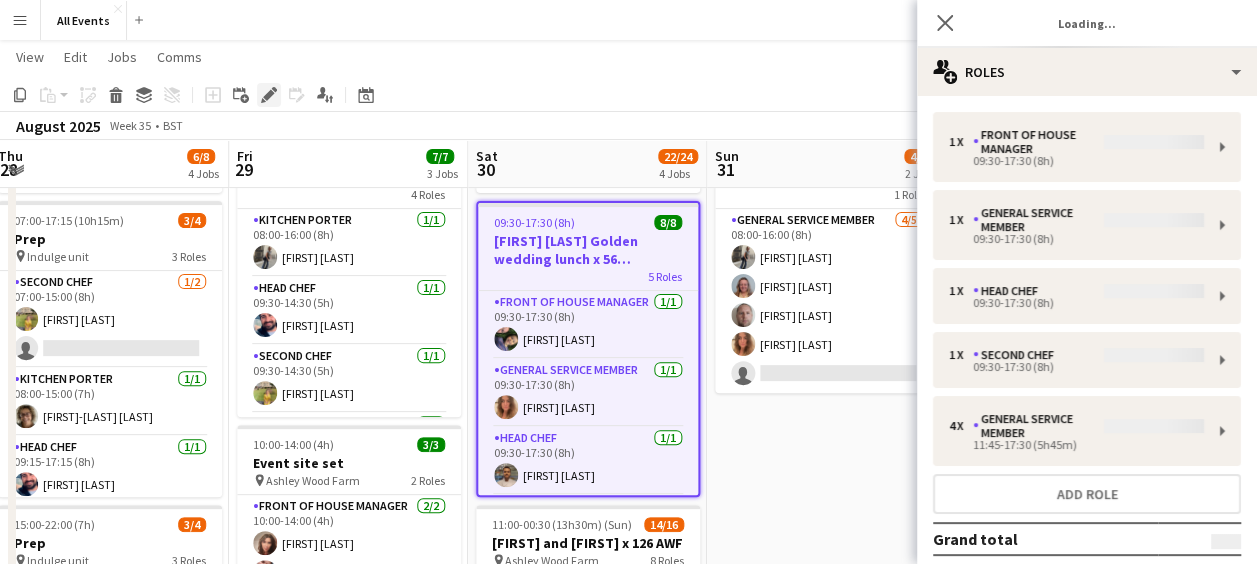 type on "*******" 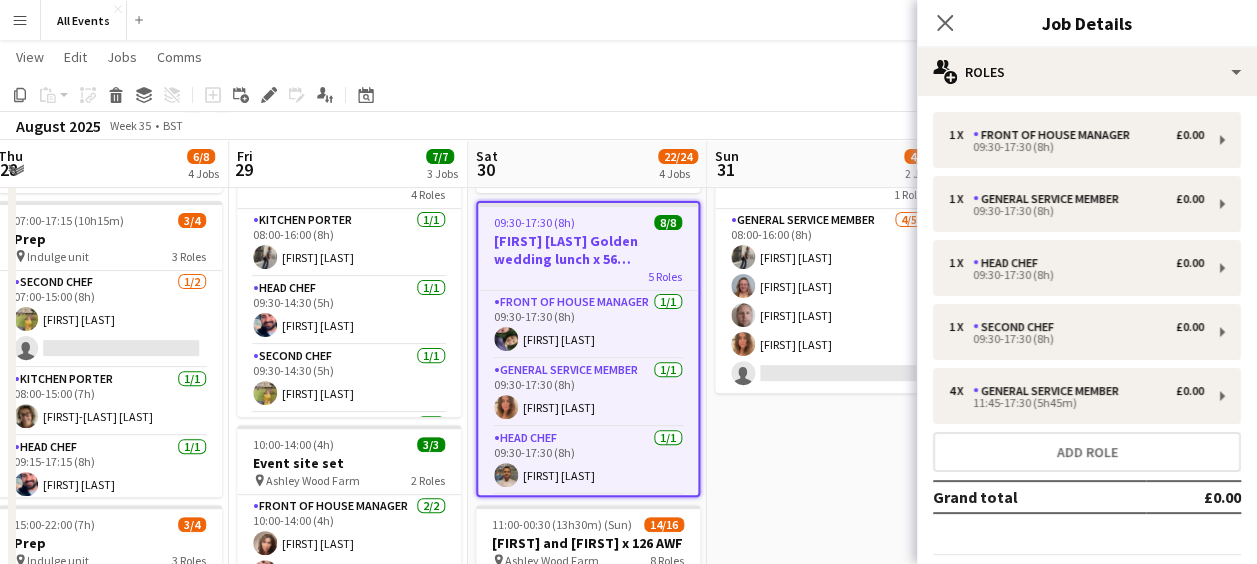 scroll, scrollTop: 62, scrollLeft: 0, axis: vertical 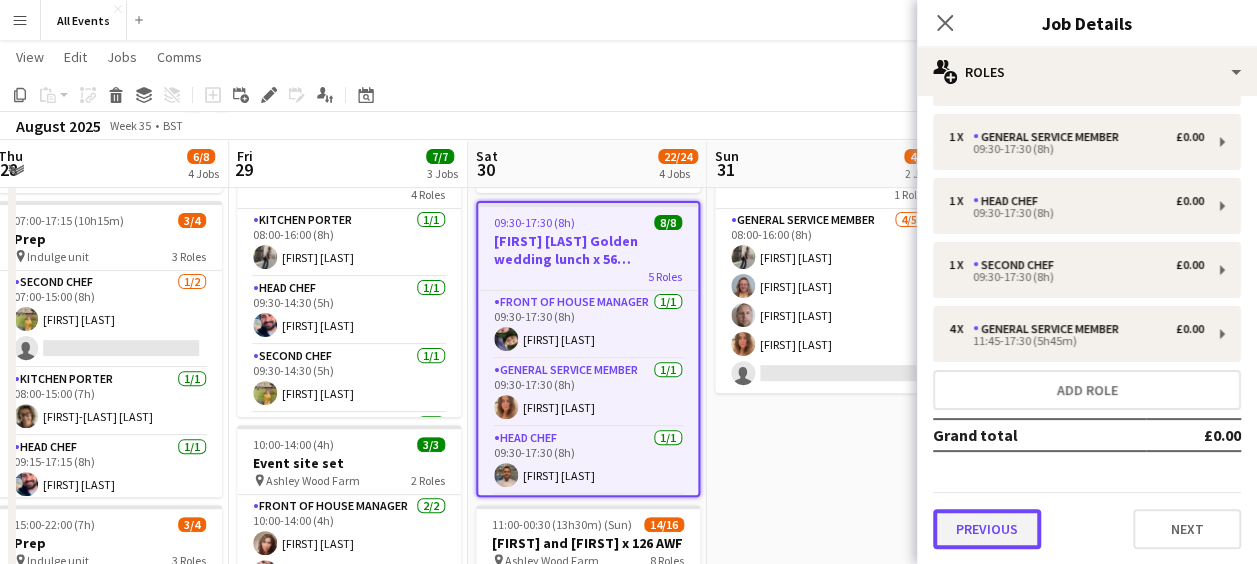 click on "Previous" at bounding box center (987, 529) 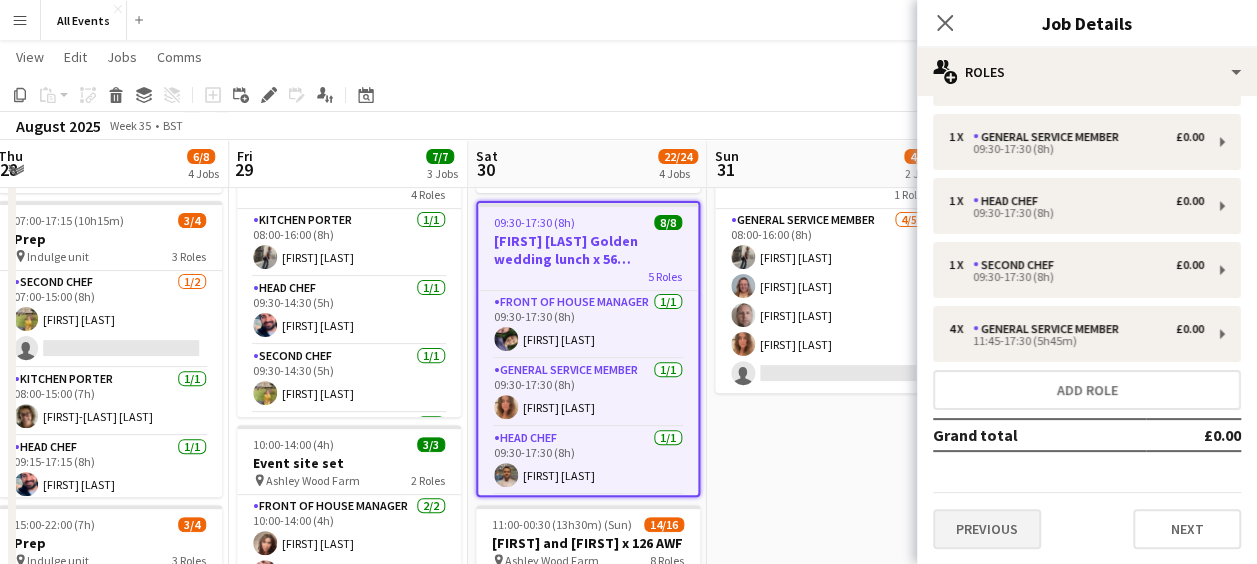 scroll, scrollTop: 0, scrollLeft: 0, axis: both 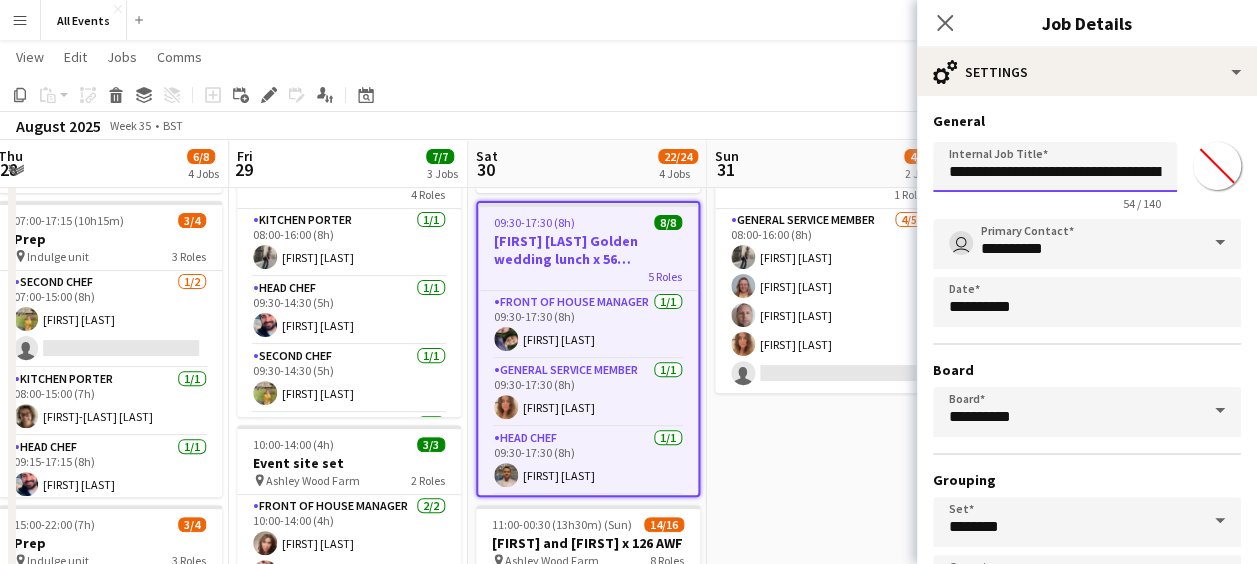 click on "**********" at bounding box center [1055, 167] 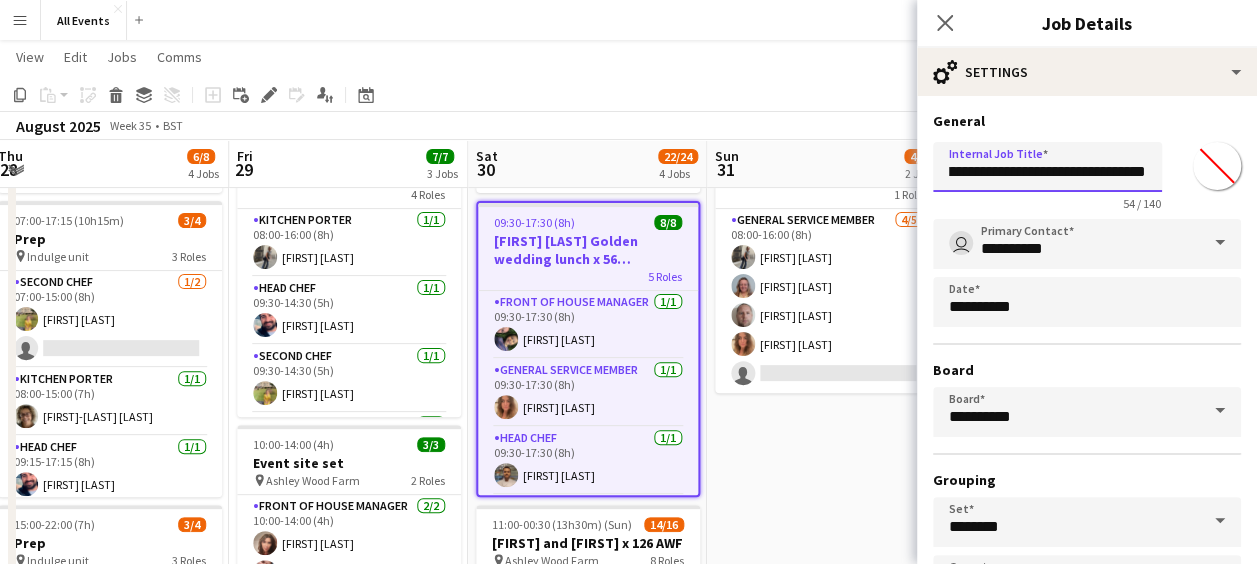scroll, scrollTop: 0, scrollLeft: 185, axis: horizontal 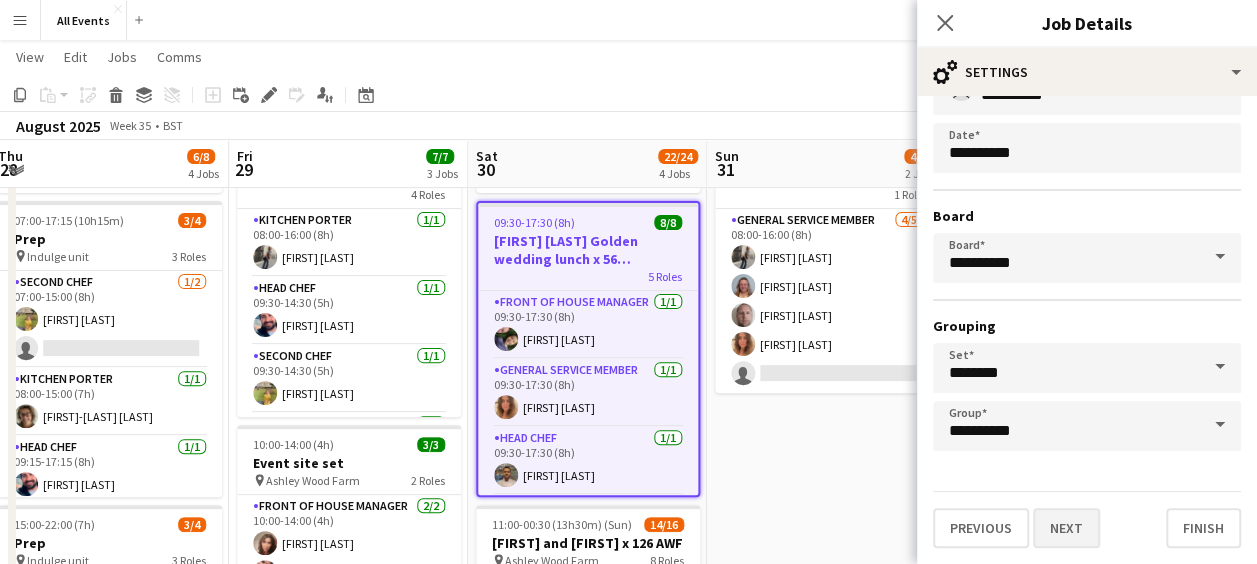 type on "**********" 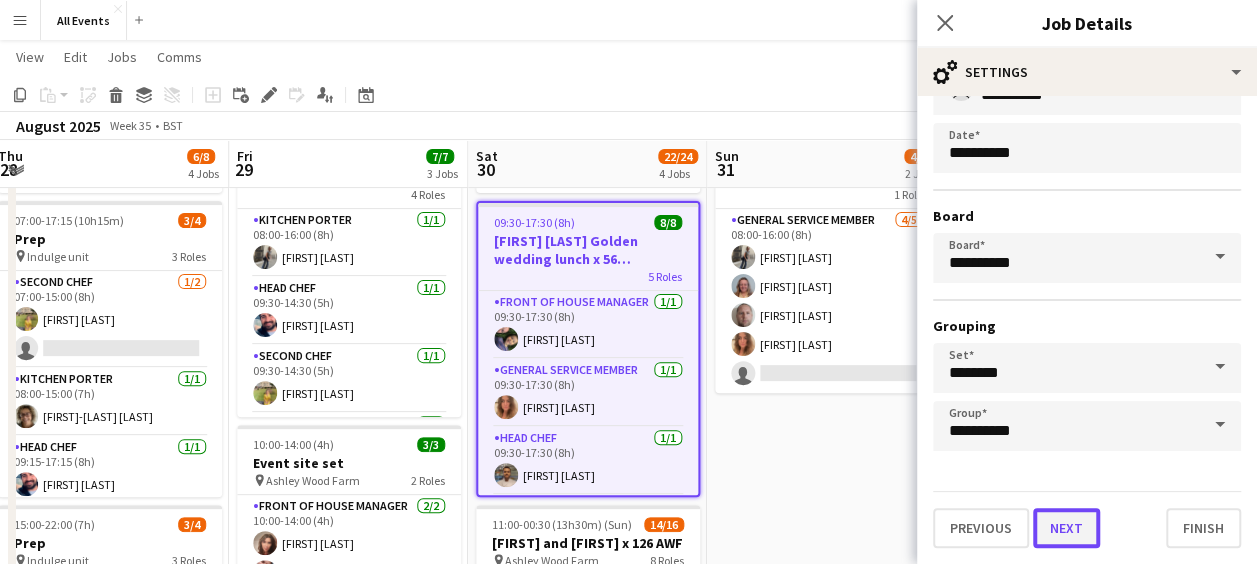 scroll, scrollTop: 0, scrollLeft: 0, axis: both 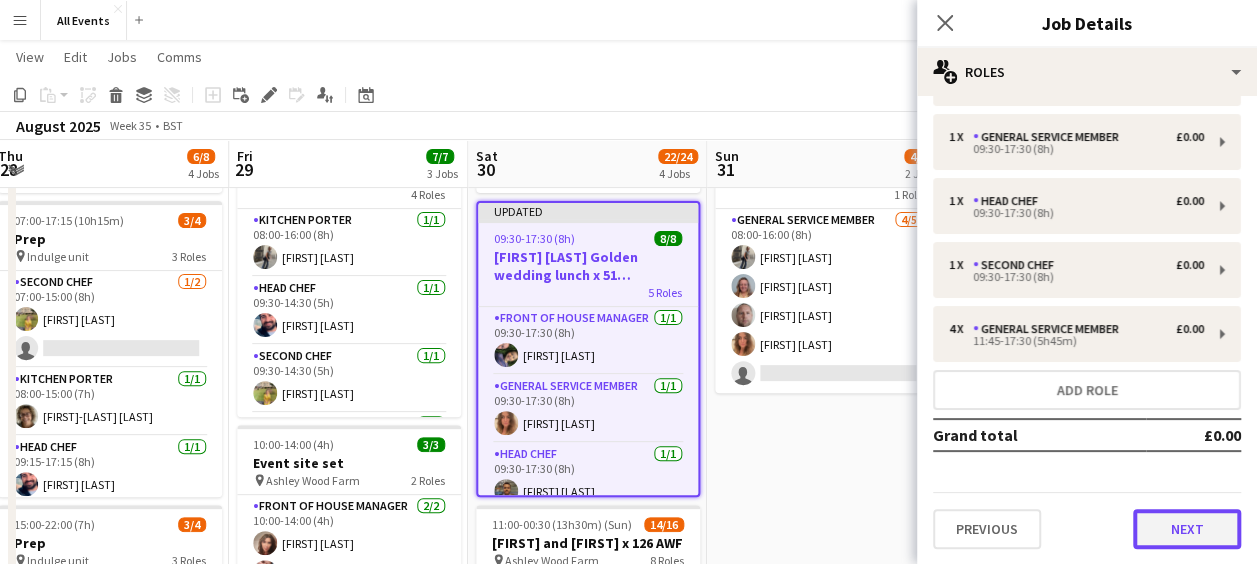 click on "Next" at bounding box center [1187, 529] 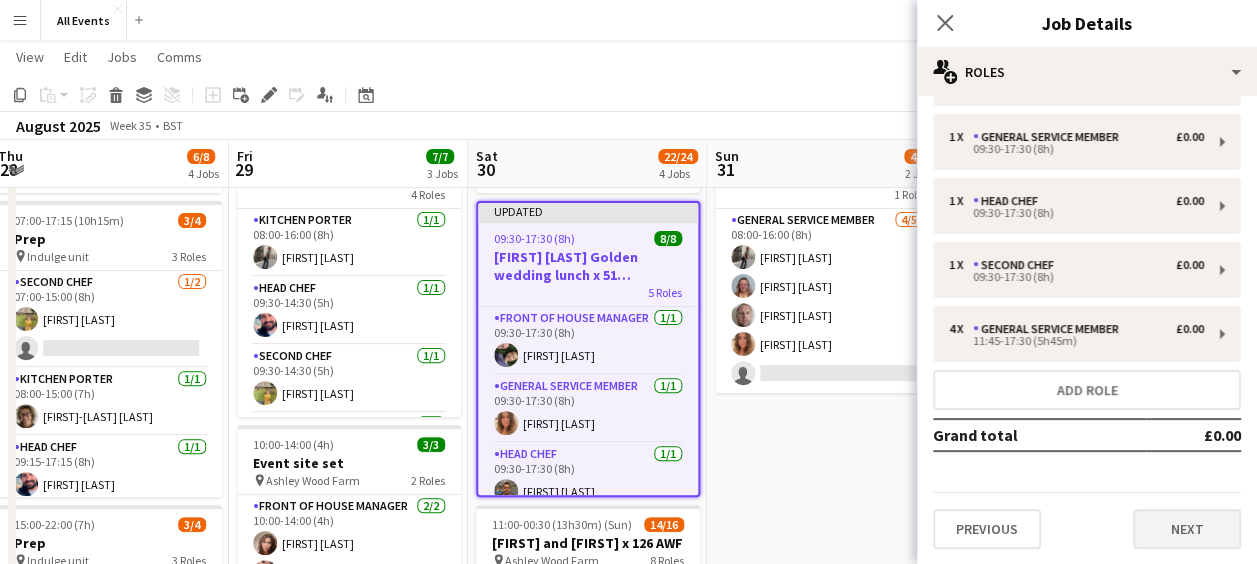 scroll, scrollTop: 0, scrollLeft: 0, axis: both 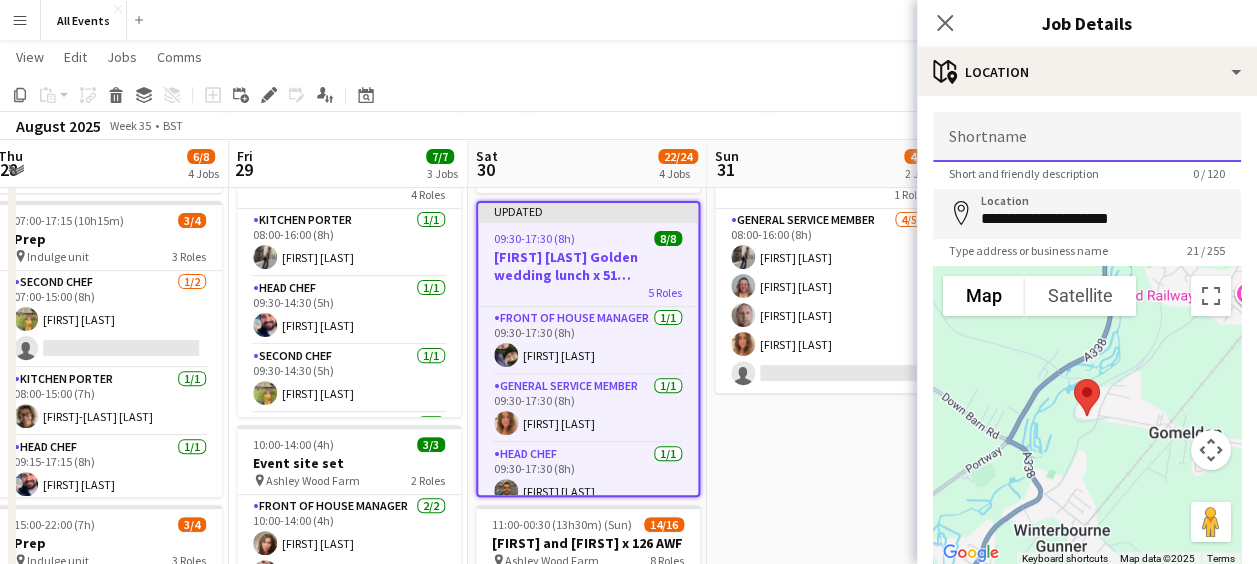 click on "Shortname" at bounding box center (1087, 137) 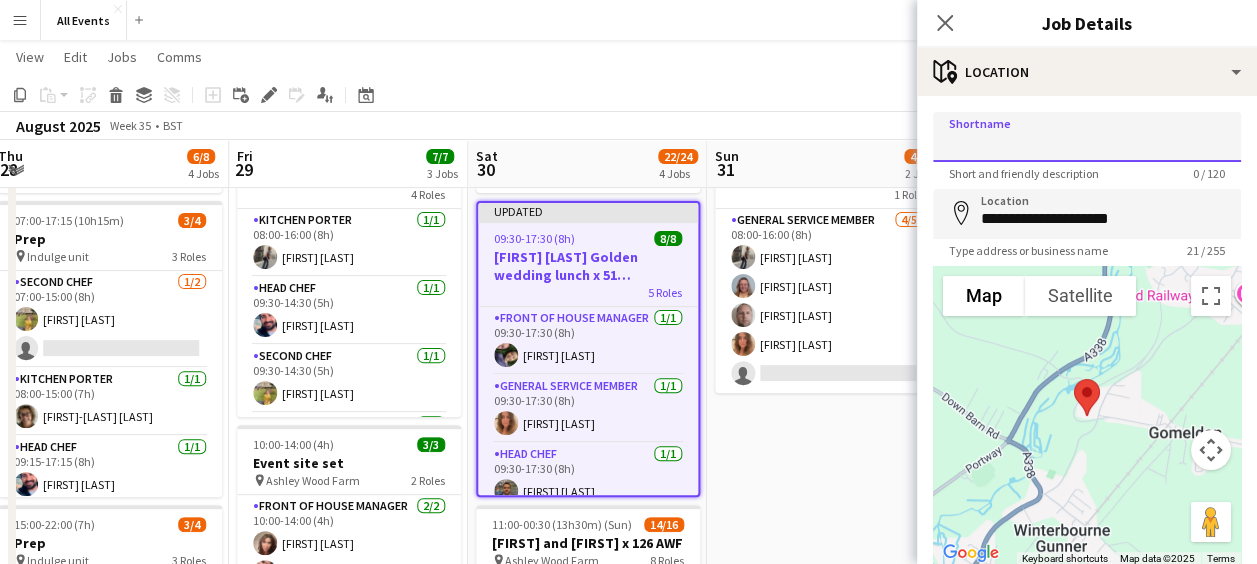 paste on "**********" 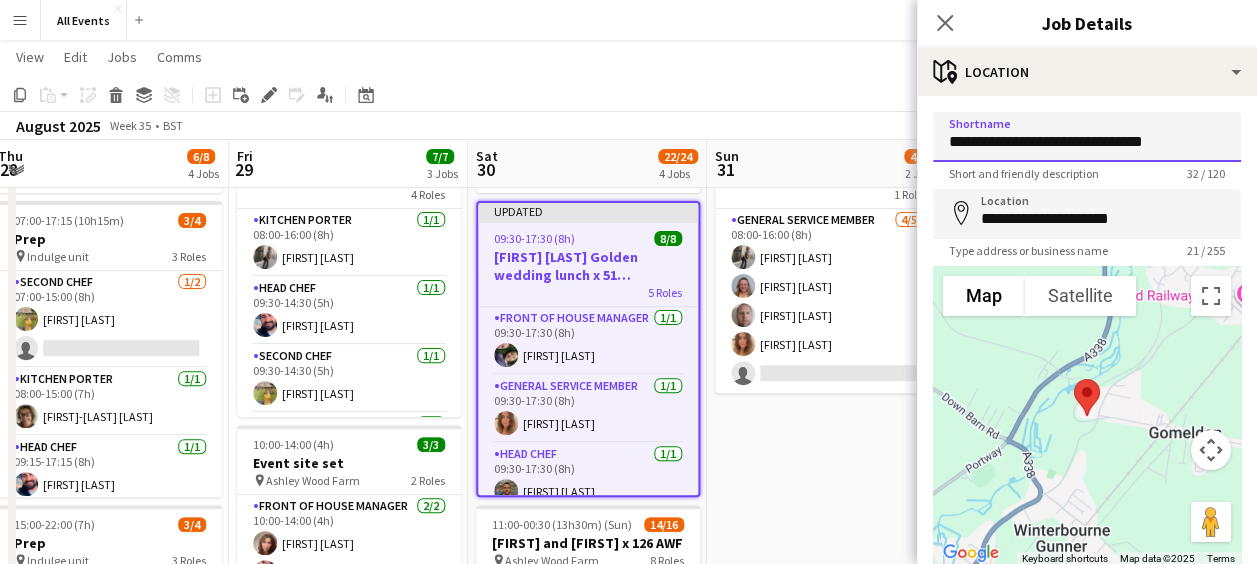 scroll, scrollTop: 142, scrollLeft: 0, axis: vertical 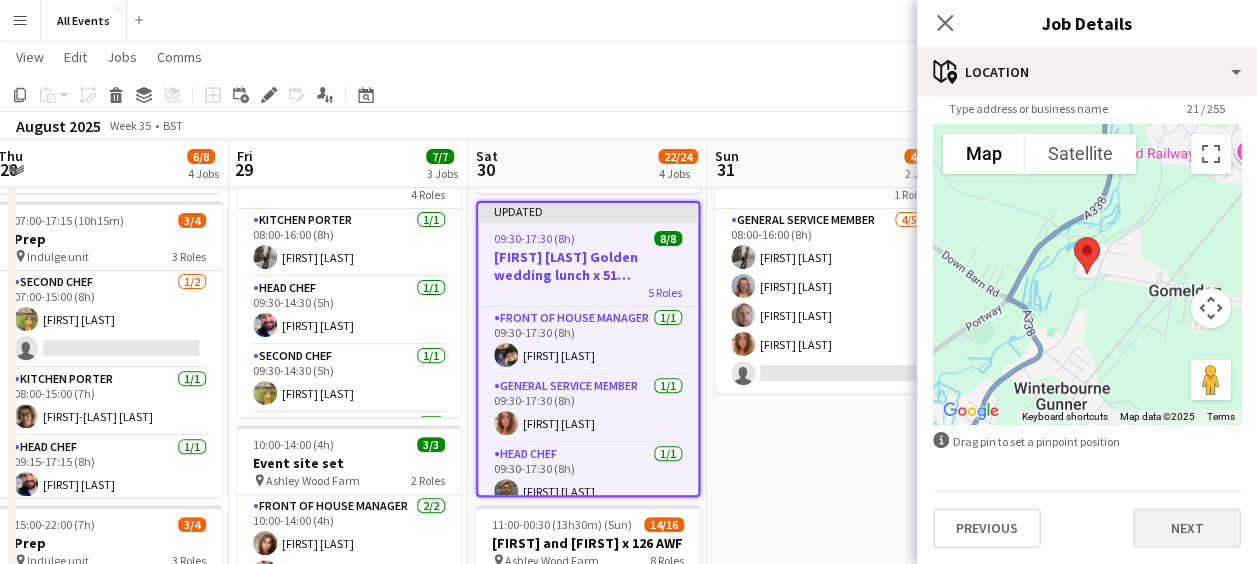 type on "**********" 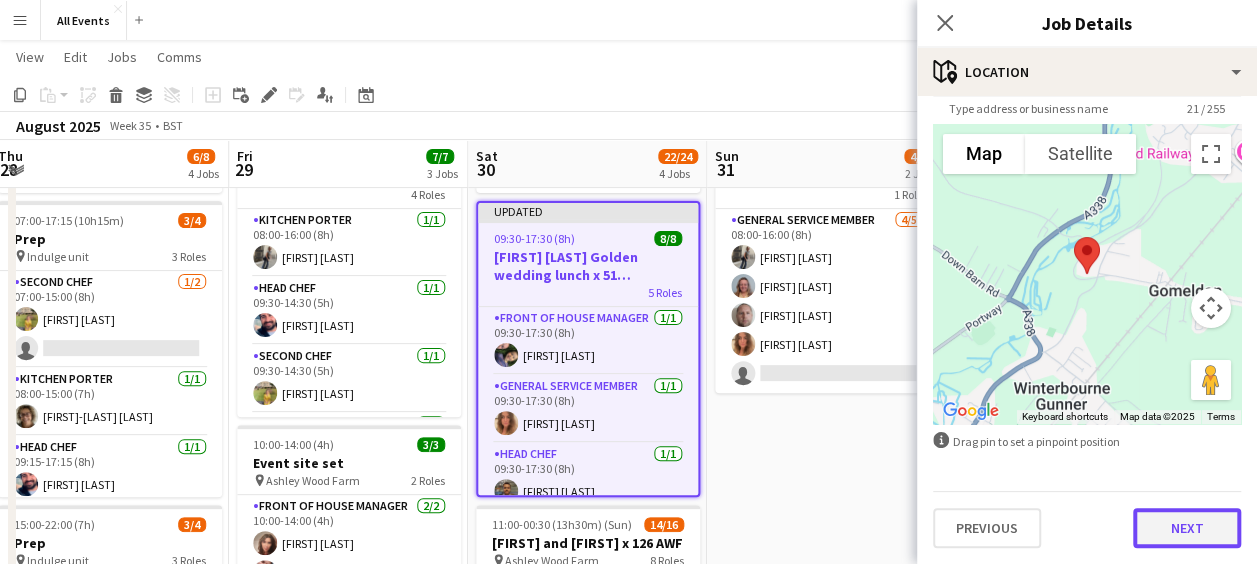 click on "Next" at bounding box center (1187, 528) 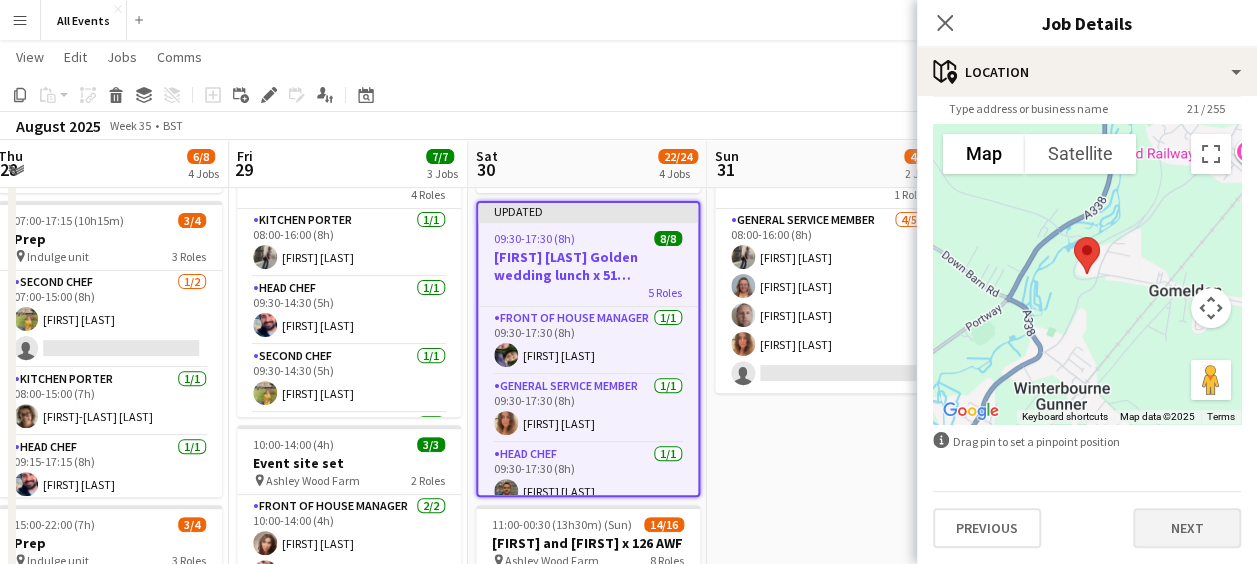 scroll, scrollTop: 0, scrollLeft: 0, axis: both 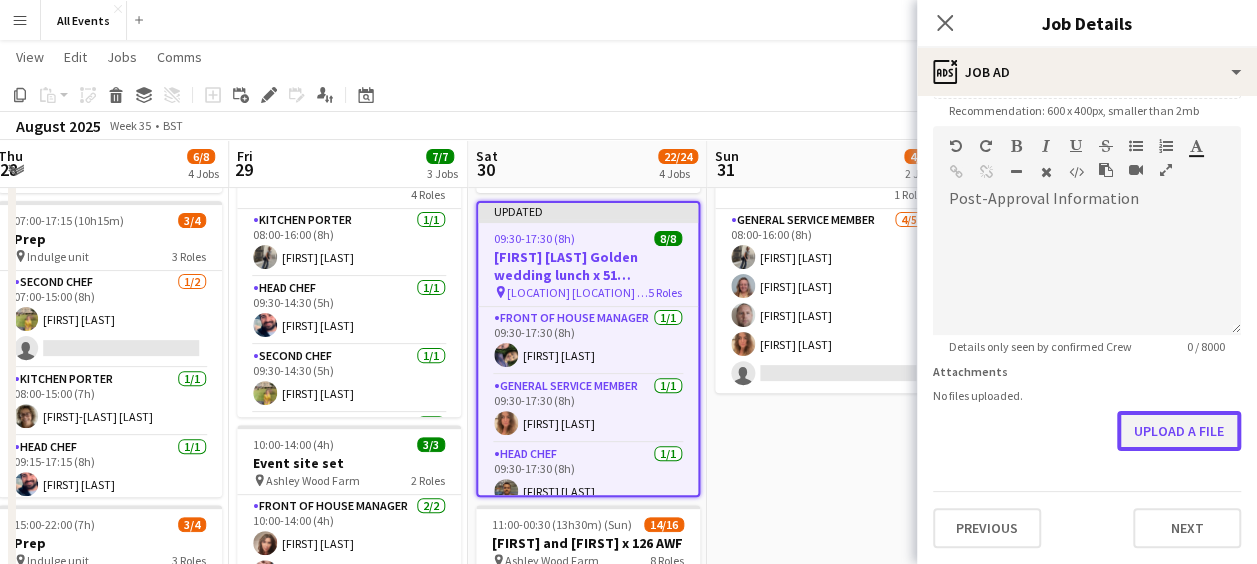 click on "**********" at bounding box center [1087, 117] 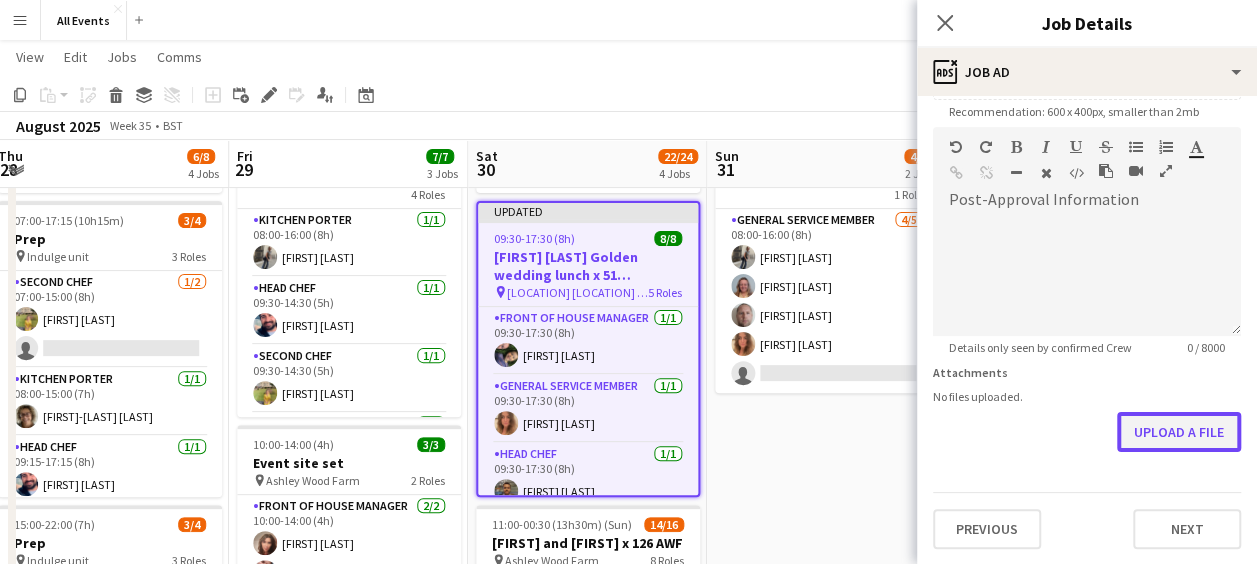 click on "Upload a file" at bounding box center [1179, 432] 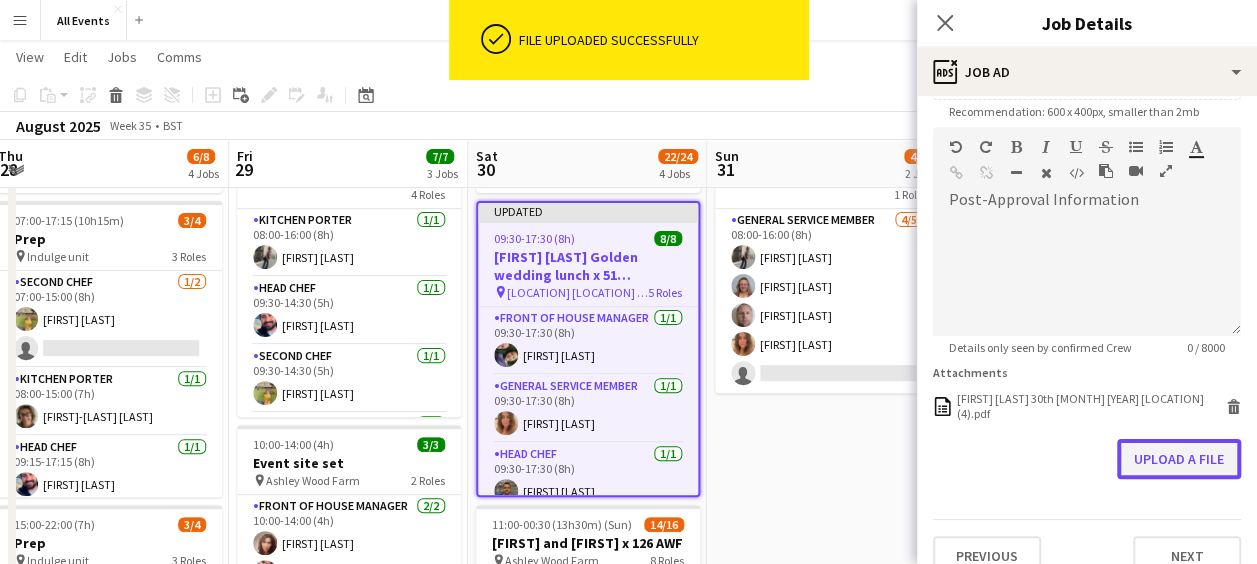 click on "Upload a file" at bounding box center [1179, 459] 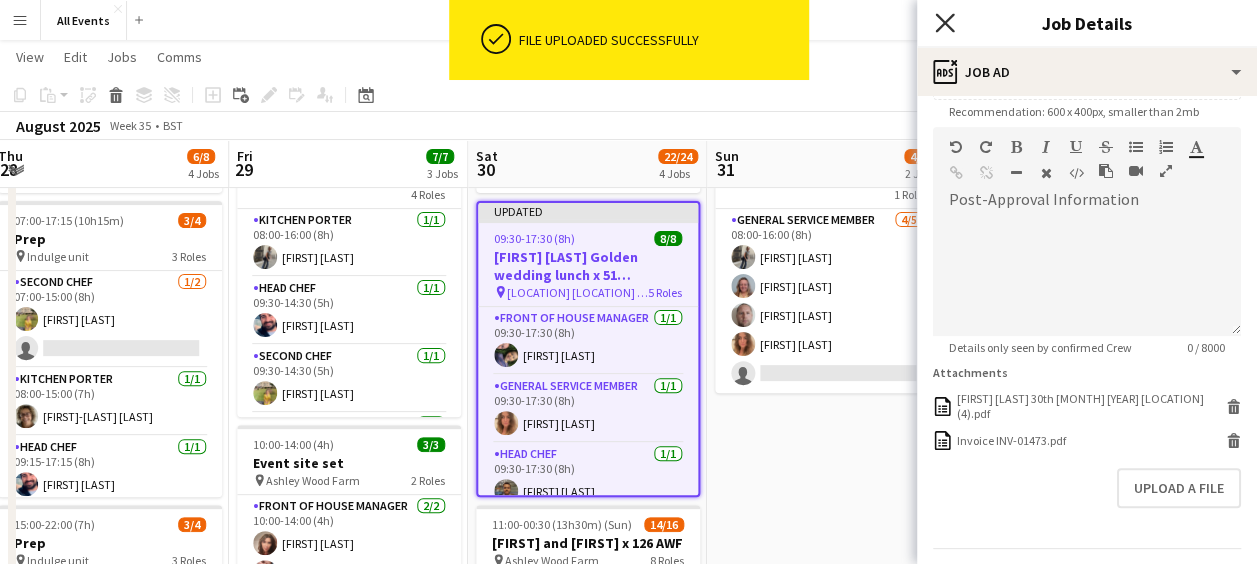 click 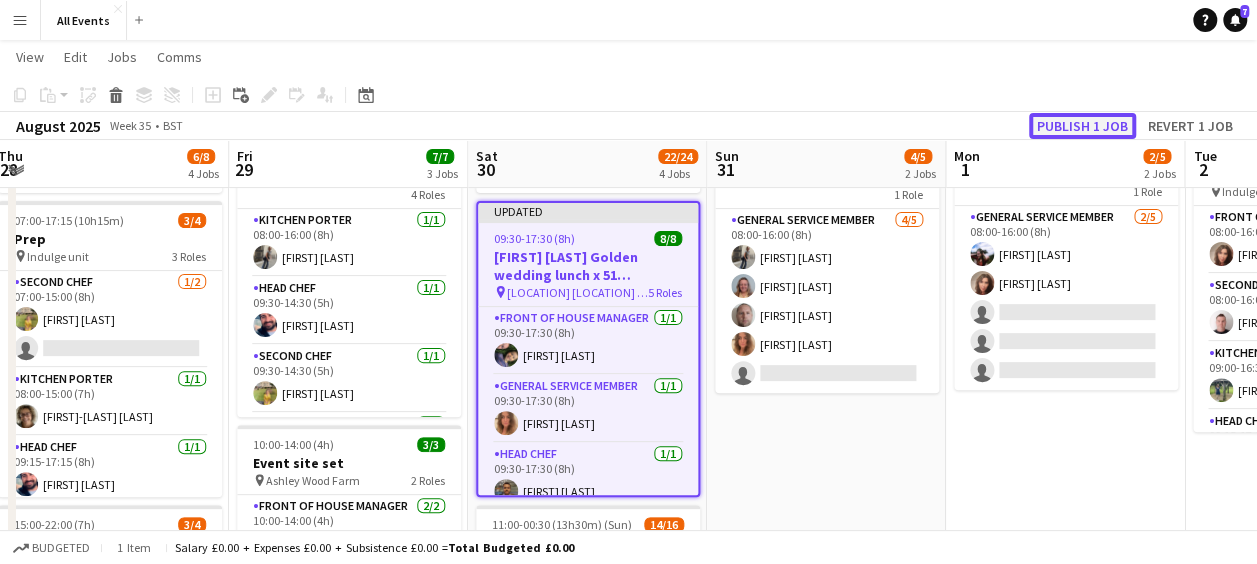 click on "Publish 1 job" 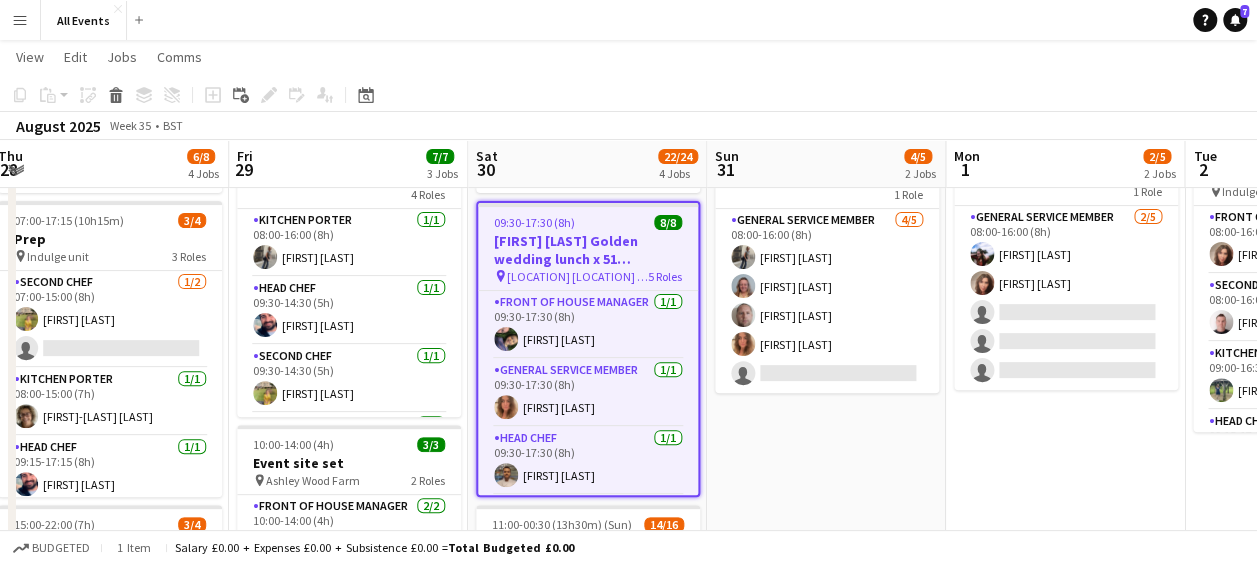 click on "Summer holidays      08:00-16:00 (8h)    4/5   Unit and site clean down AWF    1 Role   General service member   4/5   08:00-16:00 (8h)
[FIRST] [LAST] [FIRST] [LAST] [FIRST] [LAST] [FIRST] [LAST]
single-neutral-actions" at bounding box center (826, 497) 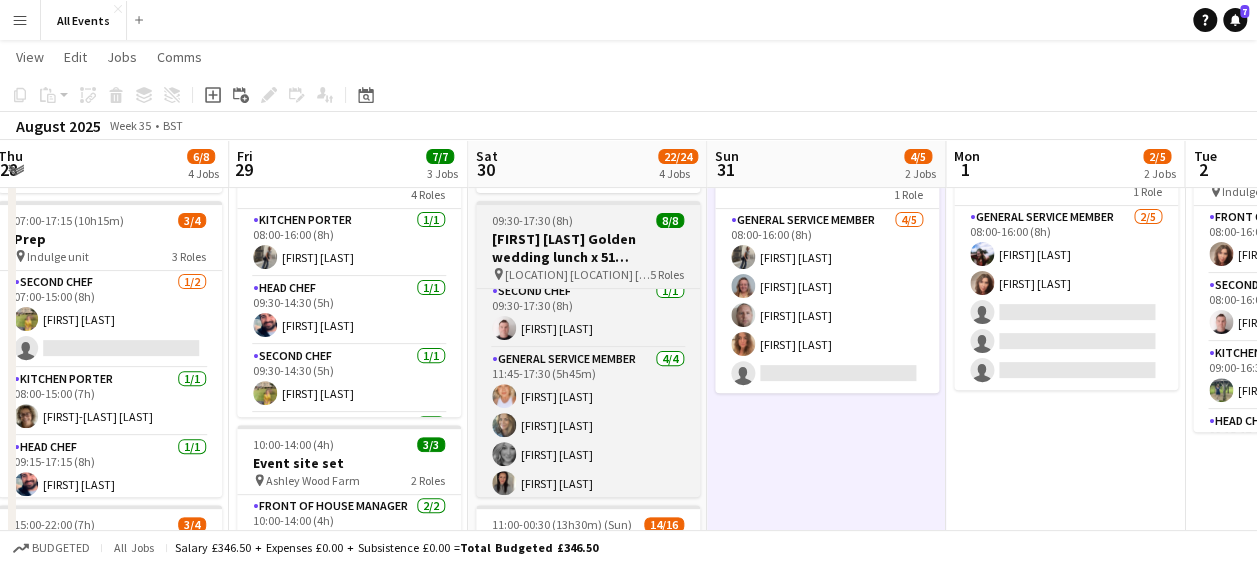 scroll, scrollTop: 218, scrollLeft: 0, axis: vertical 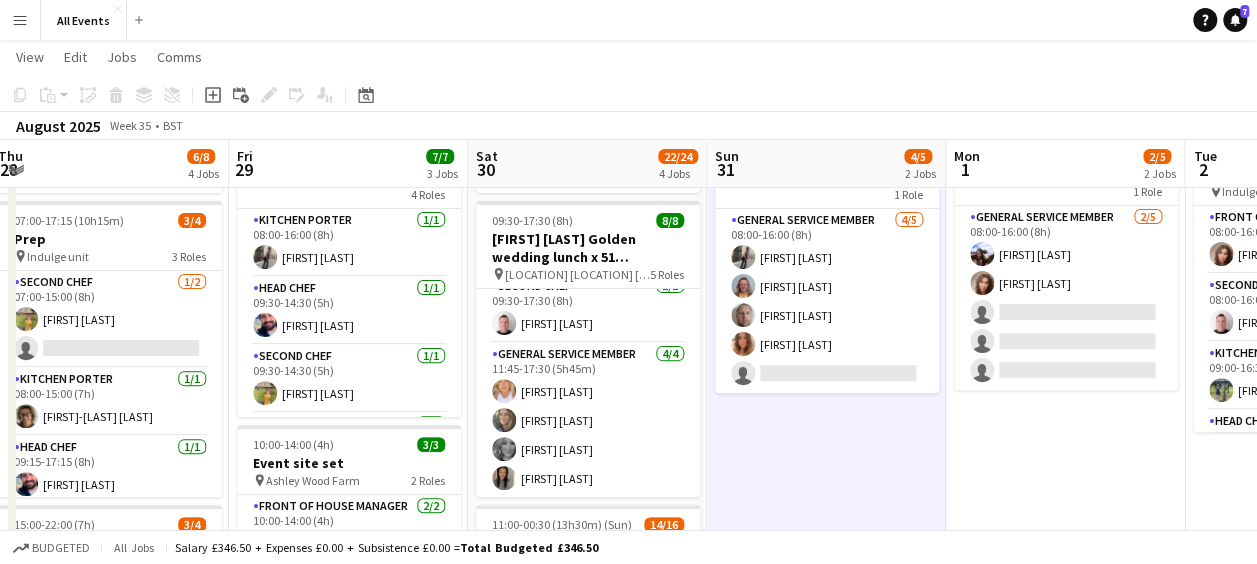 click on "Fri   29   7/7   3 Jobs" at bounding box center [348, 164] 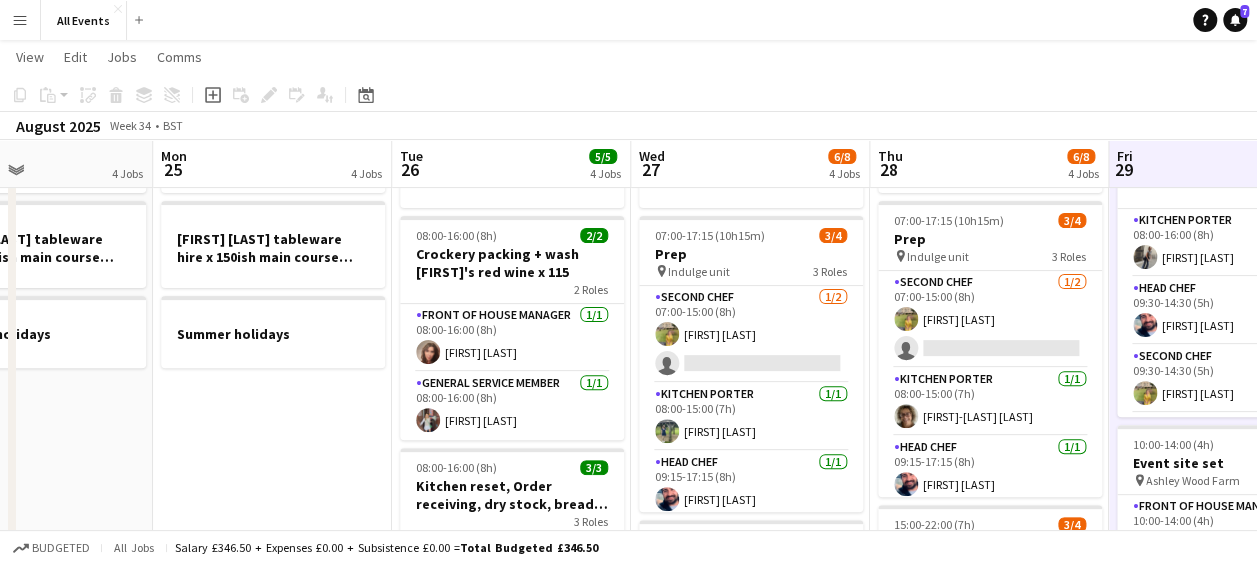 scroll, scrollTop: 0, scrollLeft: 524, axis: horizontal 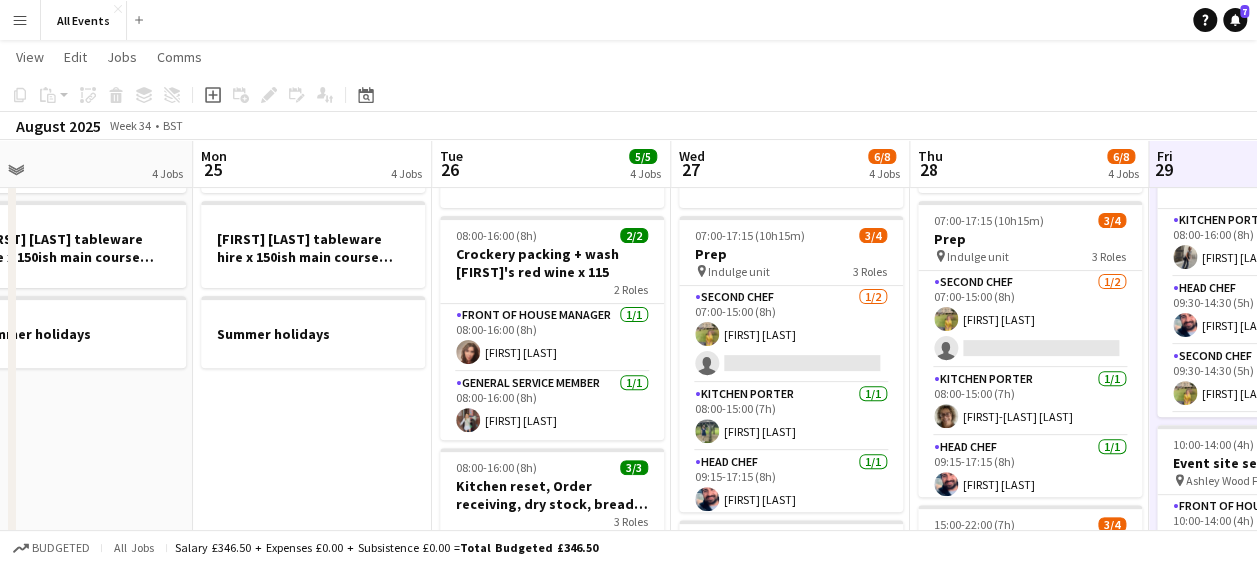click on "Fri   29   7/7   3 Jobs" at bounding box center [1268, 164] 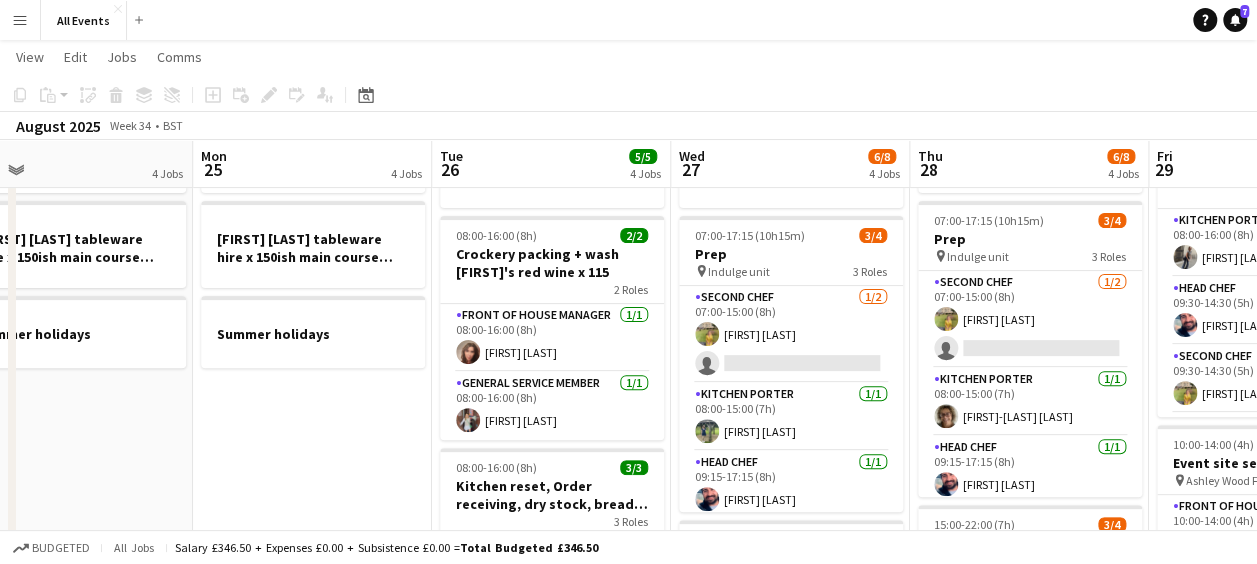 click on "Fri   29   7/7   3 Jobs" at bounding box center [1268, 164] 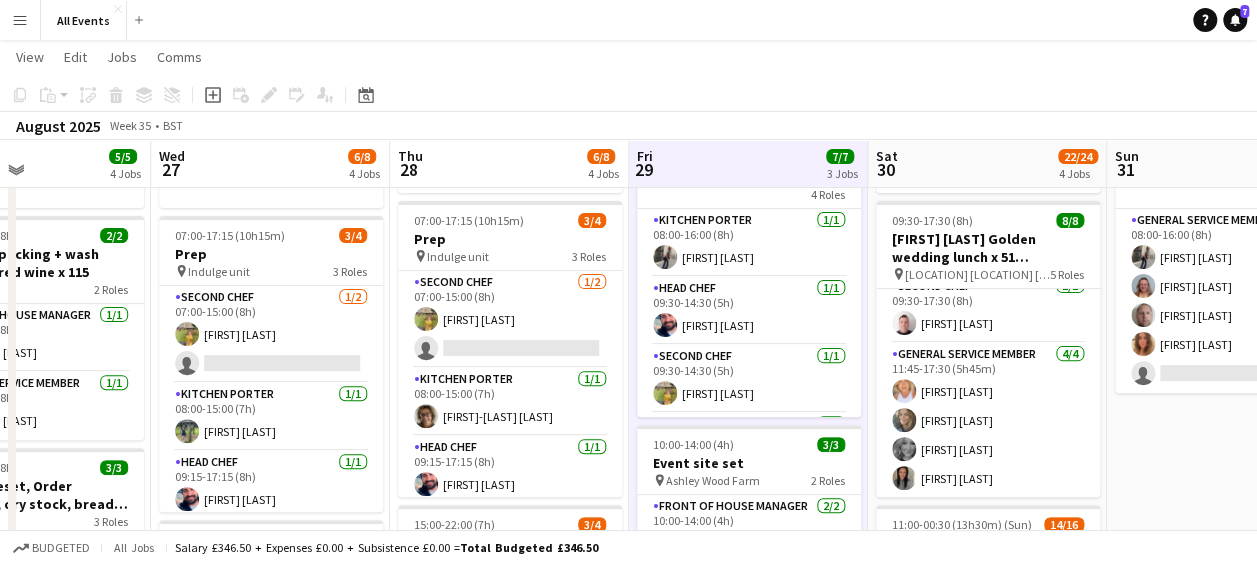 scroll, scrollTop: 0, scrollLeft: 606, axis: horizontal 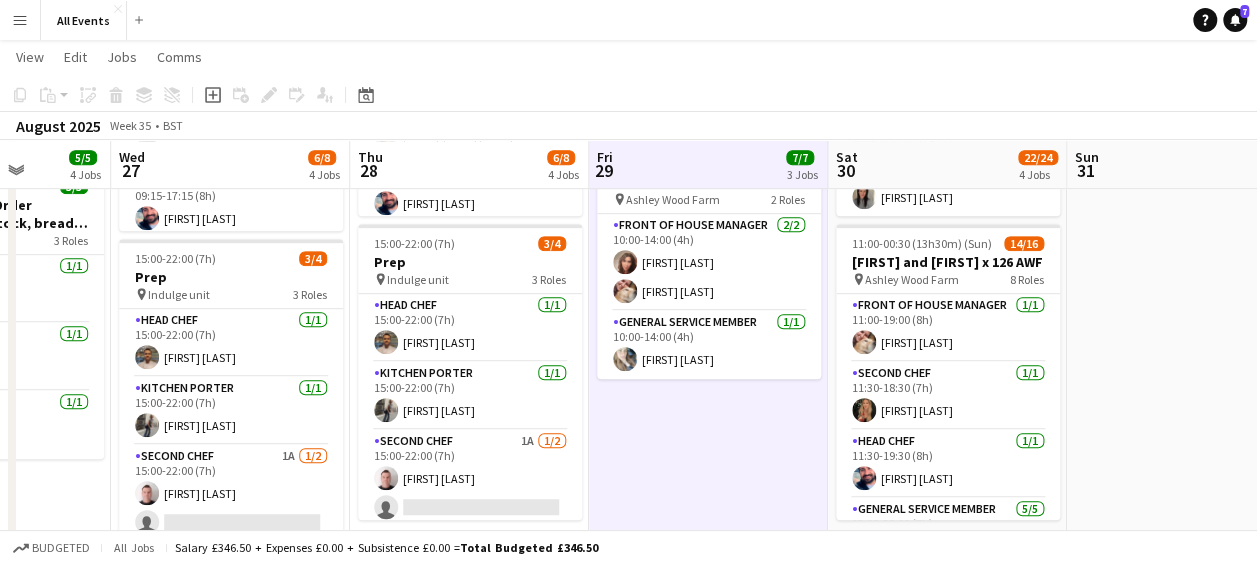 click on "Summer holidays      08:00-16:00 (8h)    4/5   Unit and site clean down AWF    1 Role   General service member   4/5   08:00-16:00 (8h)
[FIRST] [LAST] [FIRST] [LAST] [FIRST] [LAST] [FIRST] [LAST]
single-neutral-actions" at bounding box center [1186, 216] 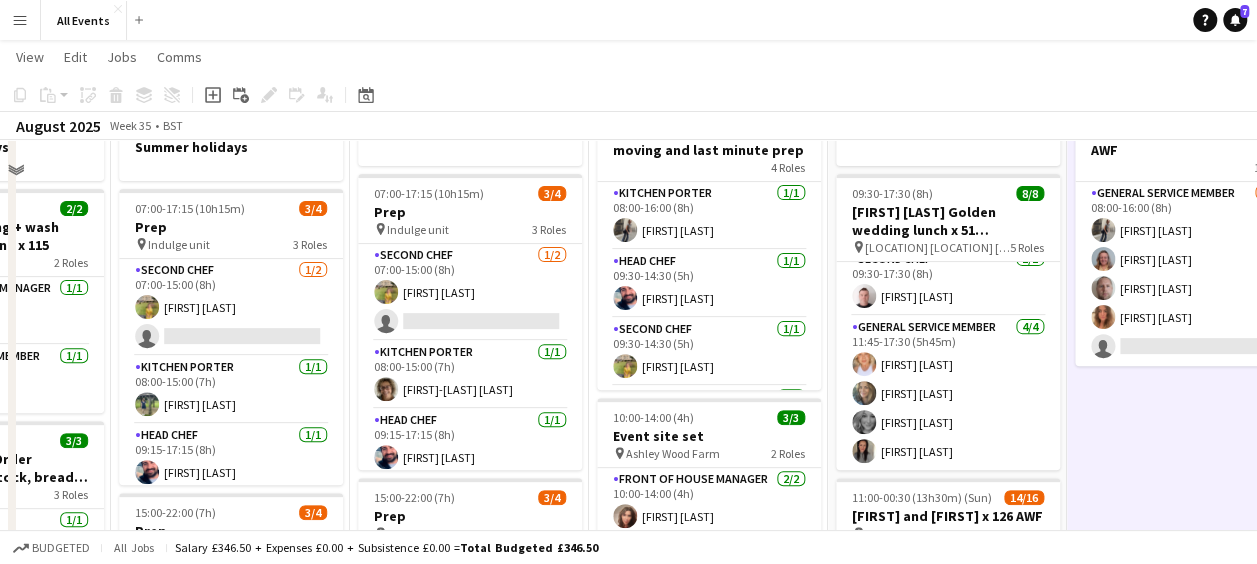 scroll, scrollTop: 0, scrollLeft: 0, axis: both 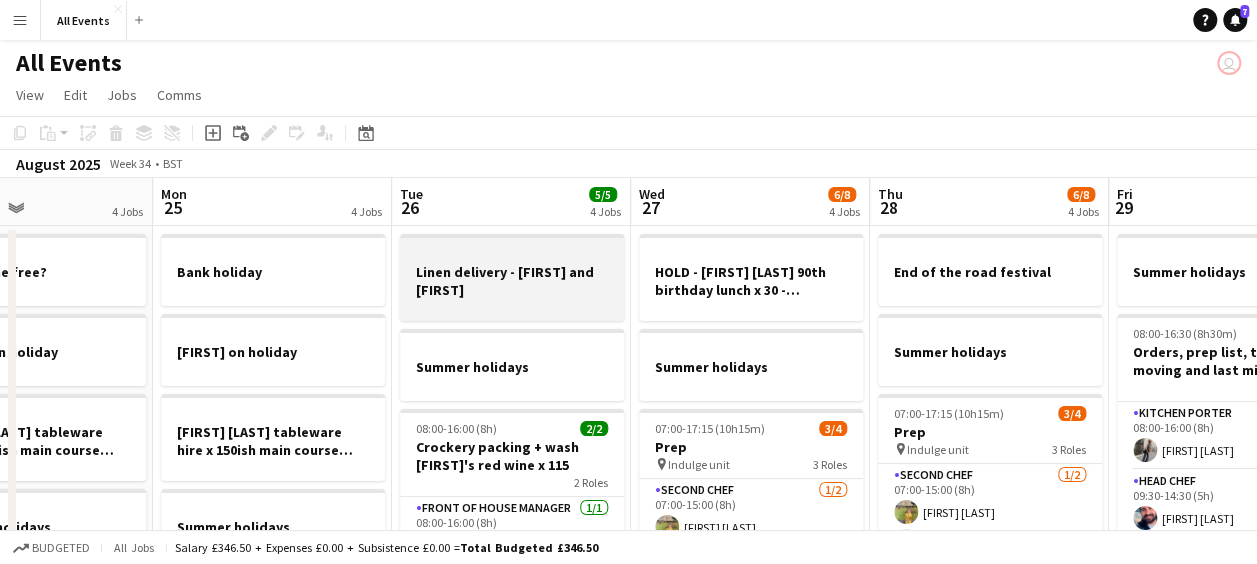 click on "Linen delivery - [FIRST] and [FIRST]" at bounding box center (512, 281) 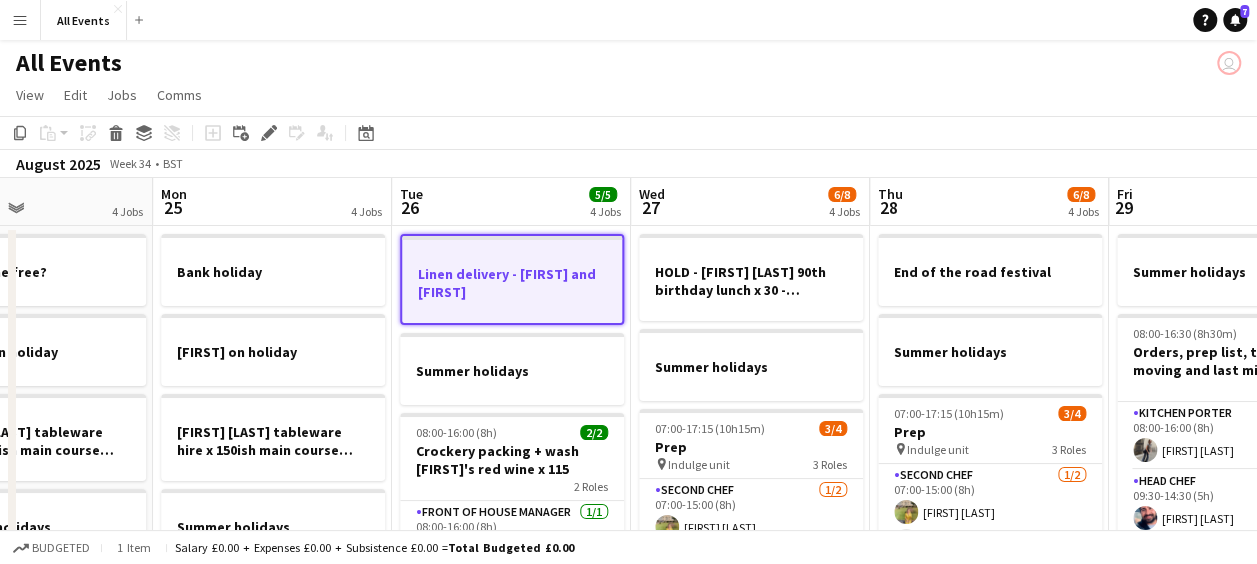 click at bounding box center [512, 309] 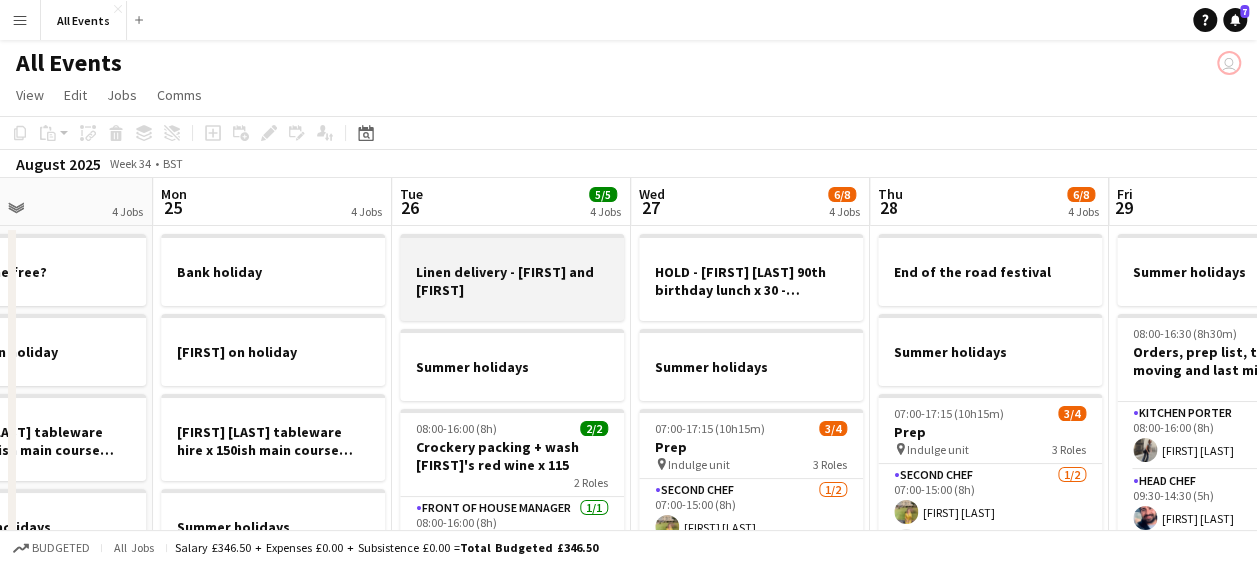 click on "Linen delivery - [FIRST] and [FIRST]" at bounding box center (512, 281) 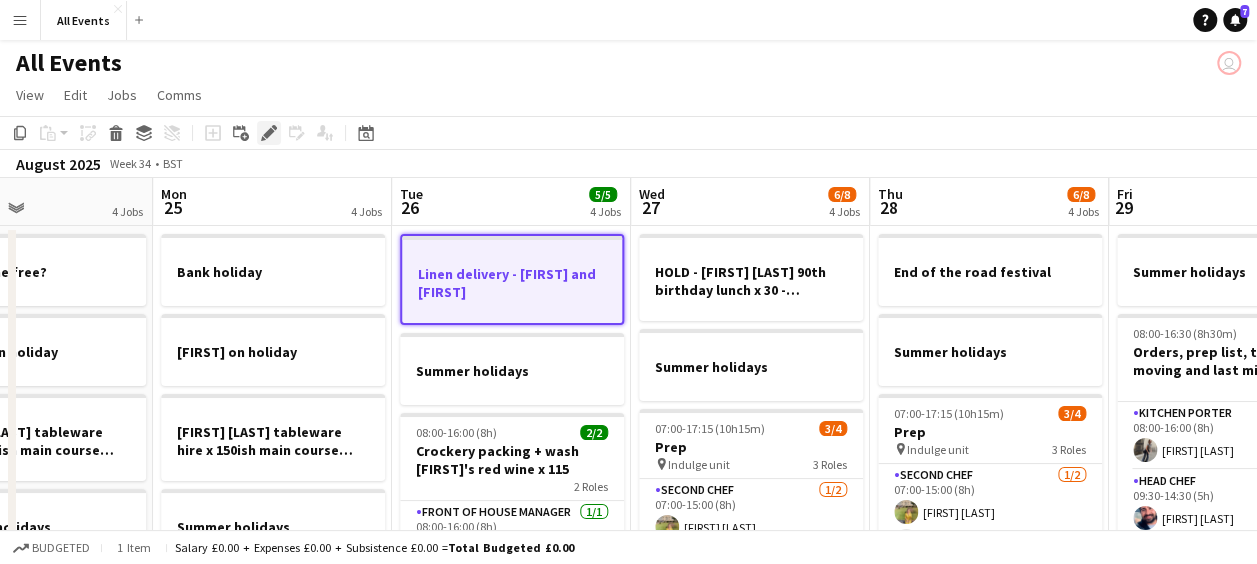 click 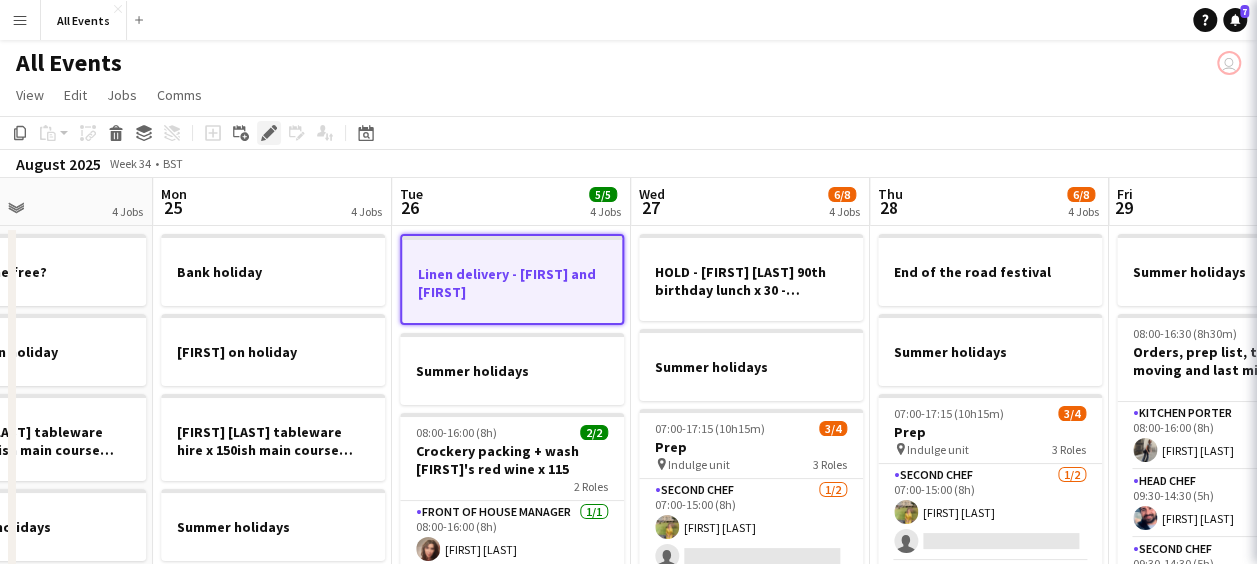 type on "*******" 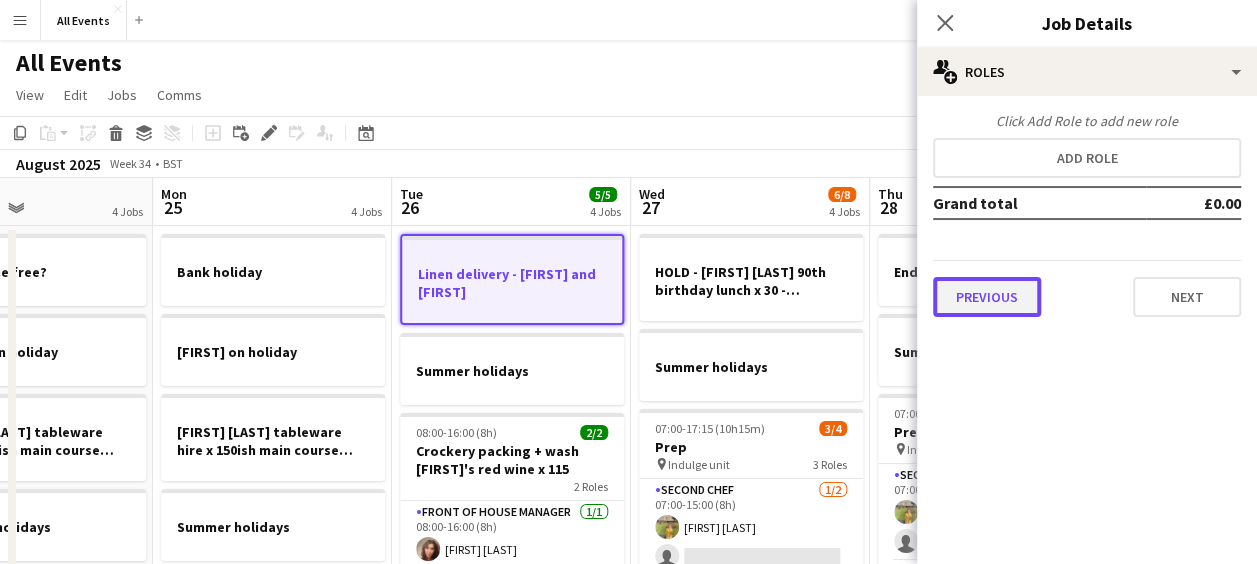 click on "Previous" at bounding box center (987, 297) 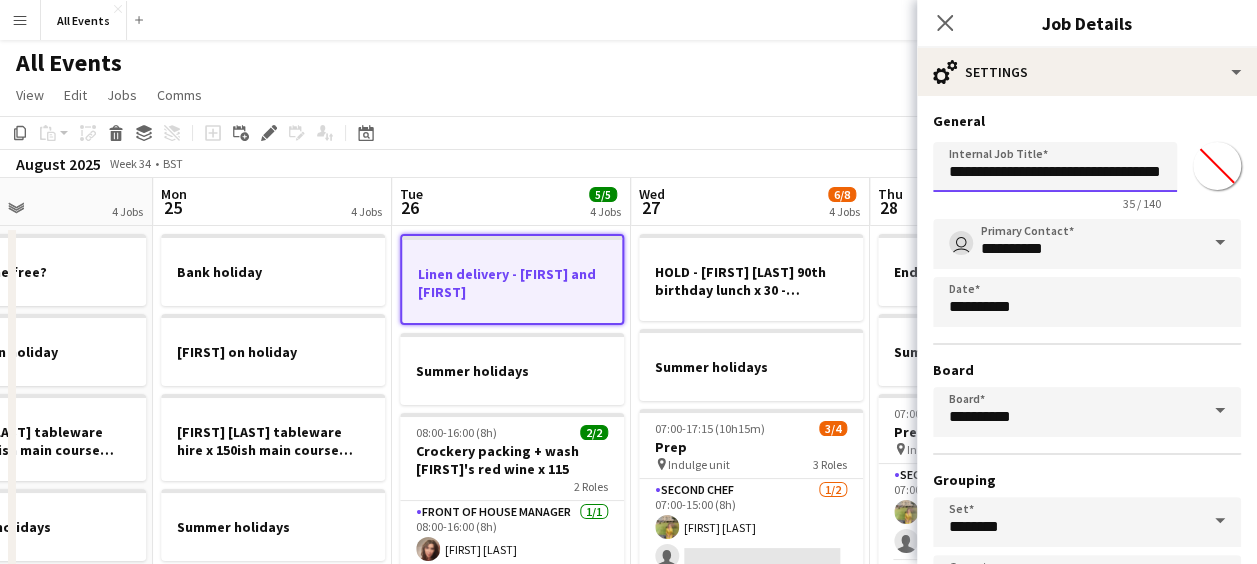 click on "**********" at bounding box center [1055, 167] 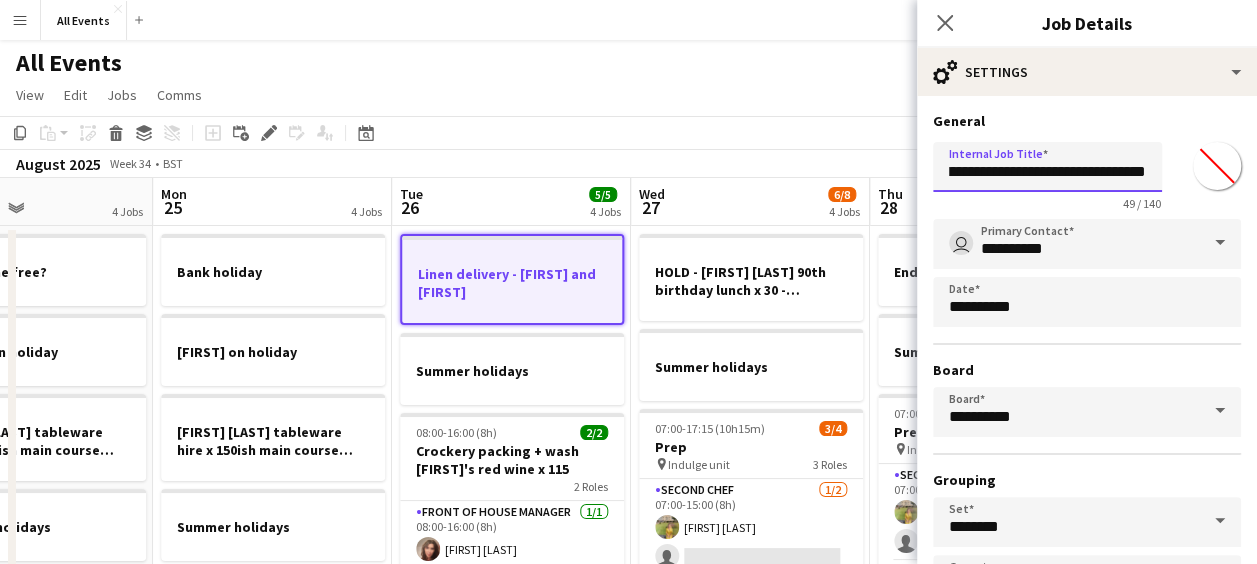 scroll, scrollTop: 0, scrollLeft: 142, axis: horizontal 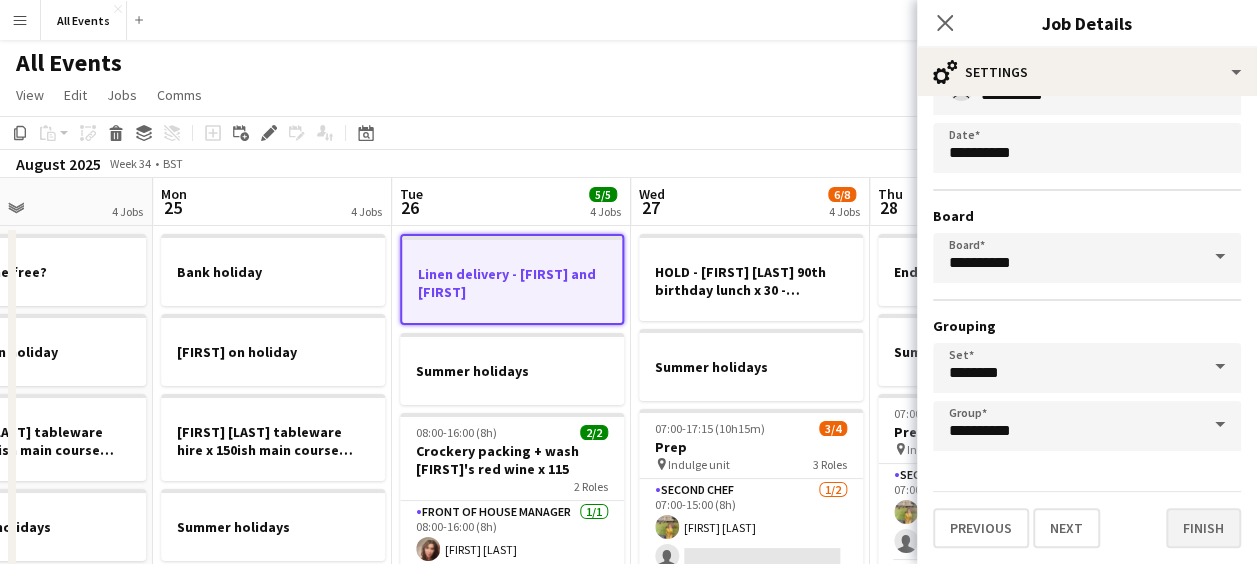 type on "**********" 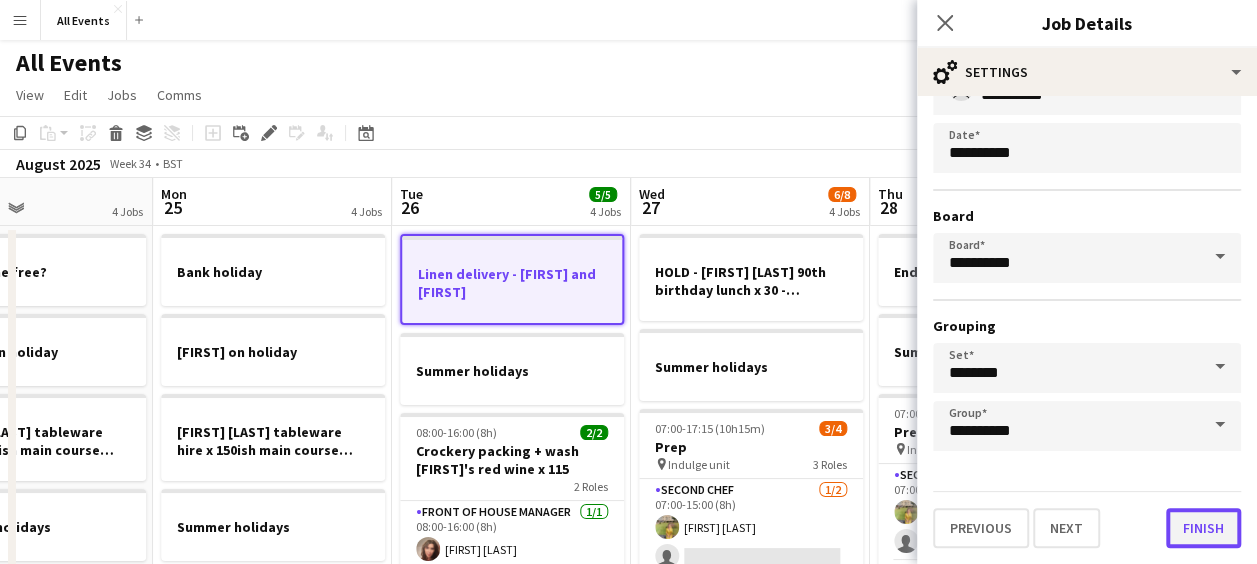 click on "Finish" at bounding box center (1203, 528) 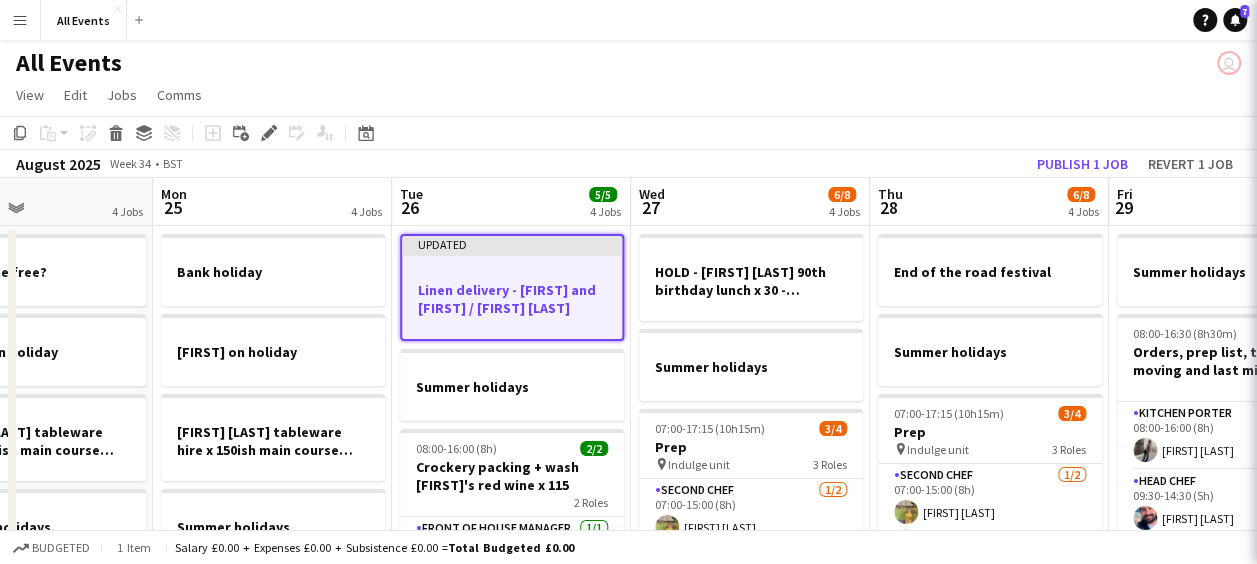 scroll, scrollTop: 0, scrollLeft: 0, axis: both 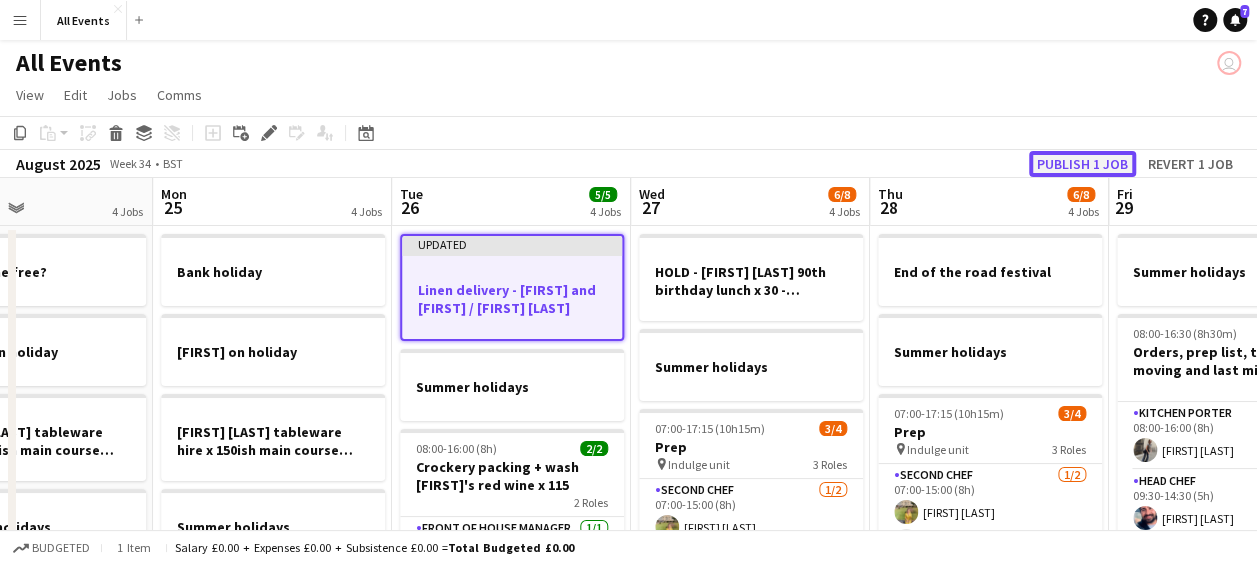 click on "Publish 1 job" 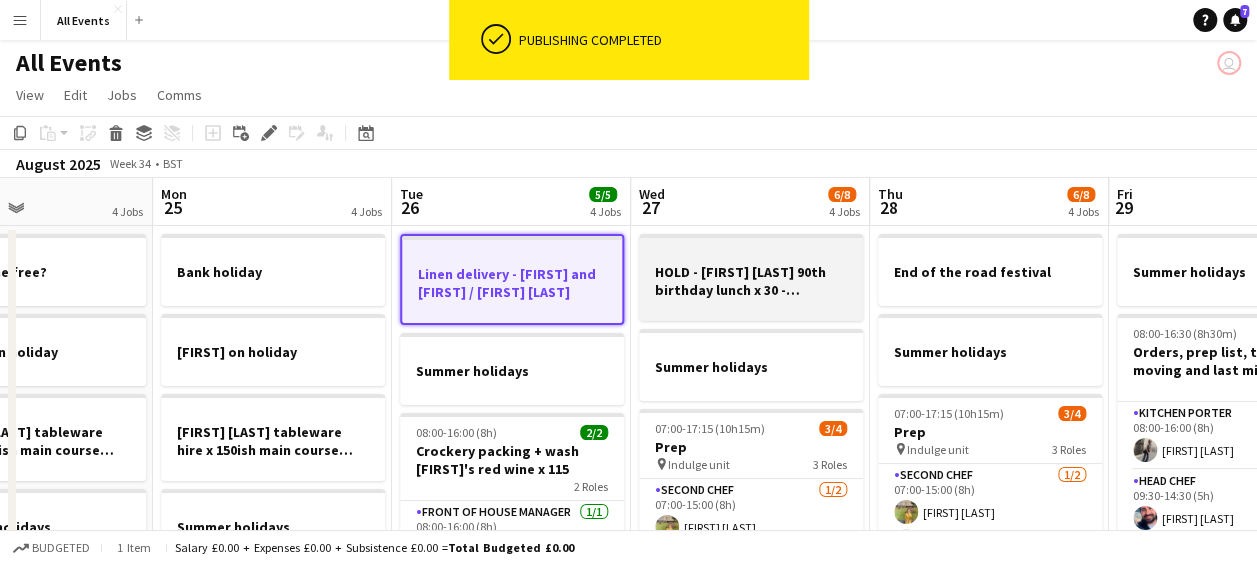 click on "HOLD - [FIRST] [LAST] 90th birthday lunch x 30 - [LOCATION]" at bounding box center (751, 281) 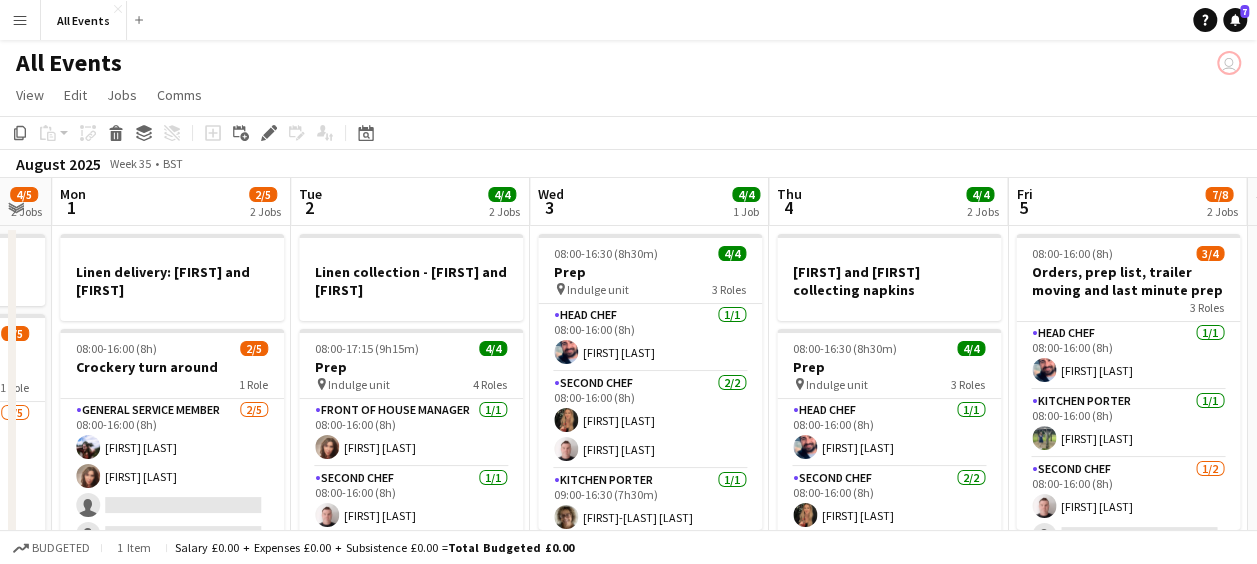 scroll, scrollTop: 0, scrollLeft: 570, axis: horizontal 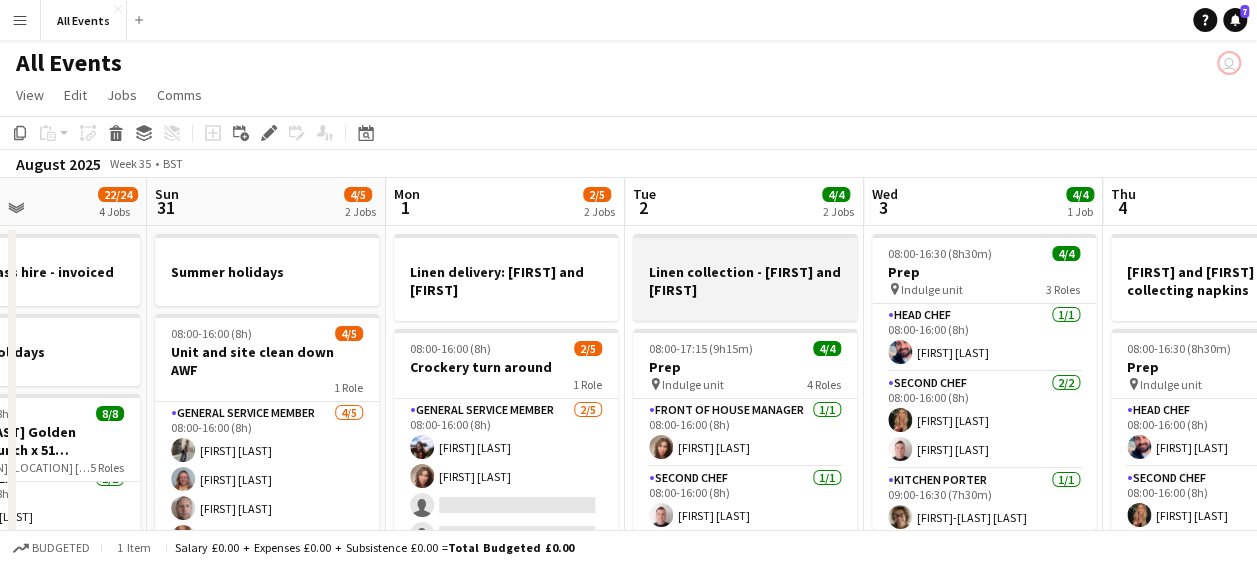 click on "Linen collection - [FIRST] and [FIRST]" at bounding box center (745, 281) 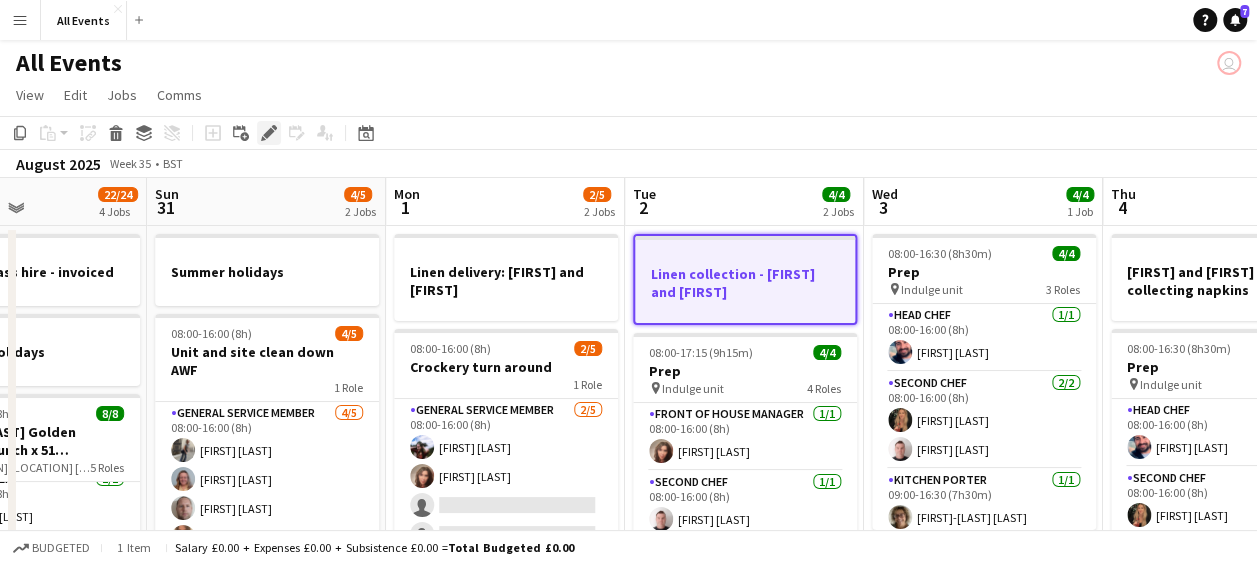 click 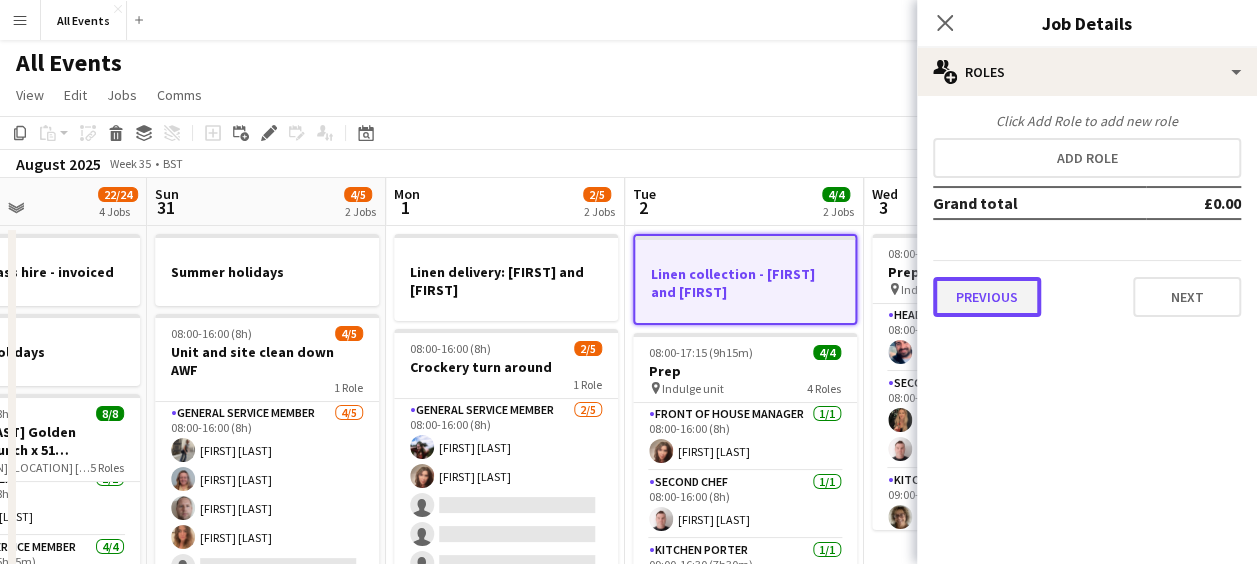 click on "Previous" at bounding box center (987, 297) 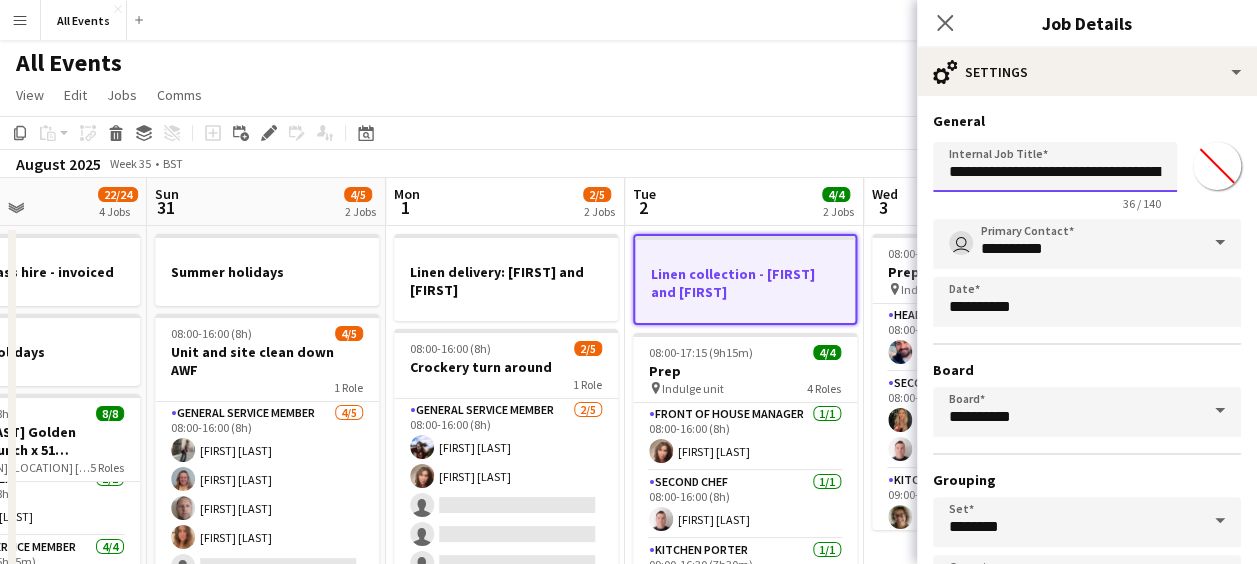 click on "**********" at bounding box center (1055, 167) 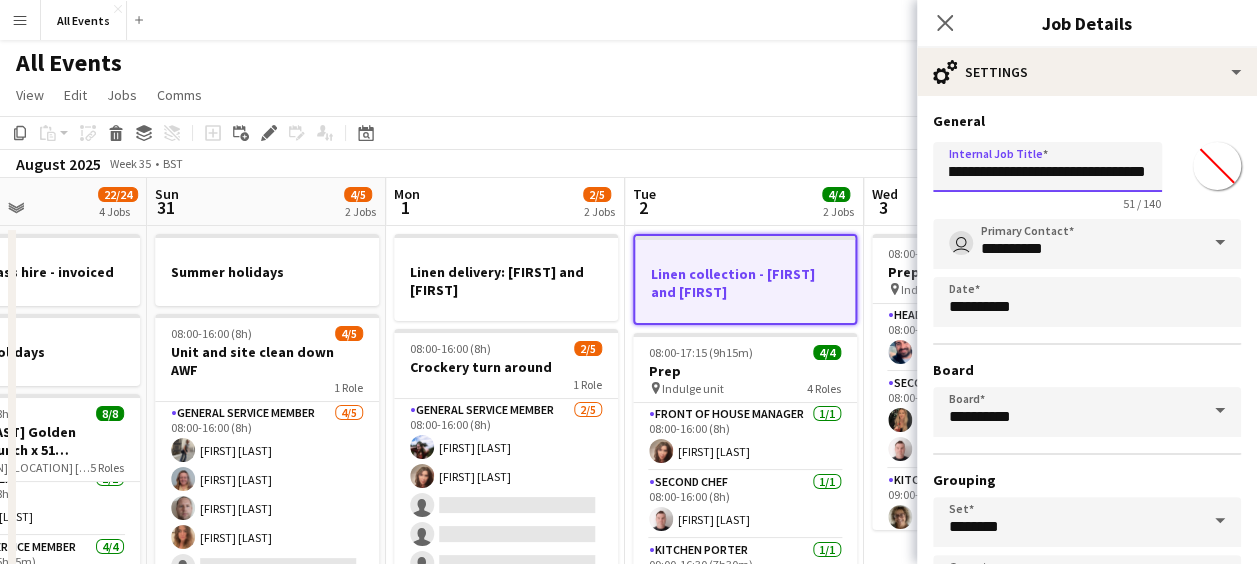 scroll, scrollTop: 0, scrollLeft: 154, axis: horizontal 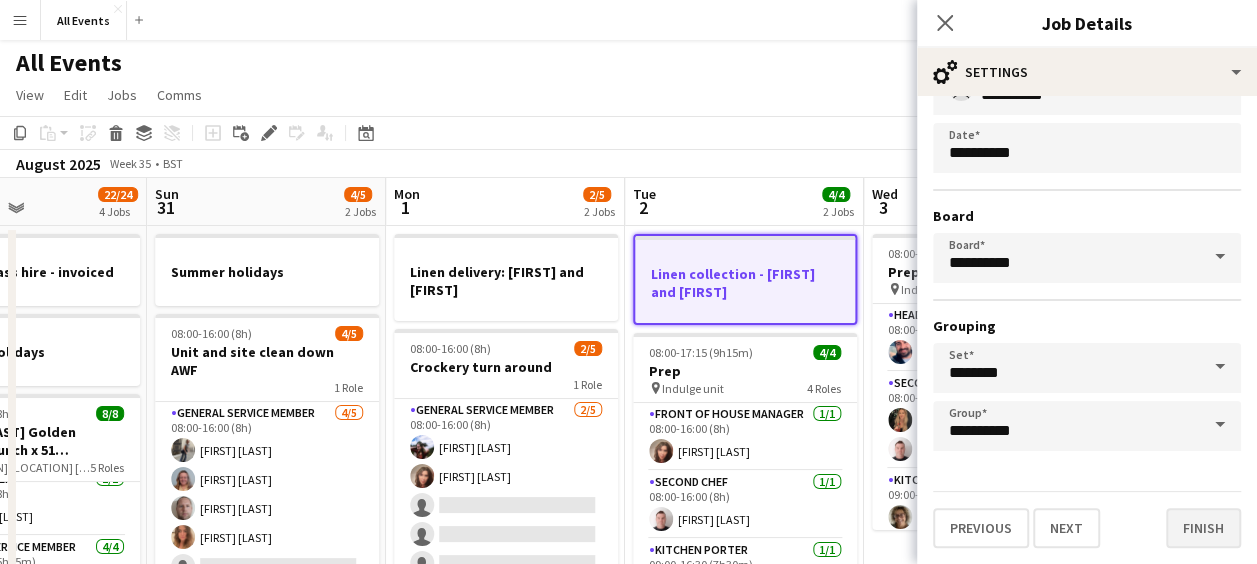type on "**********" 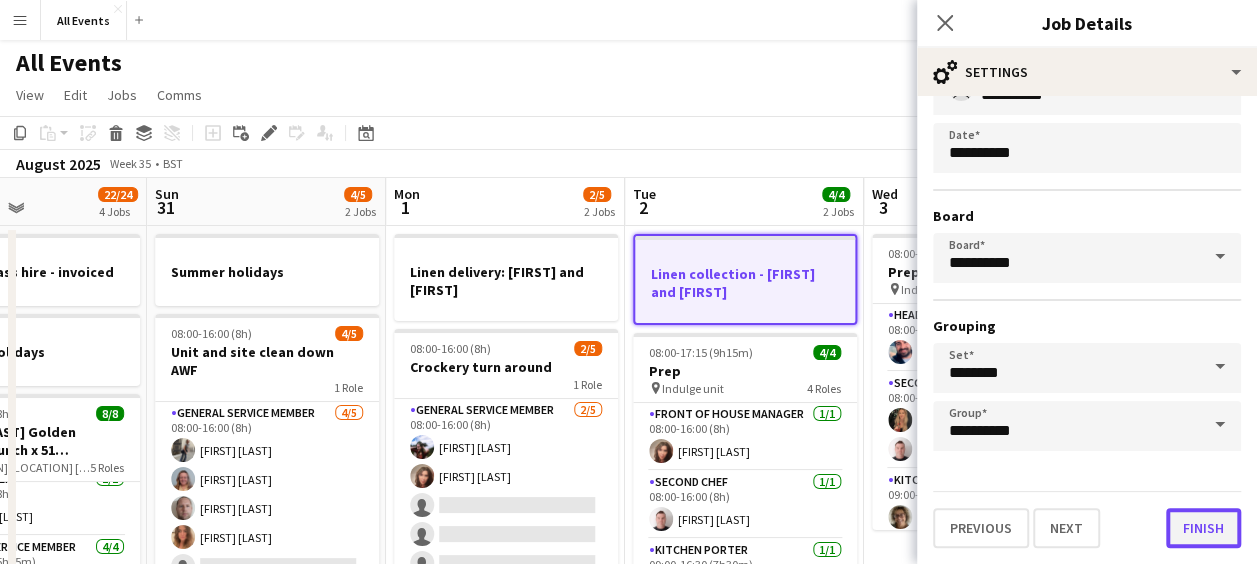 click on "Finish" at bounding box center [1203, 528] 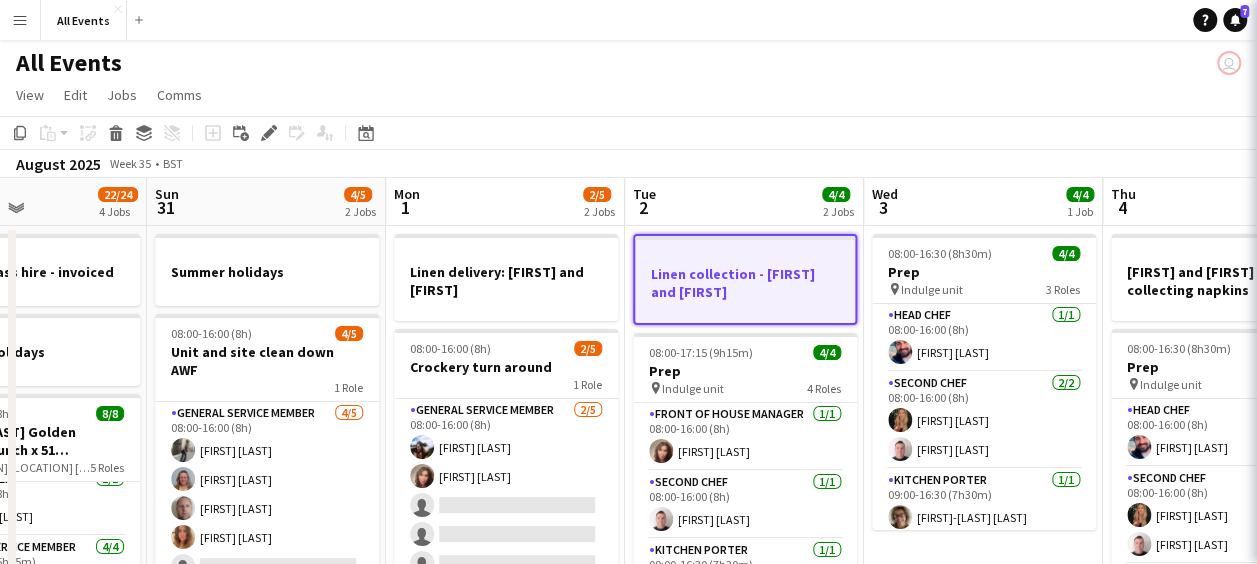 scroll, scrollTop: 0, scrollLeft: 0, axis: both 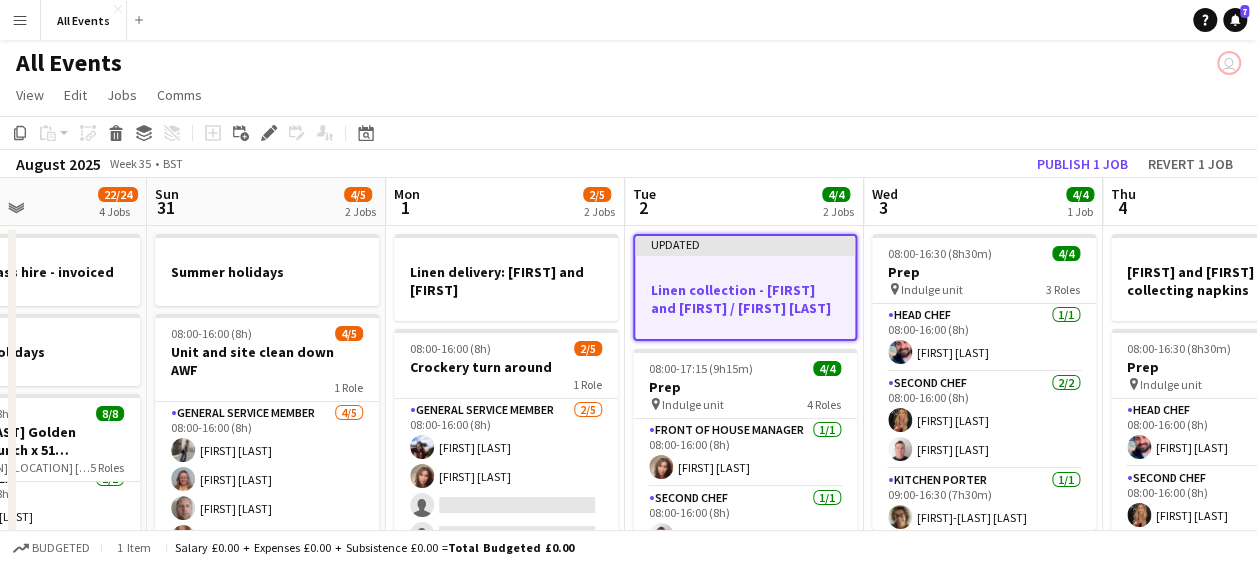 click on "Copy
Paste
Paste   Ctrl+V Paste with crew  Ctrl+Shift+V
Paste linked Job
Delete
Group
Ungroup
Add job
Add linked Job
Edit
Edit linked Job
Applicants
Date picker
AUG 2025 AUG 2025 Monday M Tuesday T Wednesday W Thursday T Friday F Saturday S Sunday S  AUG   1   2   3   4   5   6   7   8   9   10   11   12   13   14   15   16   17   18   19   20   21   22   23   24   25   26   27   28   29   30   31
Comparison range
Comparison range
Today" 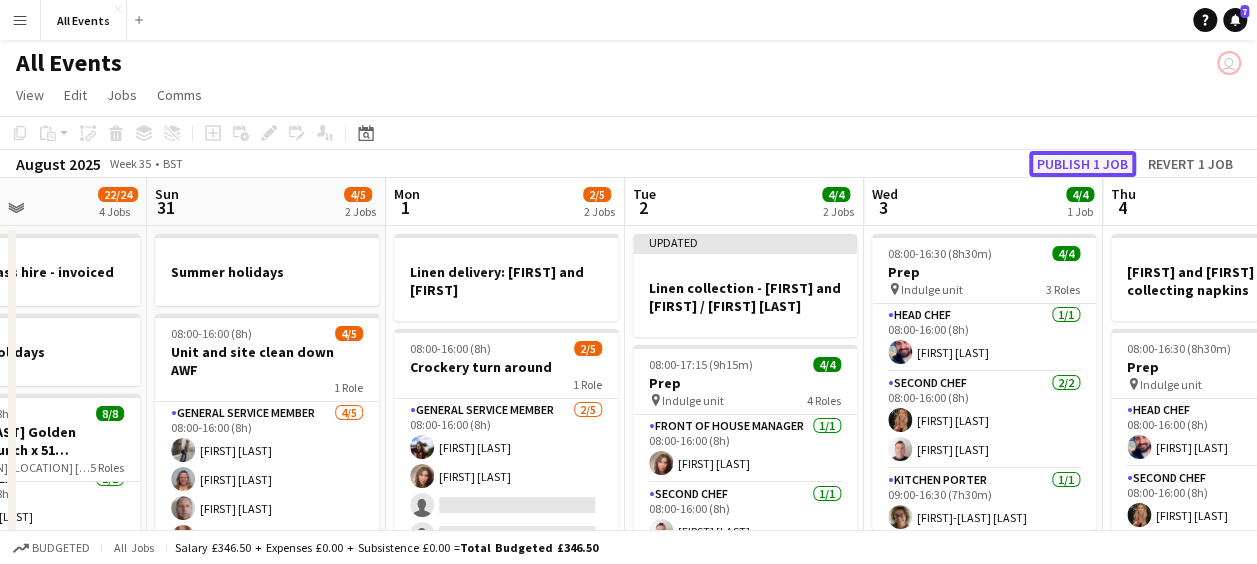 click on "Publish 1 job" 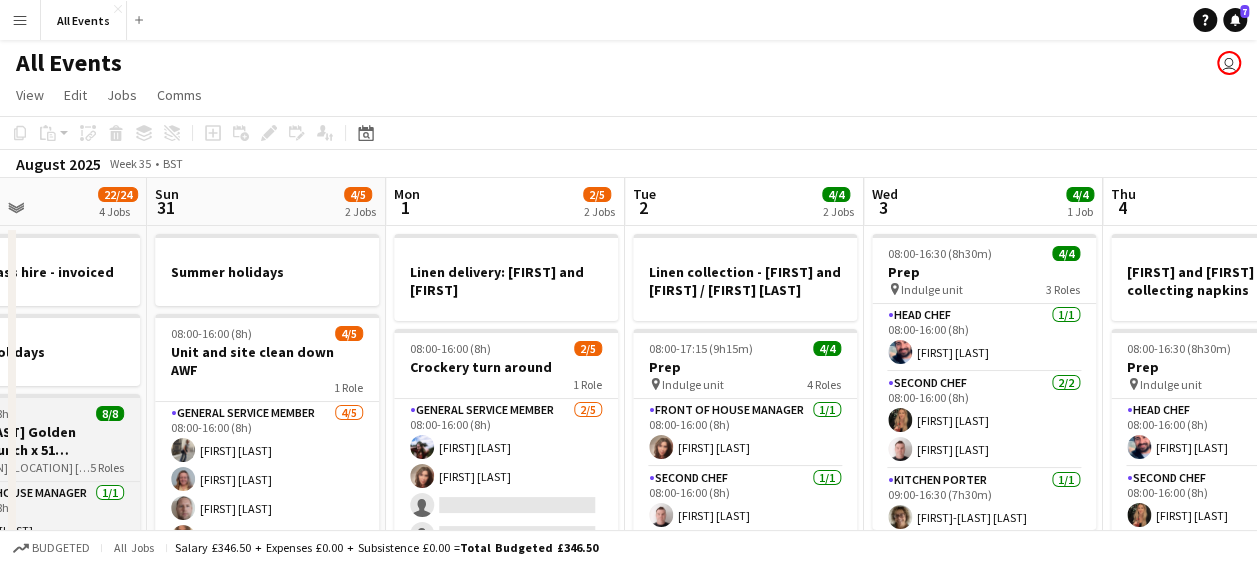 click on "[FIRST] [LAST] Golden wedding  lunch x 51 [LOCATION]" at bounding box center (28, 441) 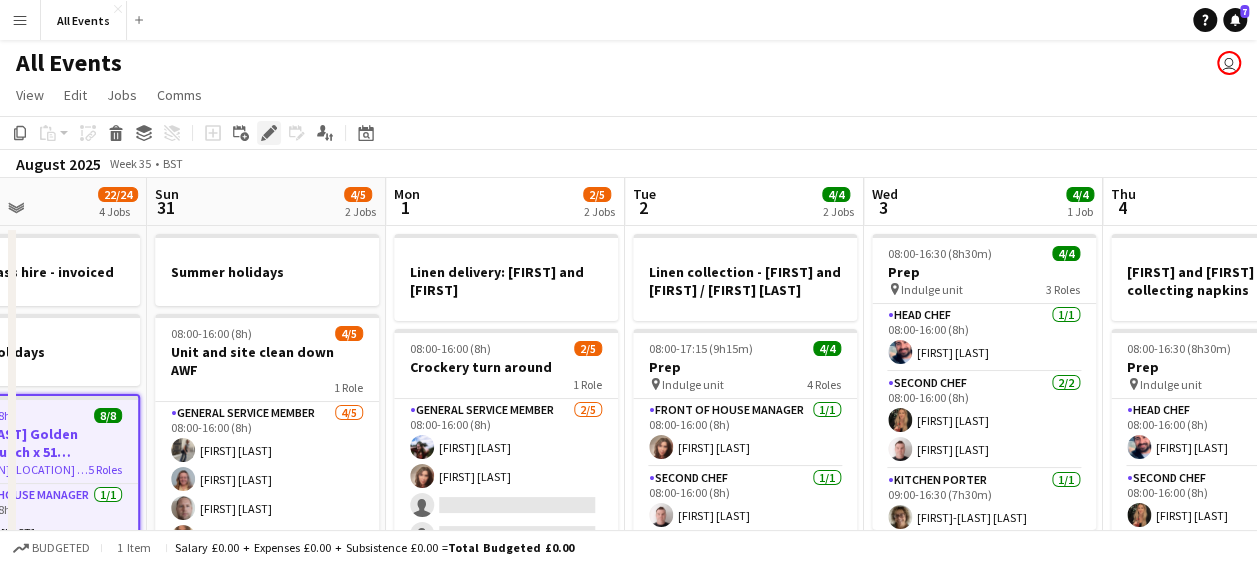 click 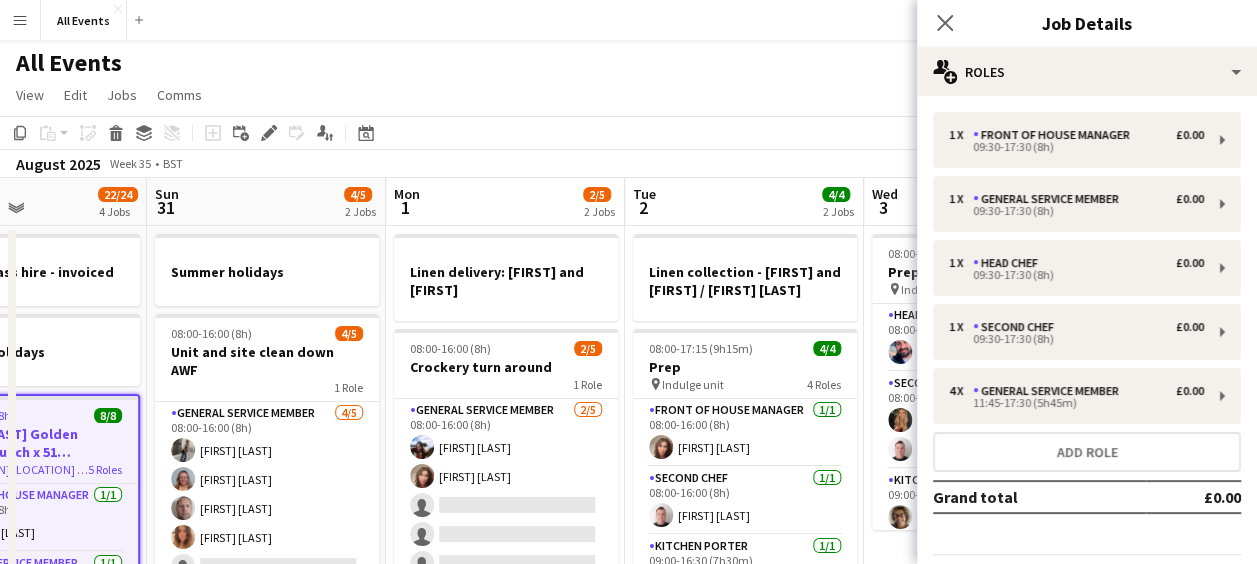 scroll, scrollTop: 62, scrollLeft: 0, axis: vertical 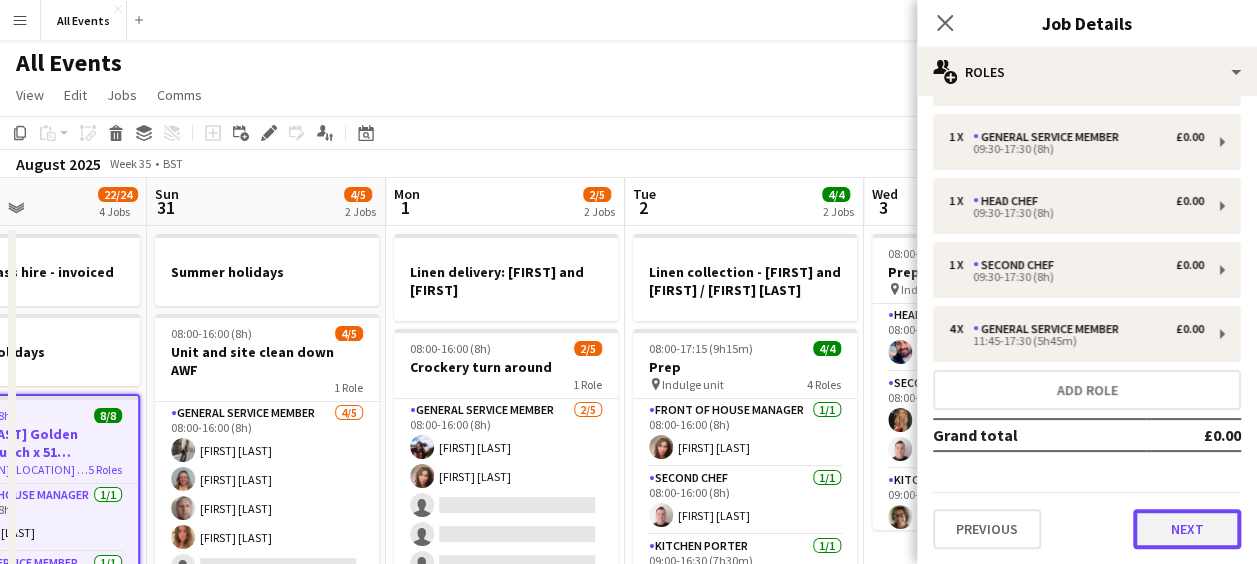 click on "Next" at bounding box center [1187, 529] 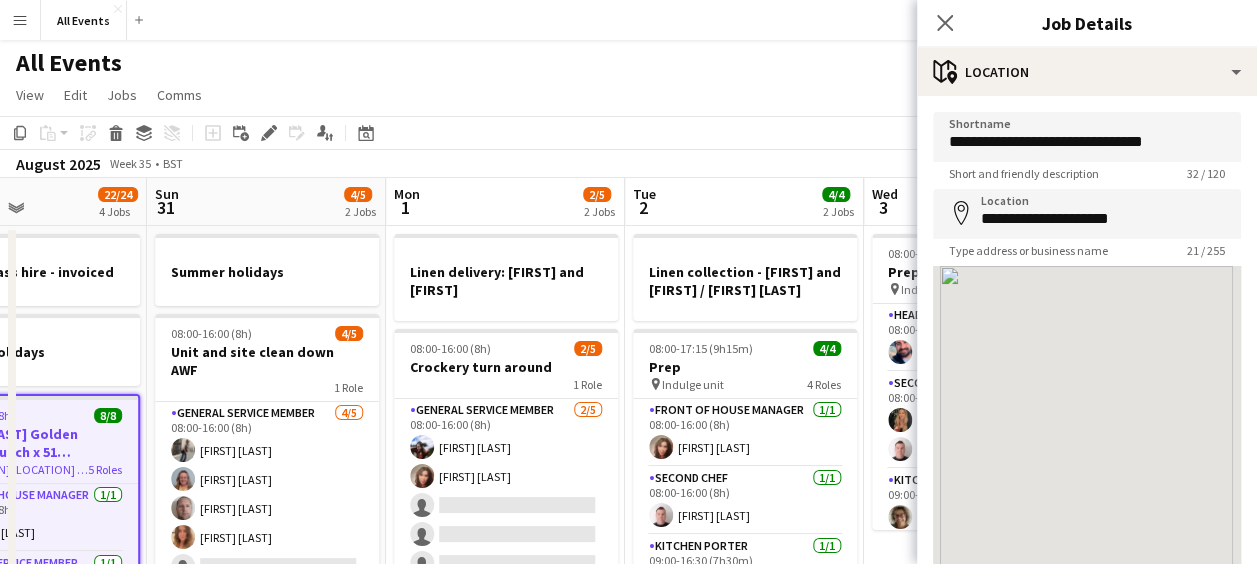 scroll, scrollTop: 0, scrollLeft: 0, axis: both 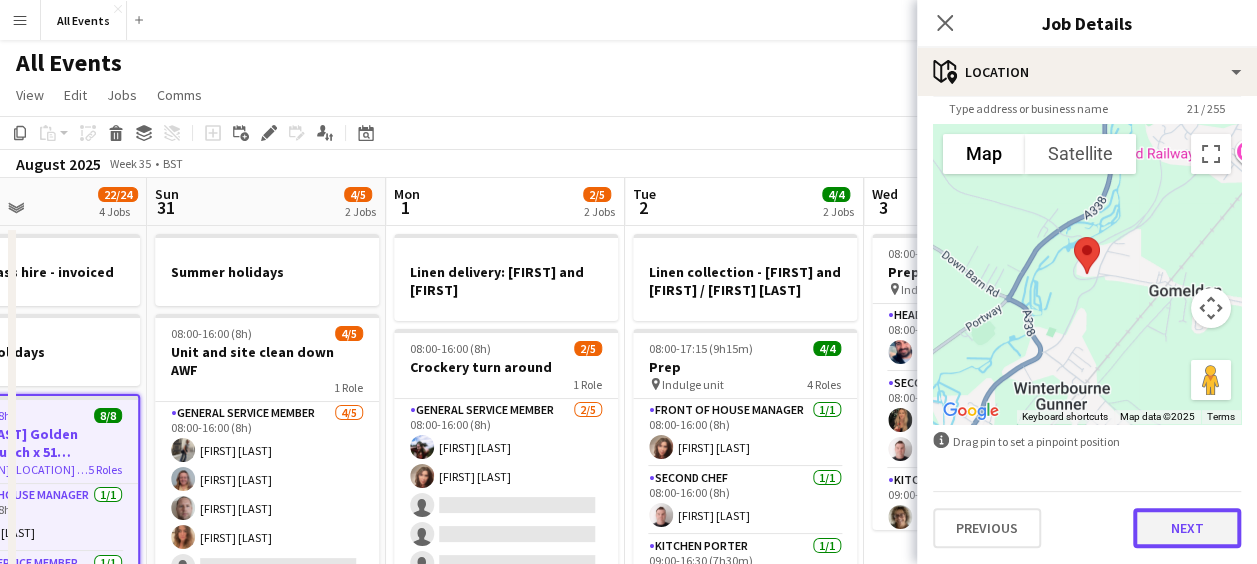 click on "Next" at bounding box center [1187, 528] 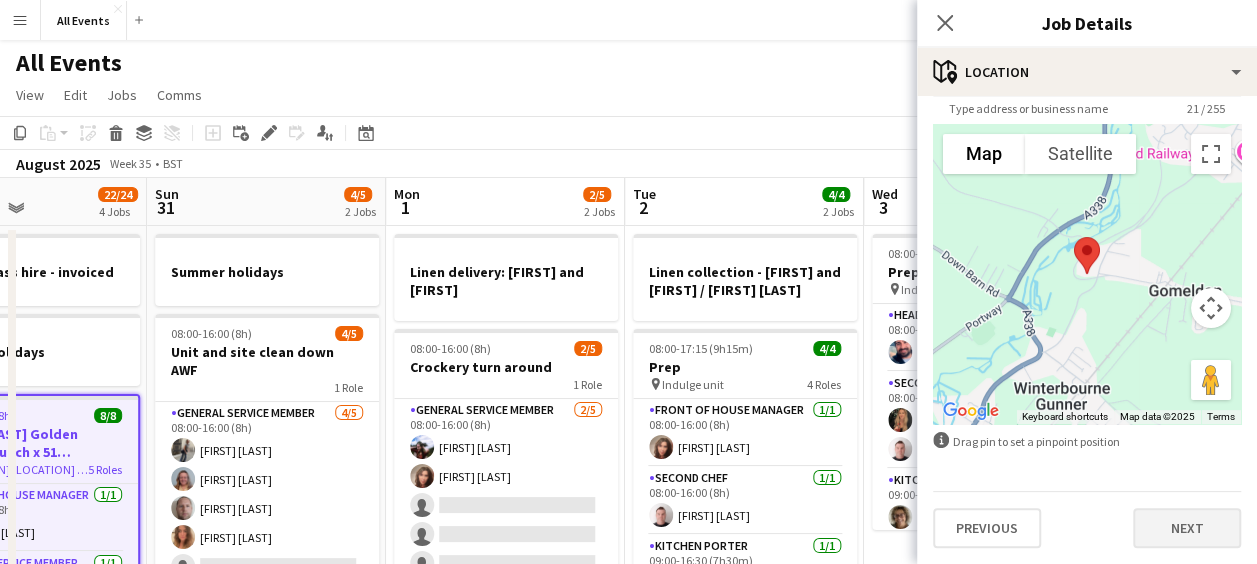 scroll, scrollTop: 0, scrollLeft: 0, axis: both 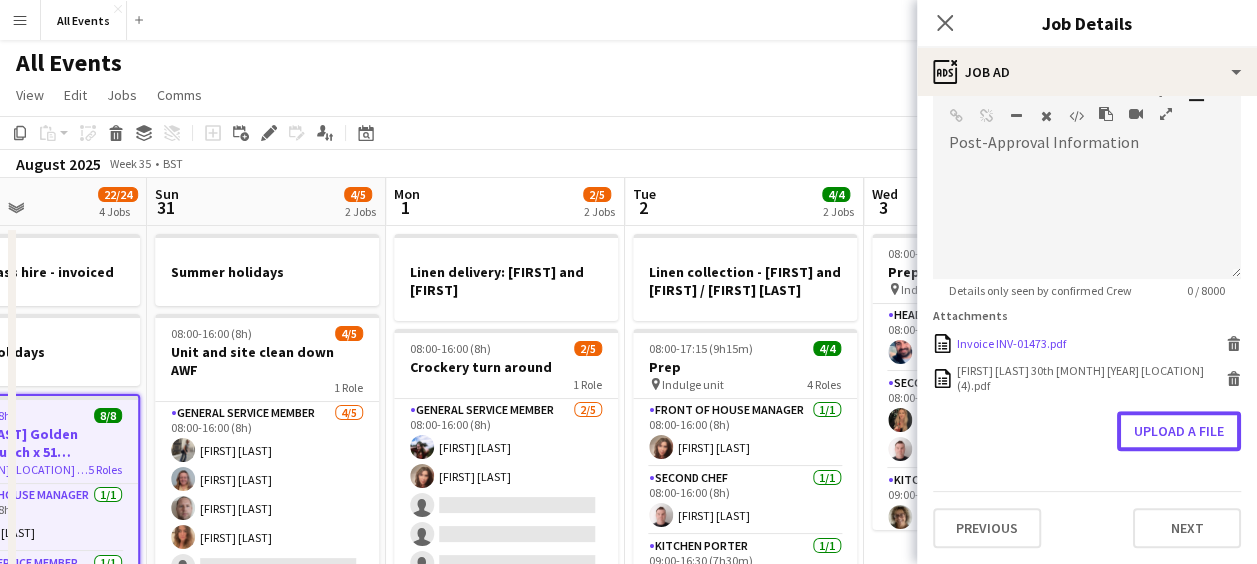 click on "**********" at bounding box center (1087, 89) 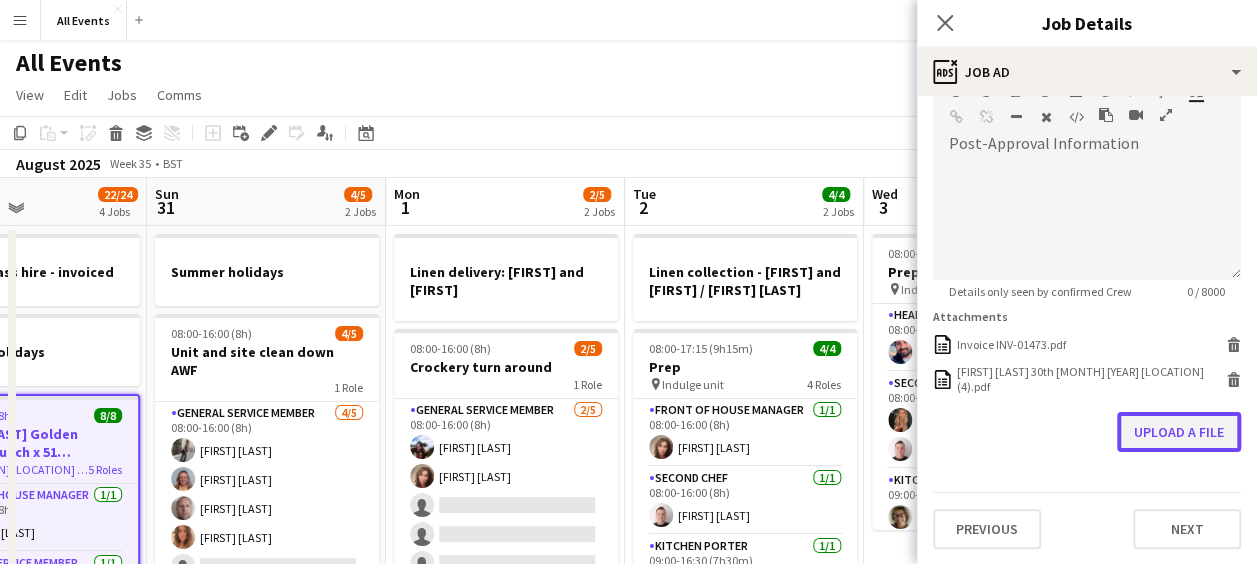click on "Upload a file" at bounding box center [1179, 432] 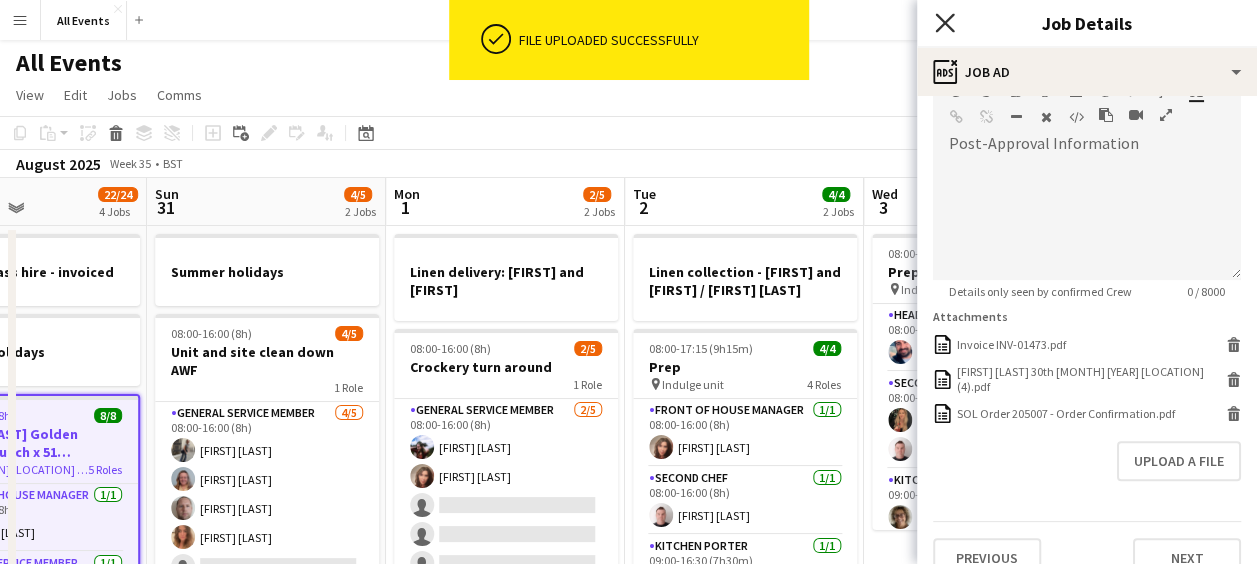 click on "Close pop-in" 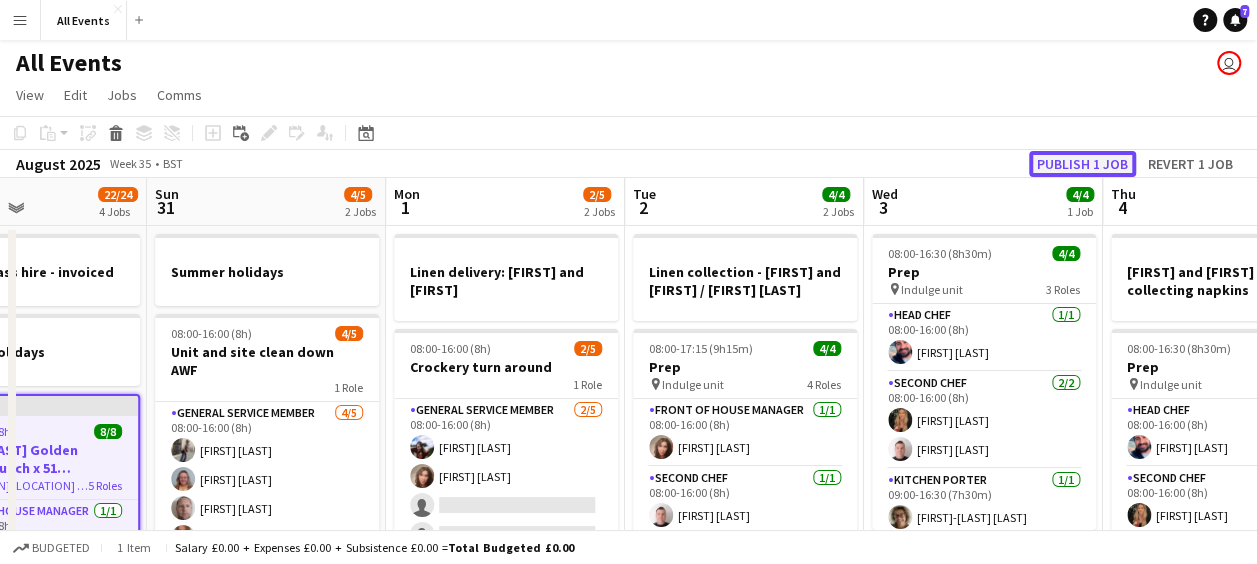 click on "Publish 1 job" 